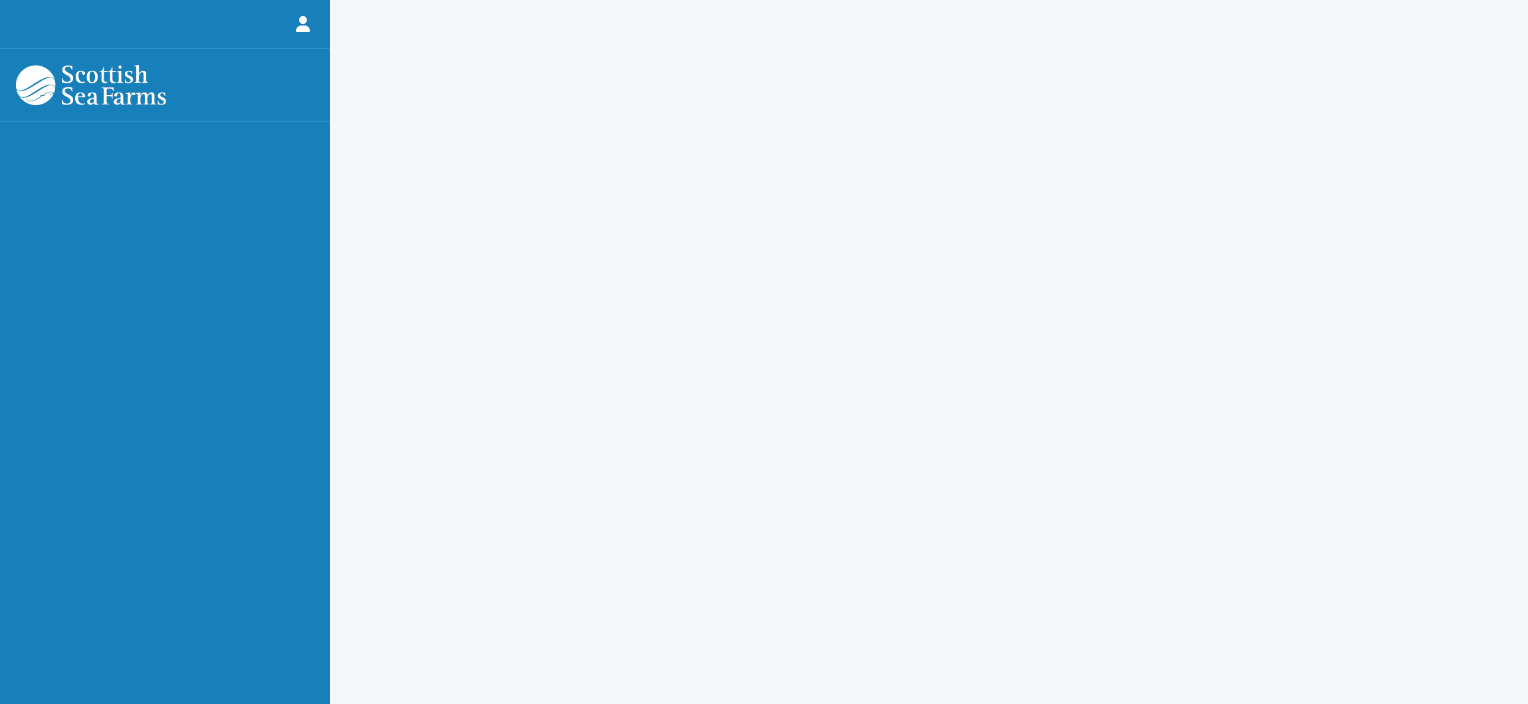 scroll, scrollTop: 0, scrollLeft: 0, axis: both 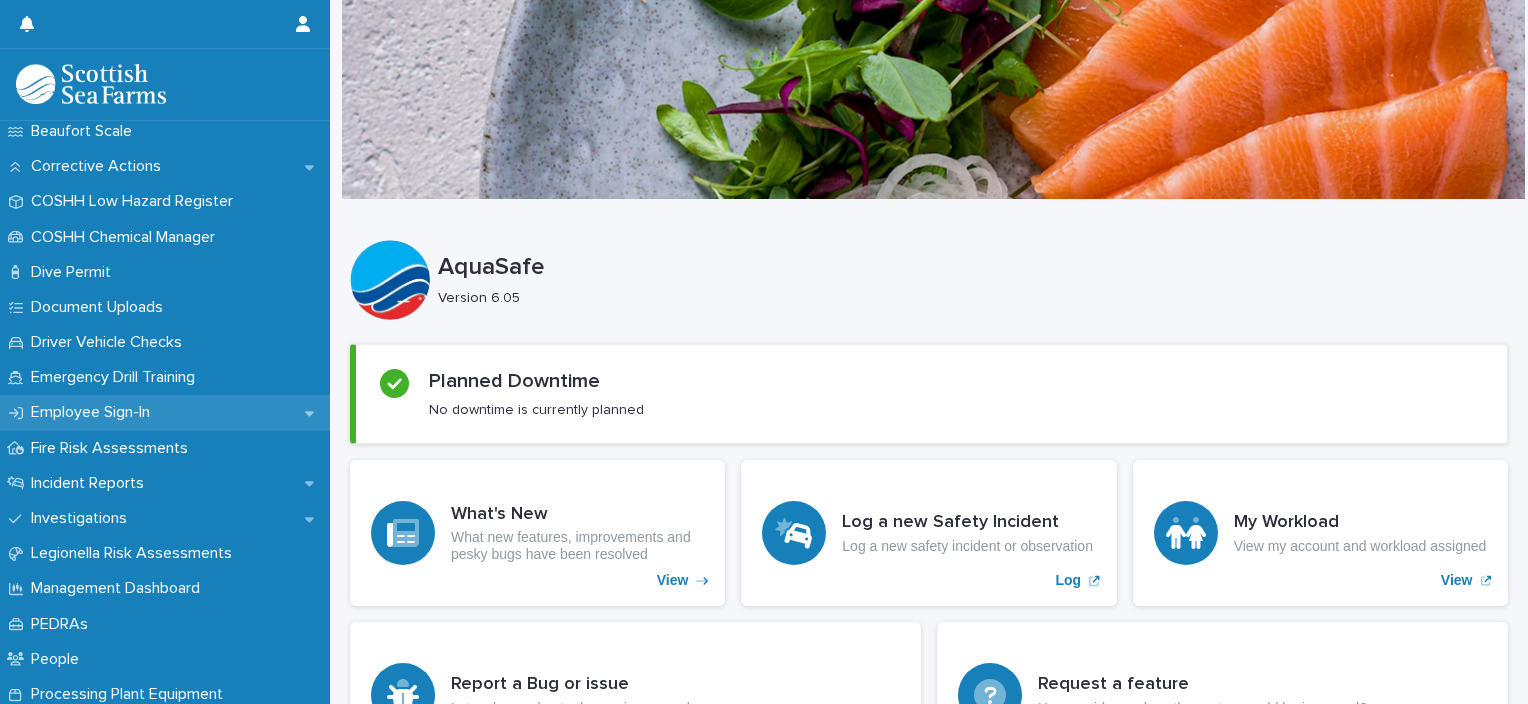 click on "Employee Sign-In" at bounding box center [94, 412] 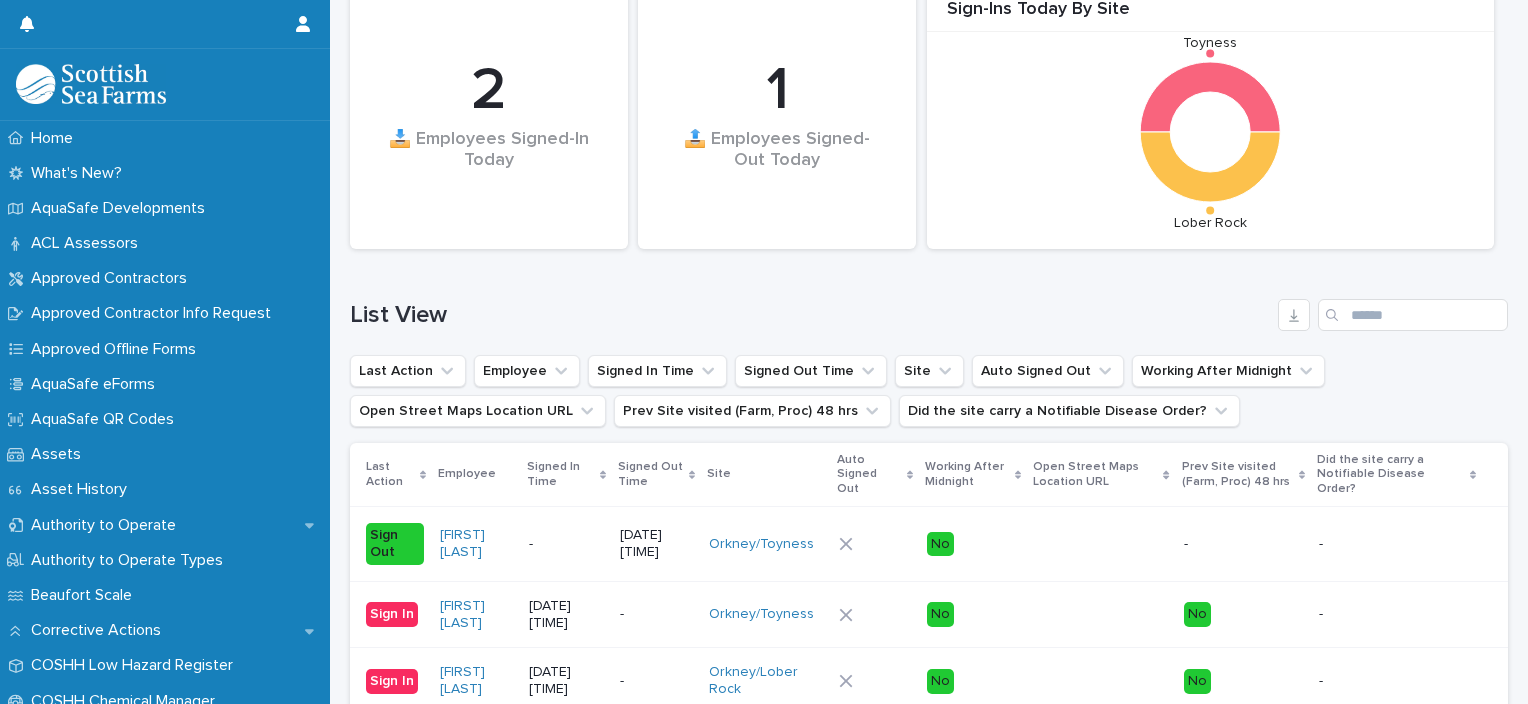 scroll, scrollTop: 200, scrollLeft: 0, axis: vertical 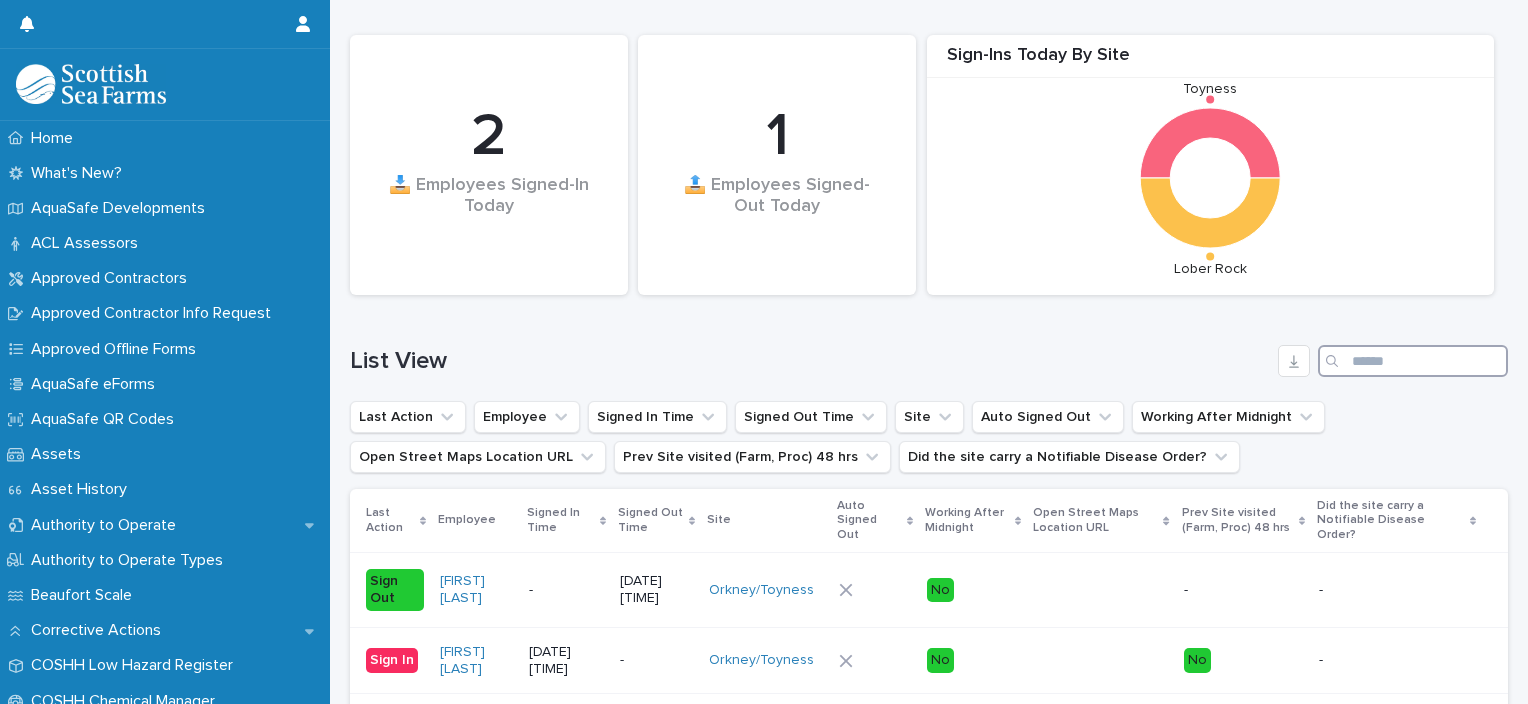 click at bounding box center (1413, 361) 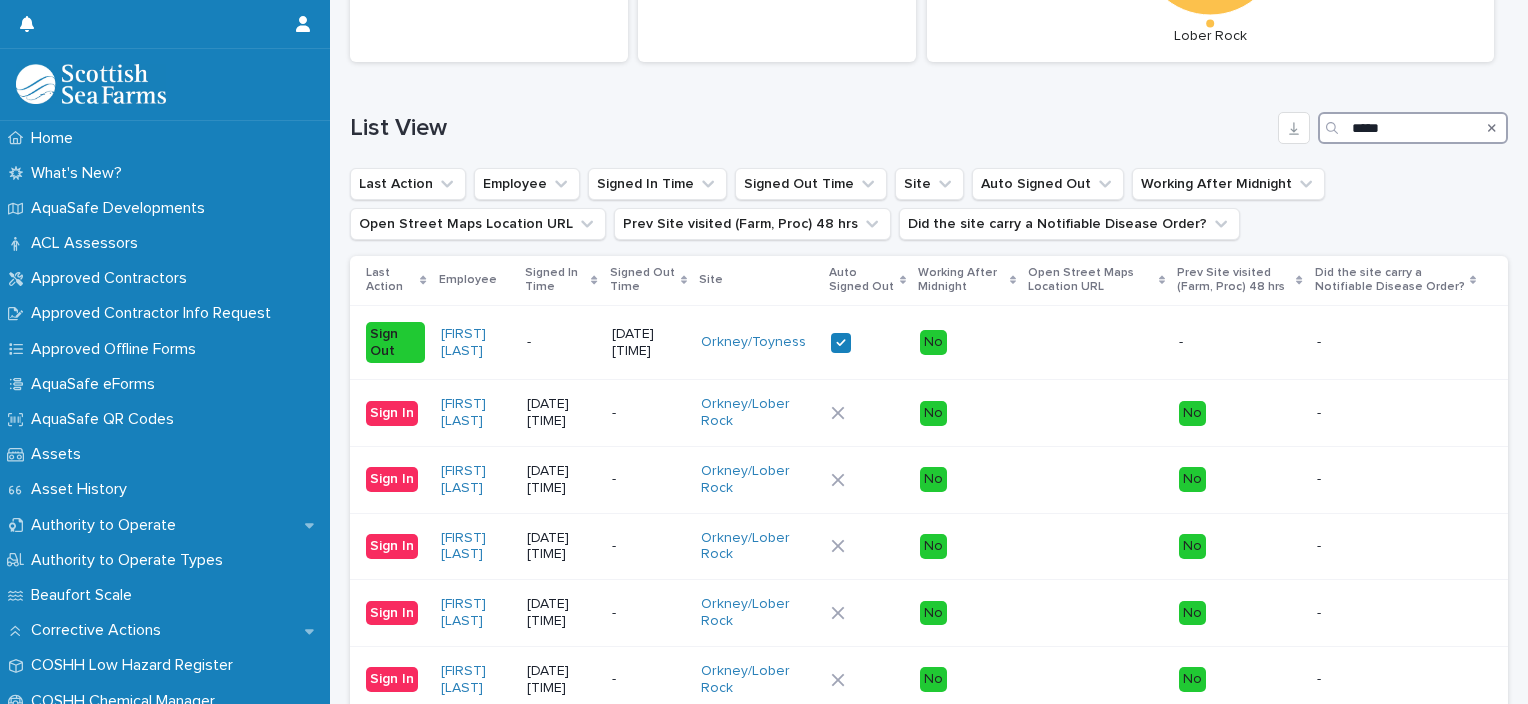 scroll, scrollTop: 400, scrollLeft: 0, axis: vertical 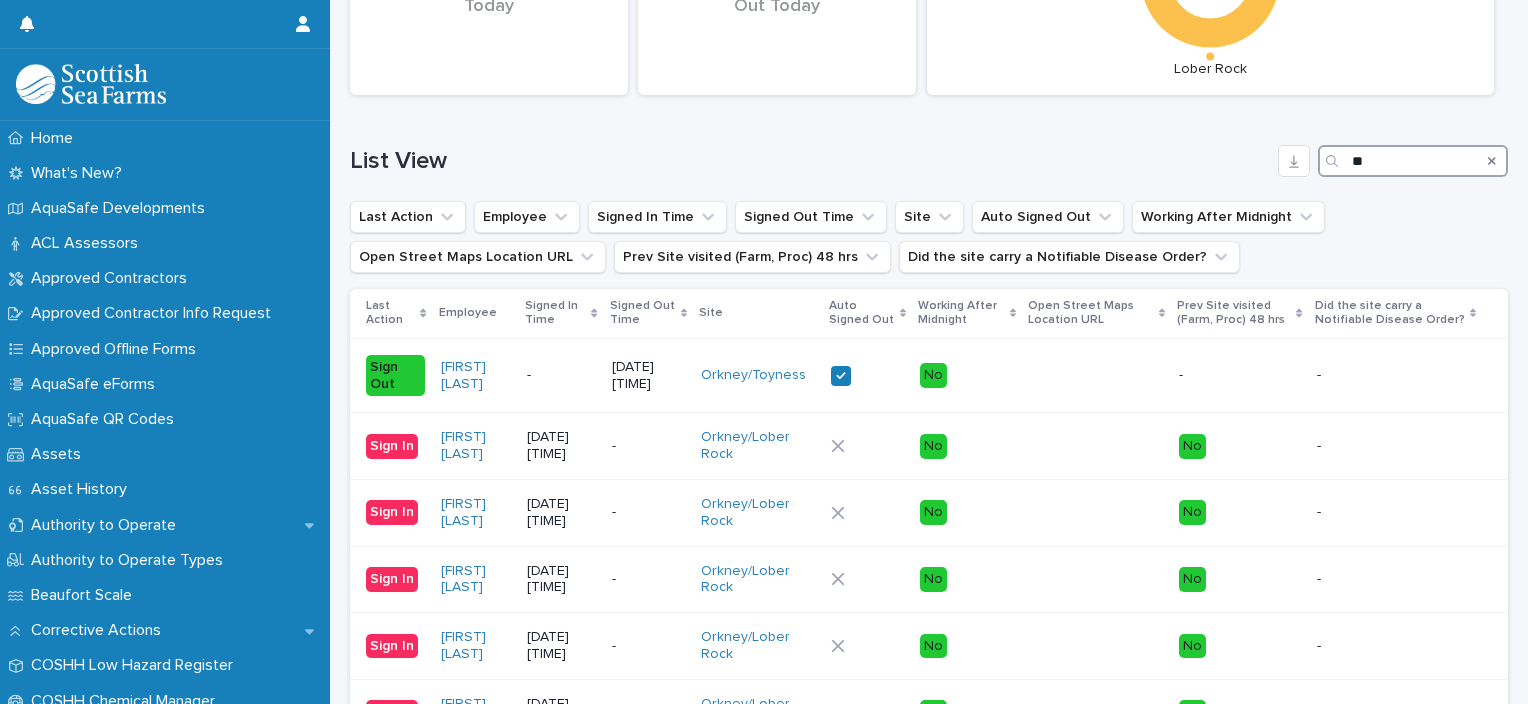 type on "*" 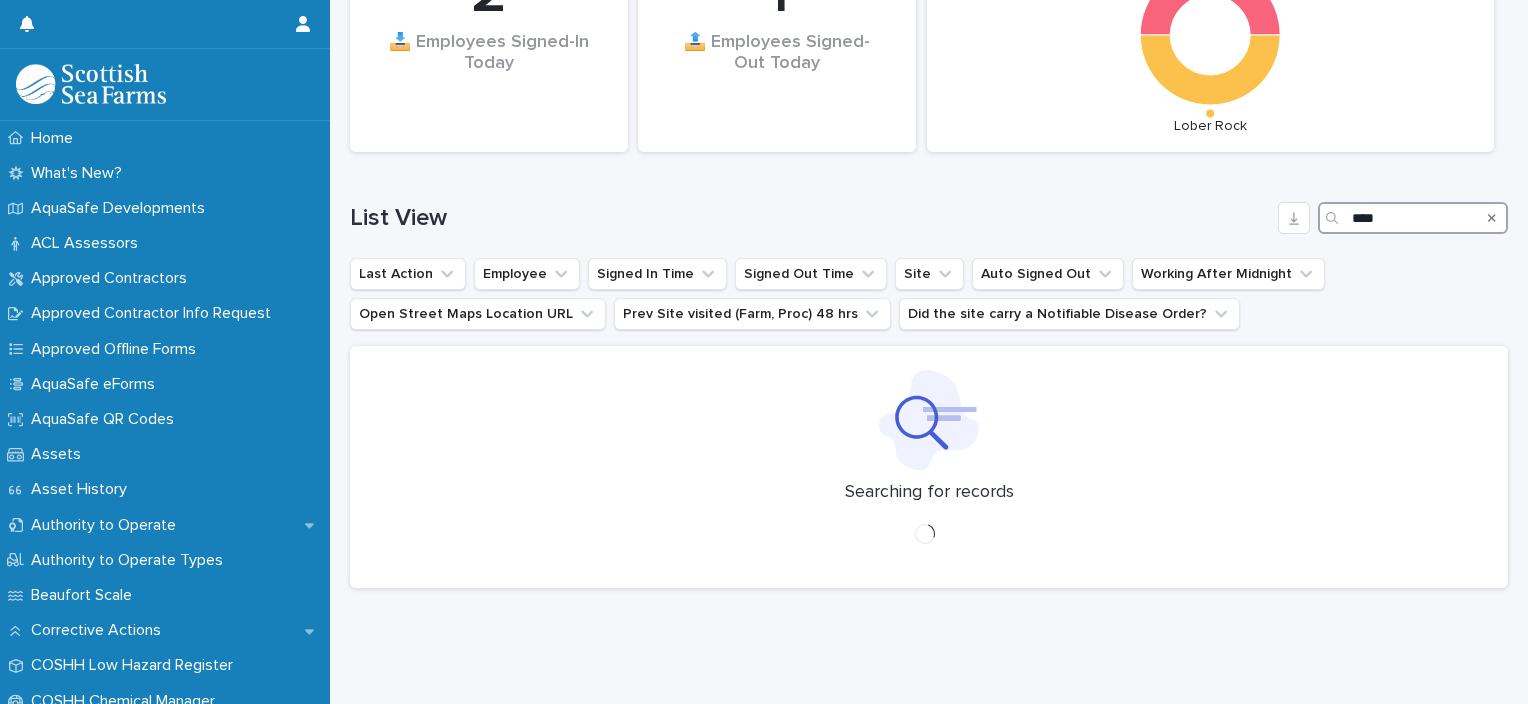 scroll, scrollTop: 356, scrollLeft: 0, axis: vertical 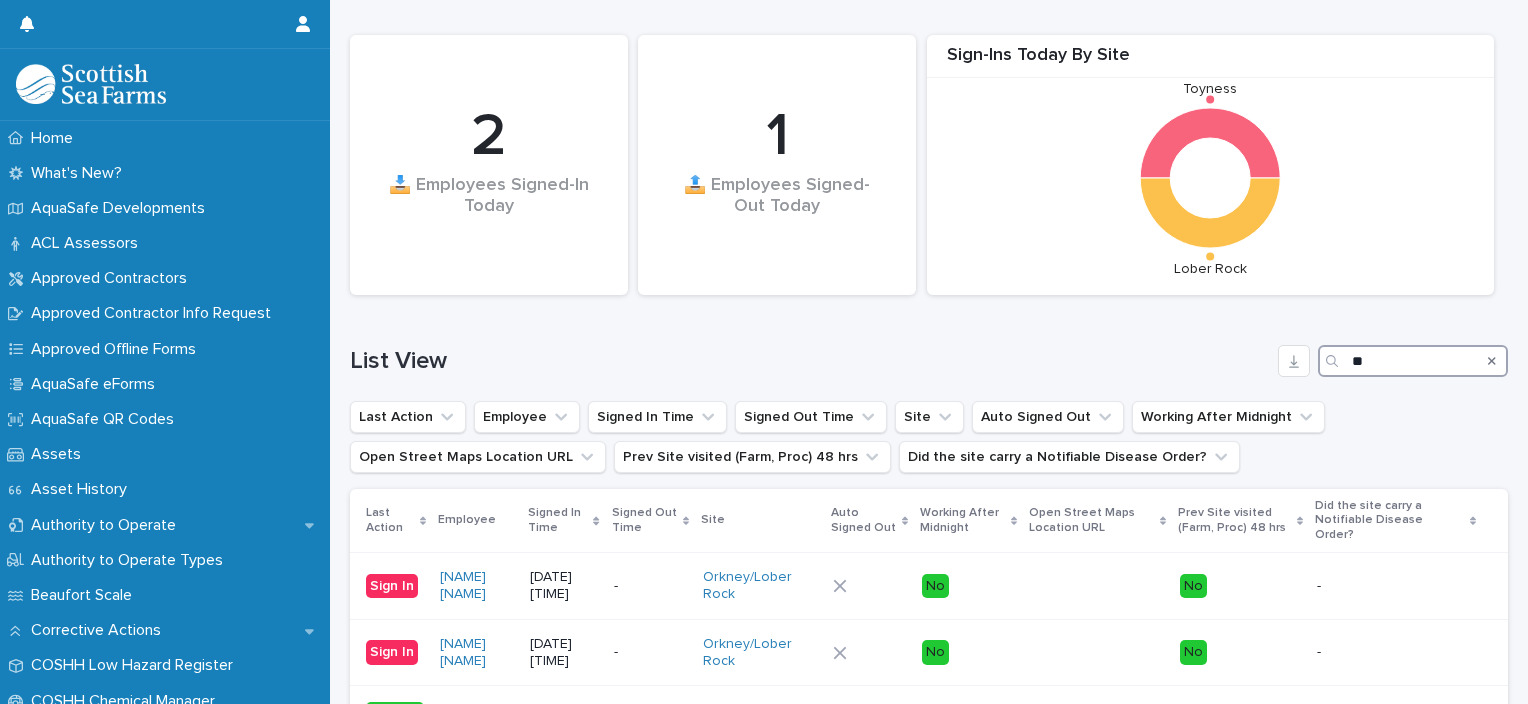 type on "*" 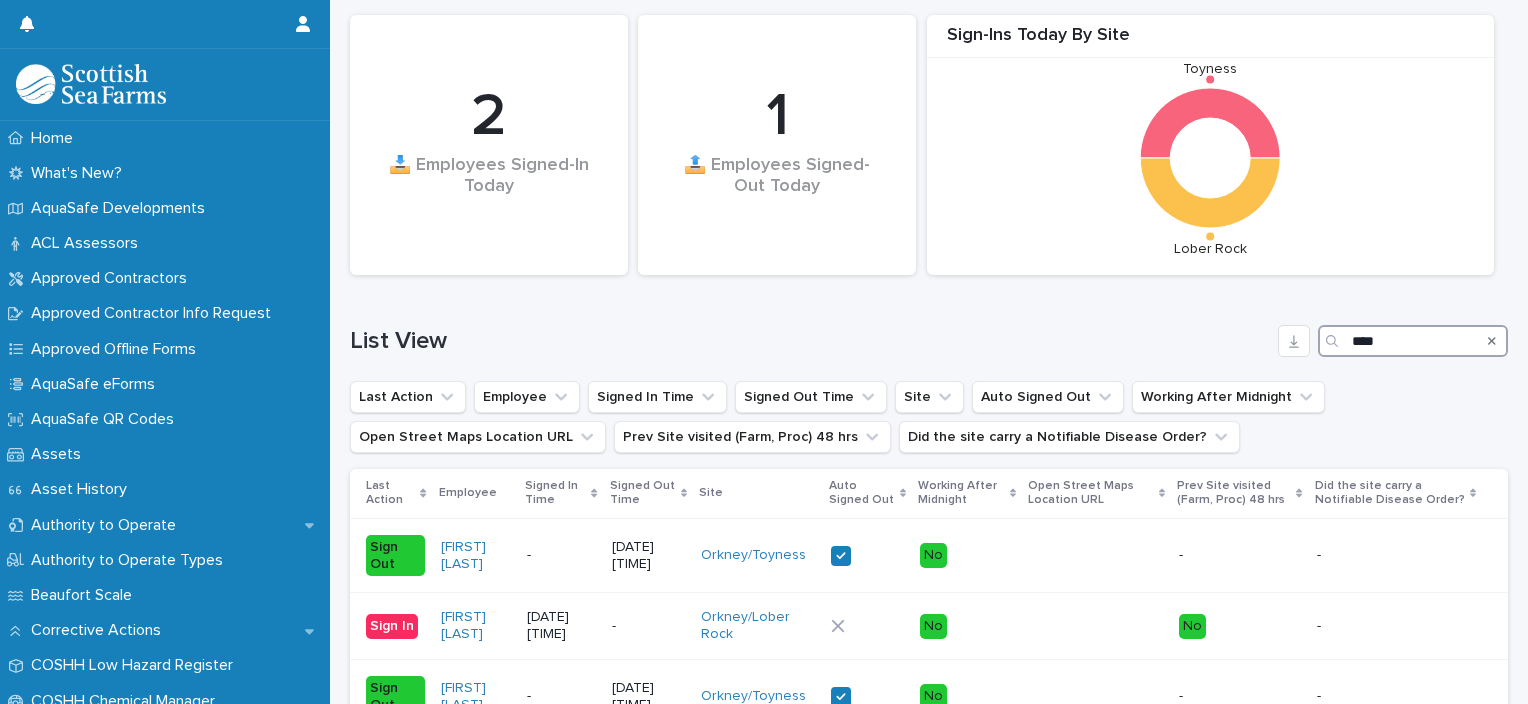 scroll, scrollTop: 200, scrollLeft: 0, axis: vertical 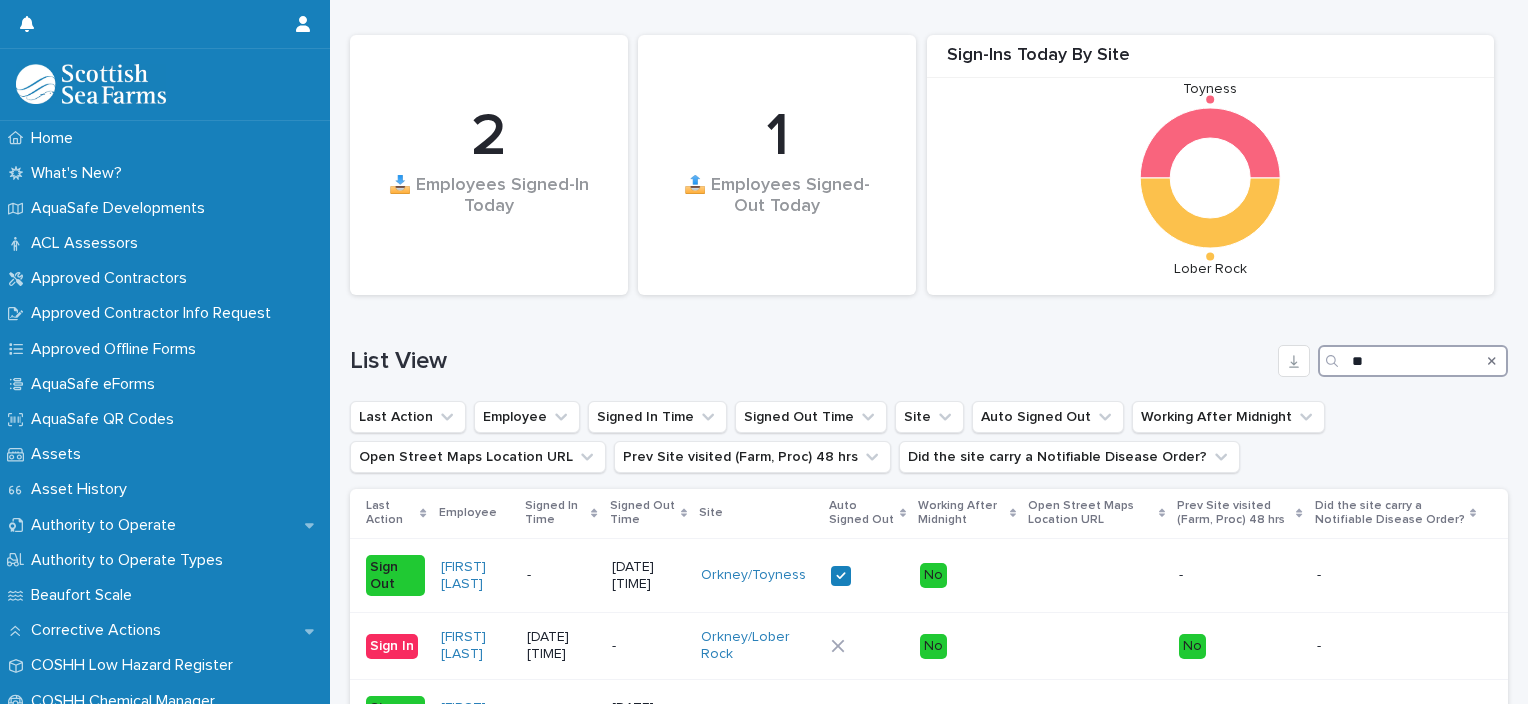 type on "*" 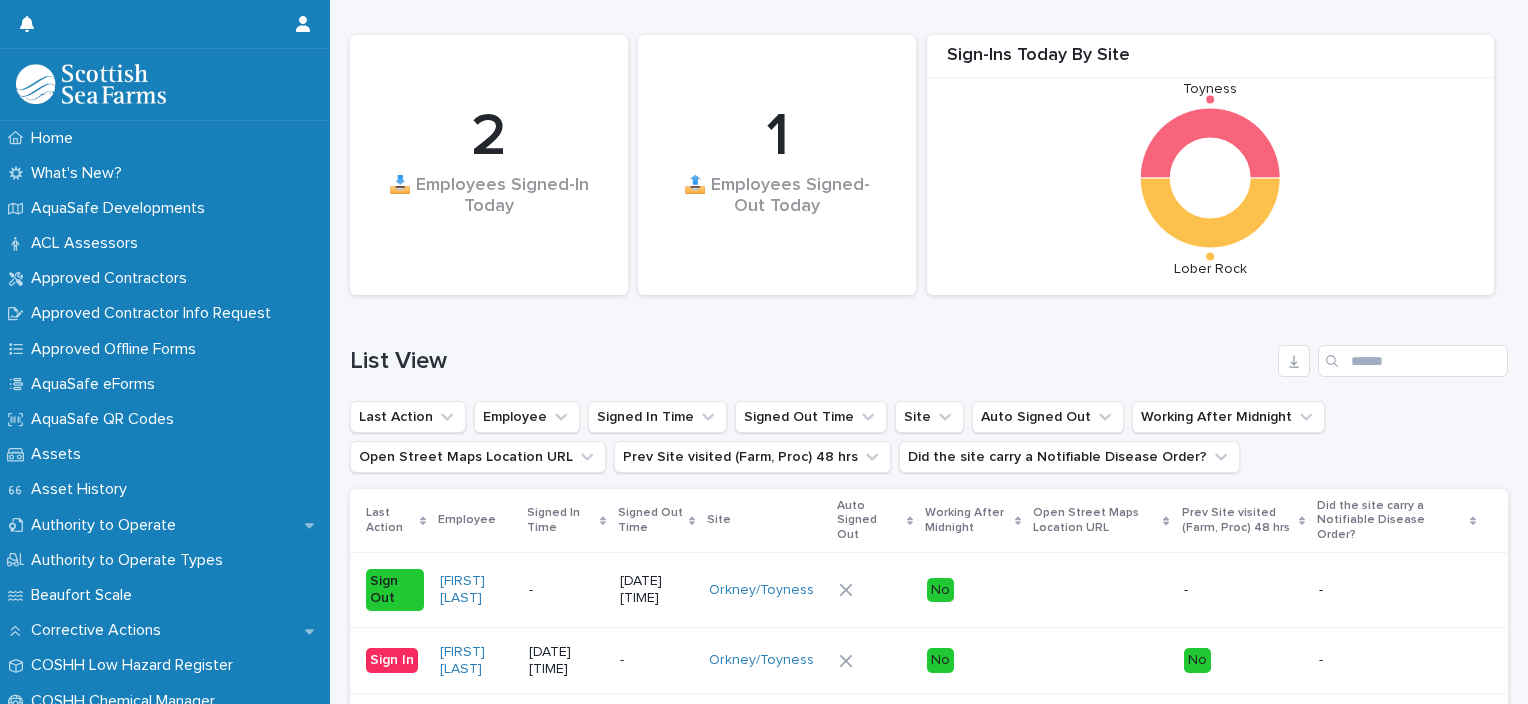 click on "List View" at bounding box center (810, 361) 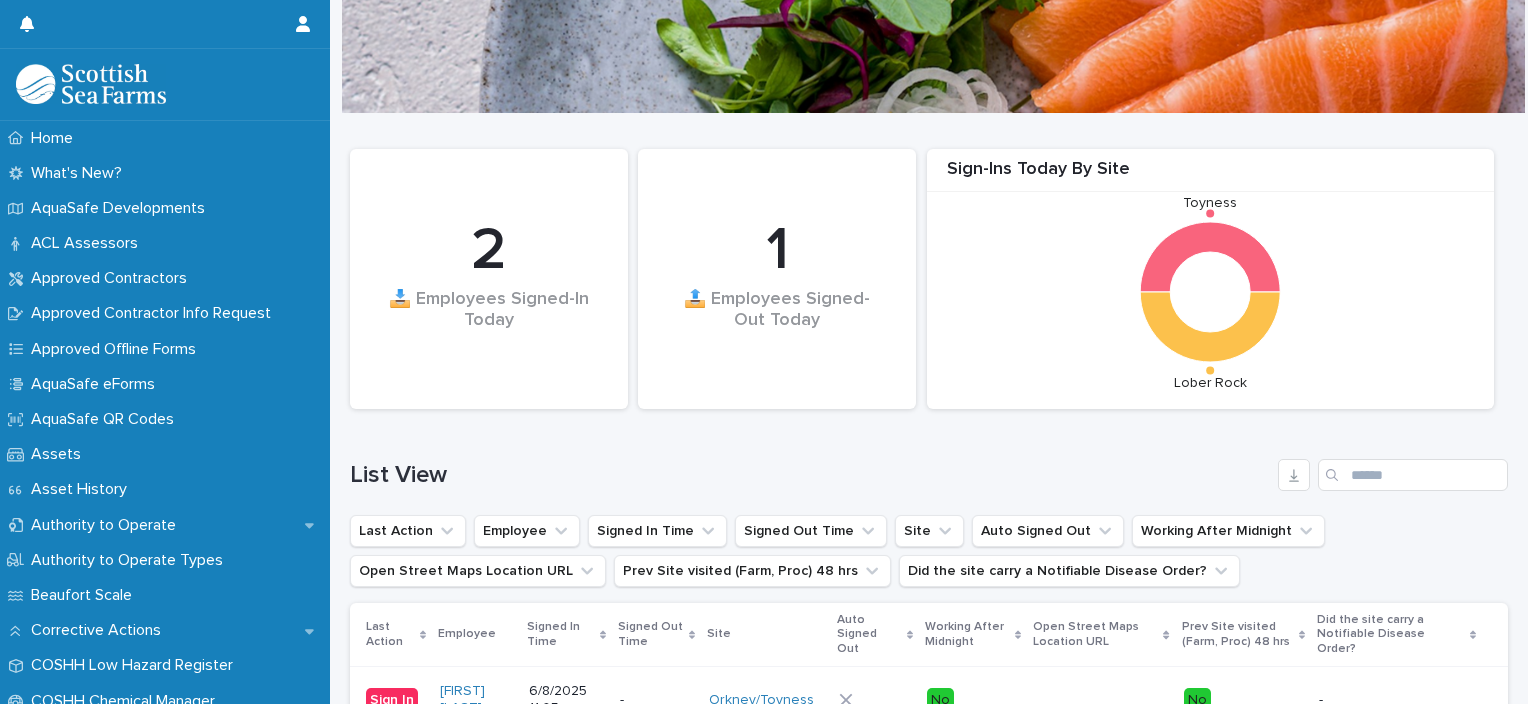 scroll, scrollTop: 0, scrollLeft: 0, axis: both 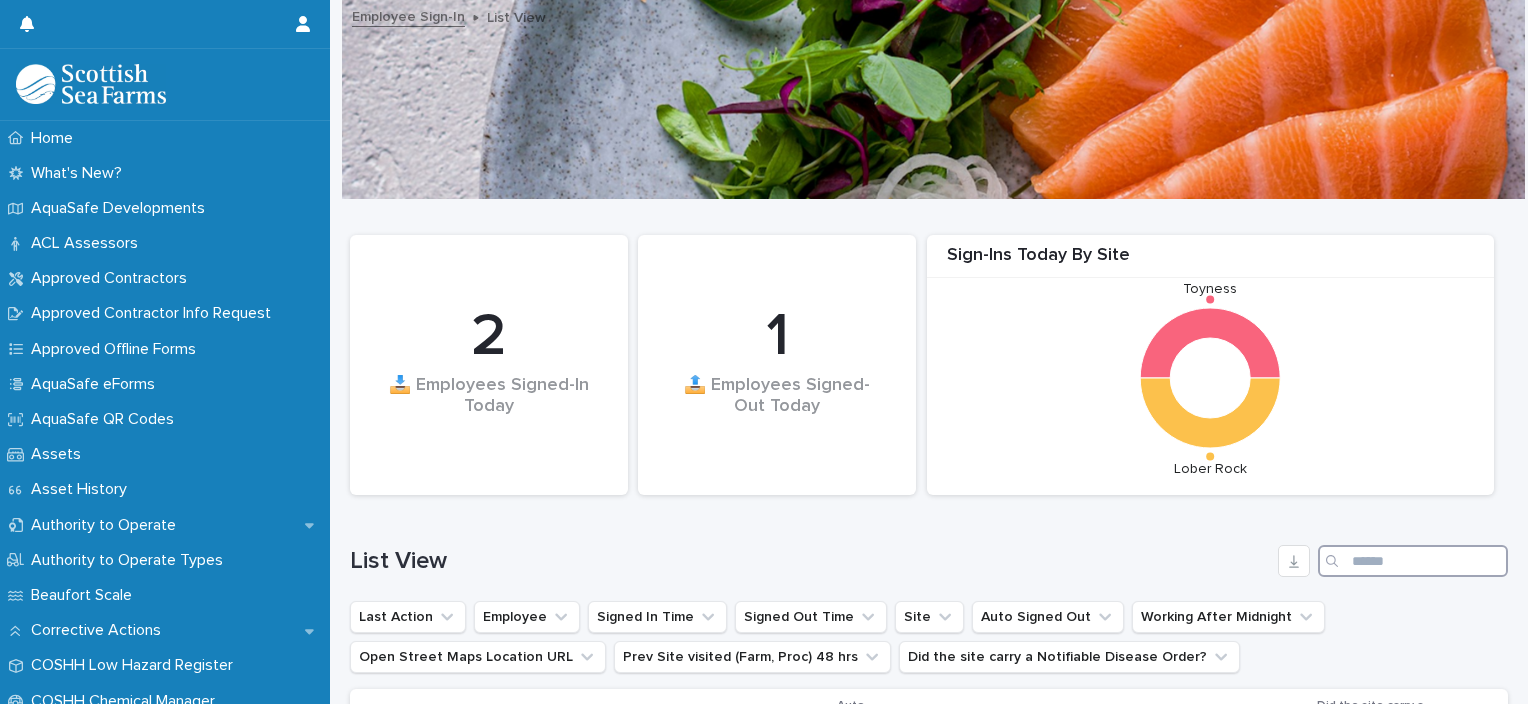click at bounding box center (1413, 561) 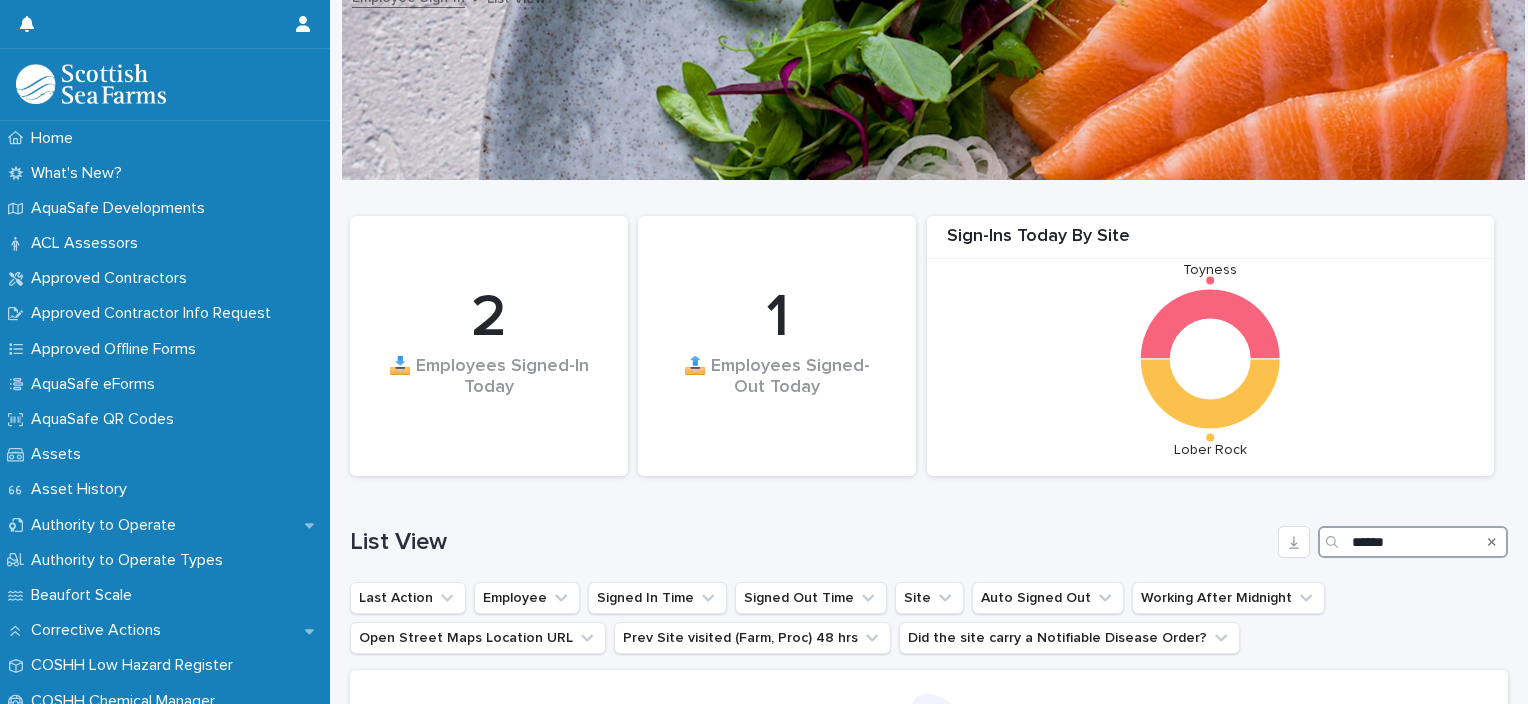 scroll, scrollTop: 0, scrollLeft: 0, axis: both 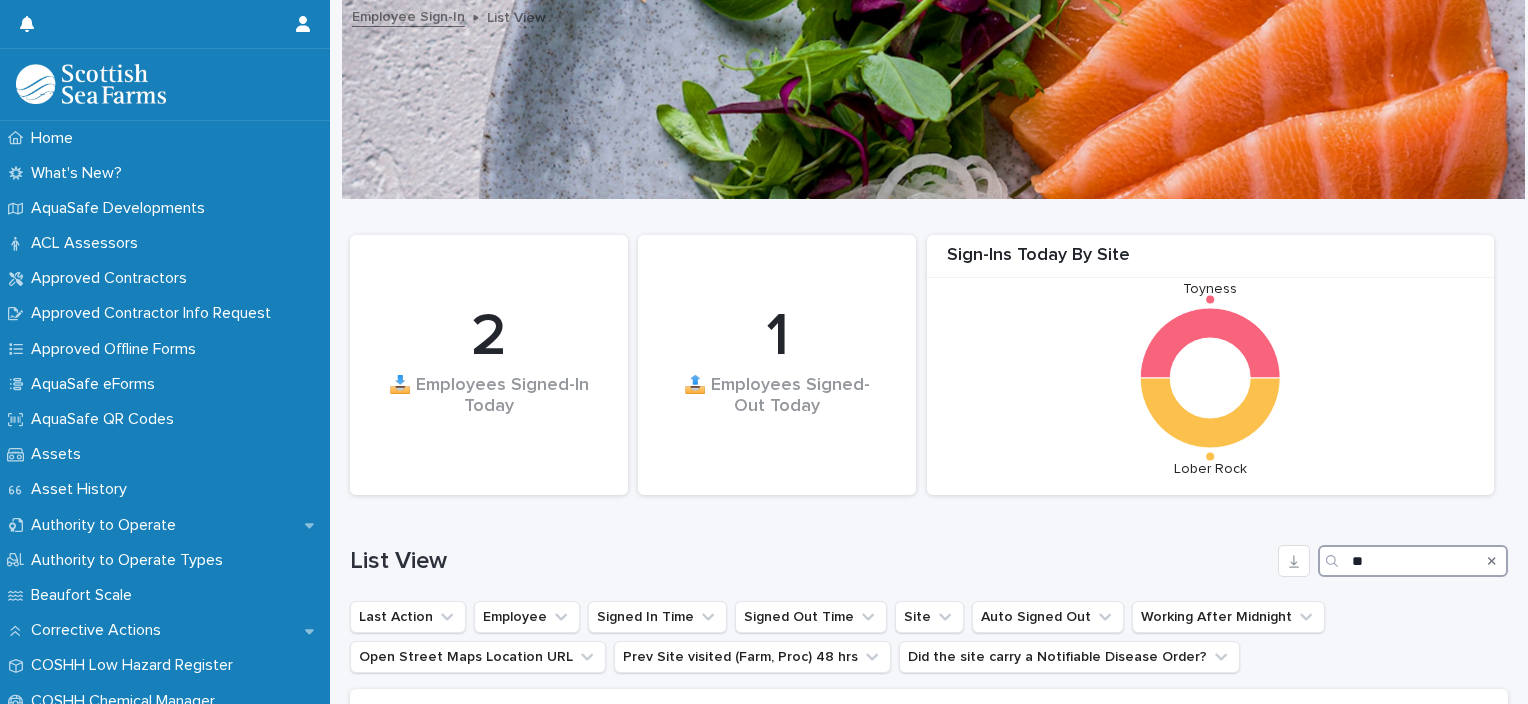 type on "*" 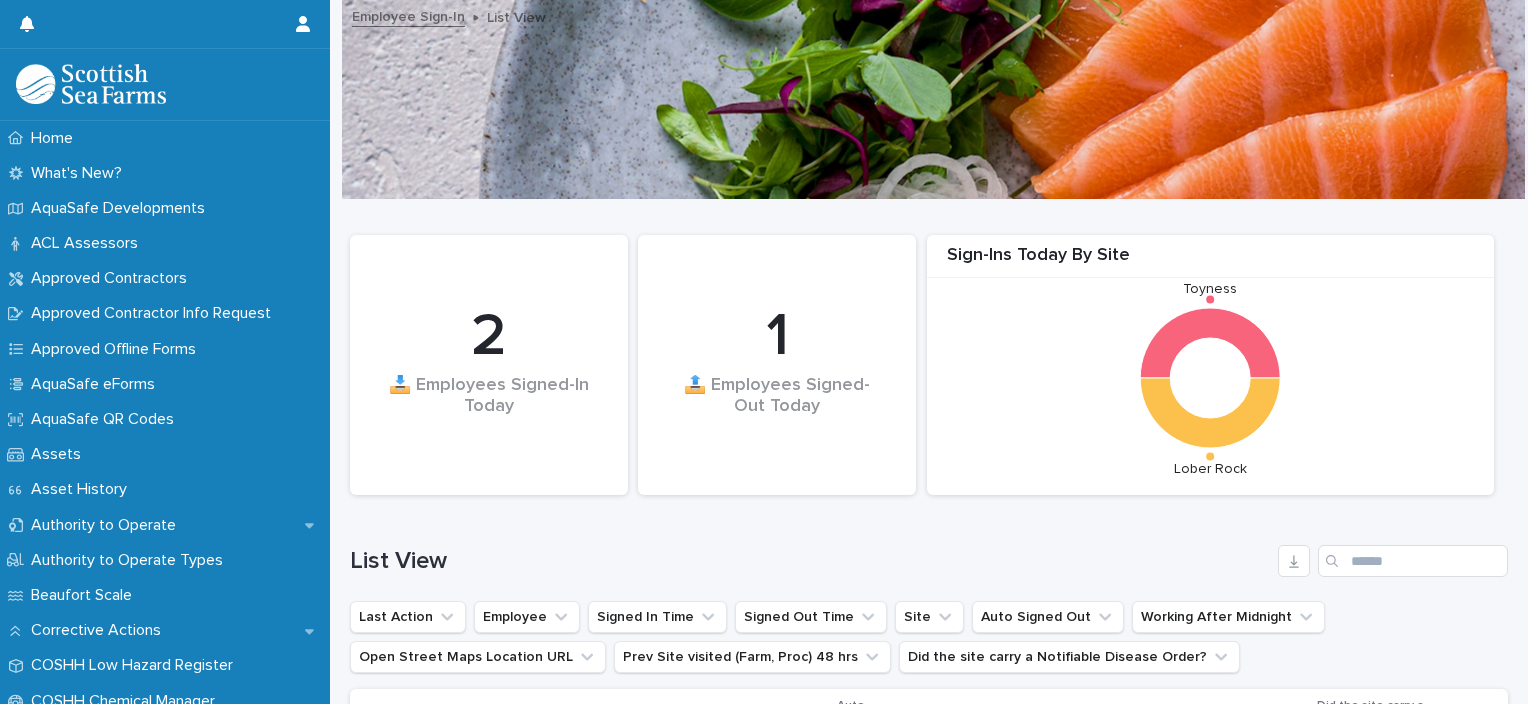click on "List View" at bounding box center (929, 553) 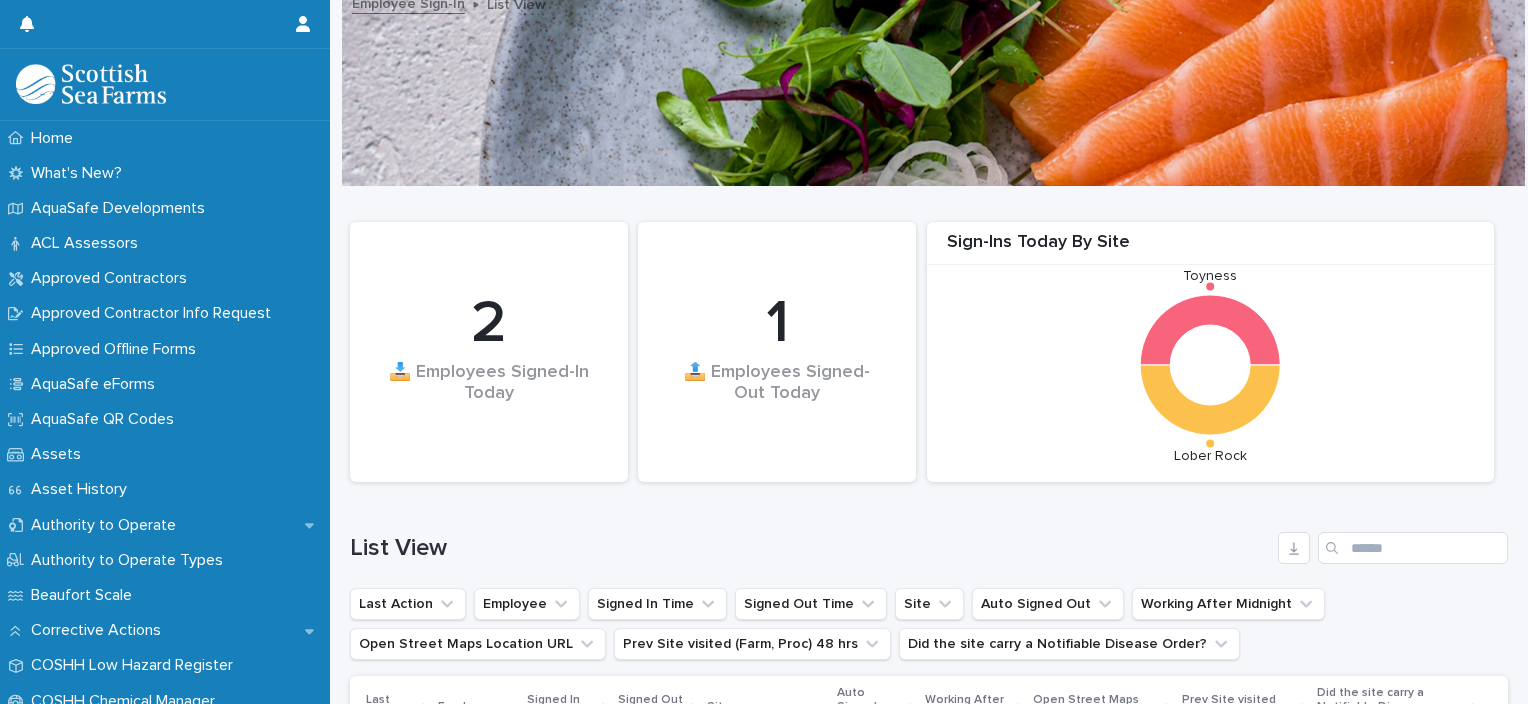 scroll, scrollTop: 0, scrollLeft: 0, axis: both 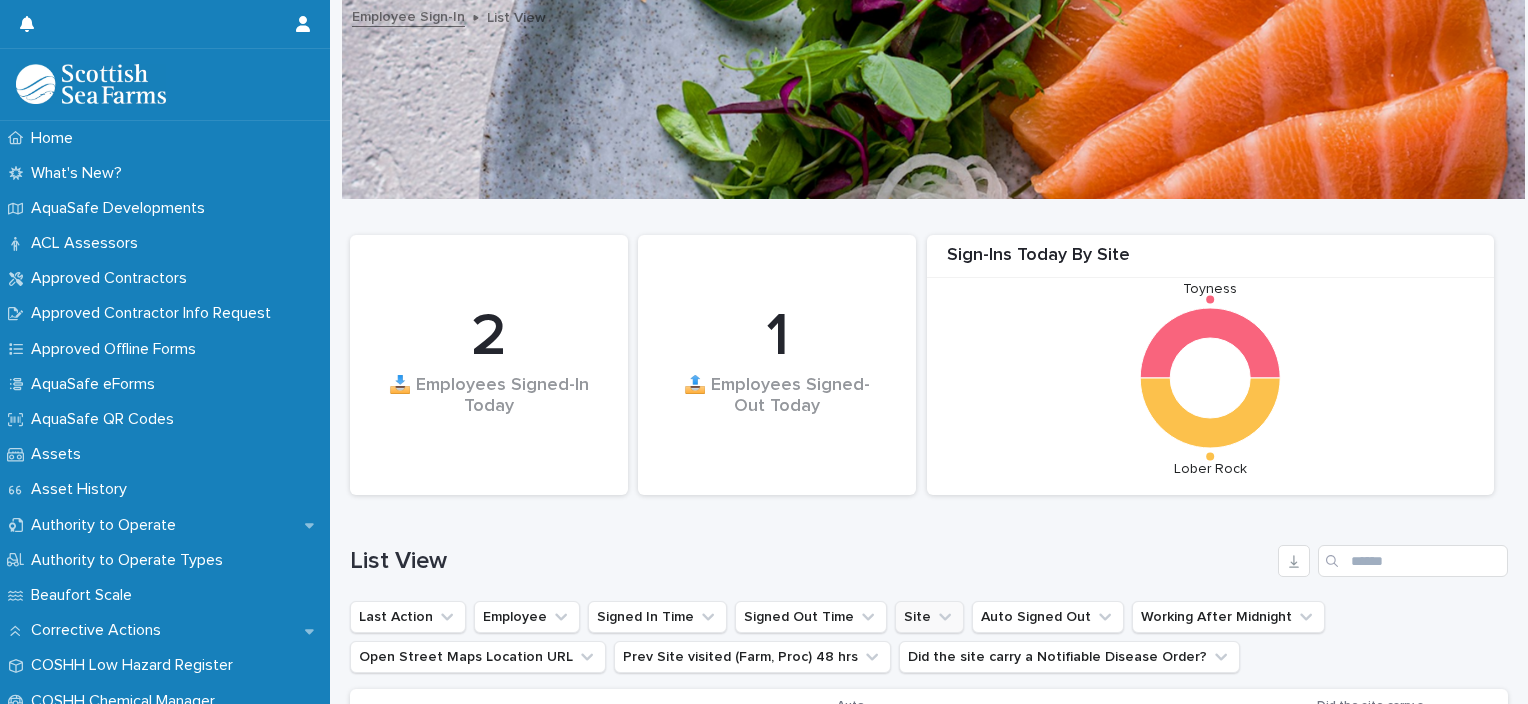 click 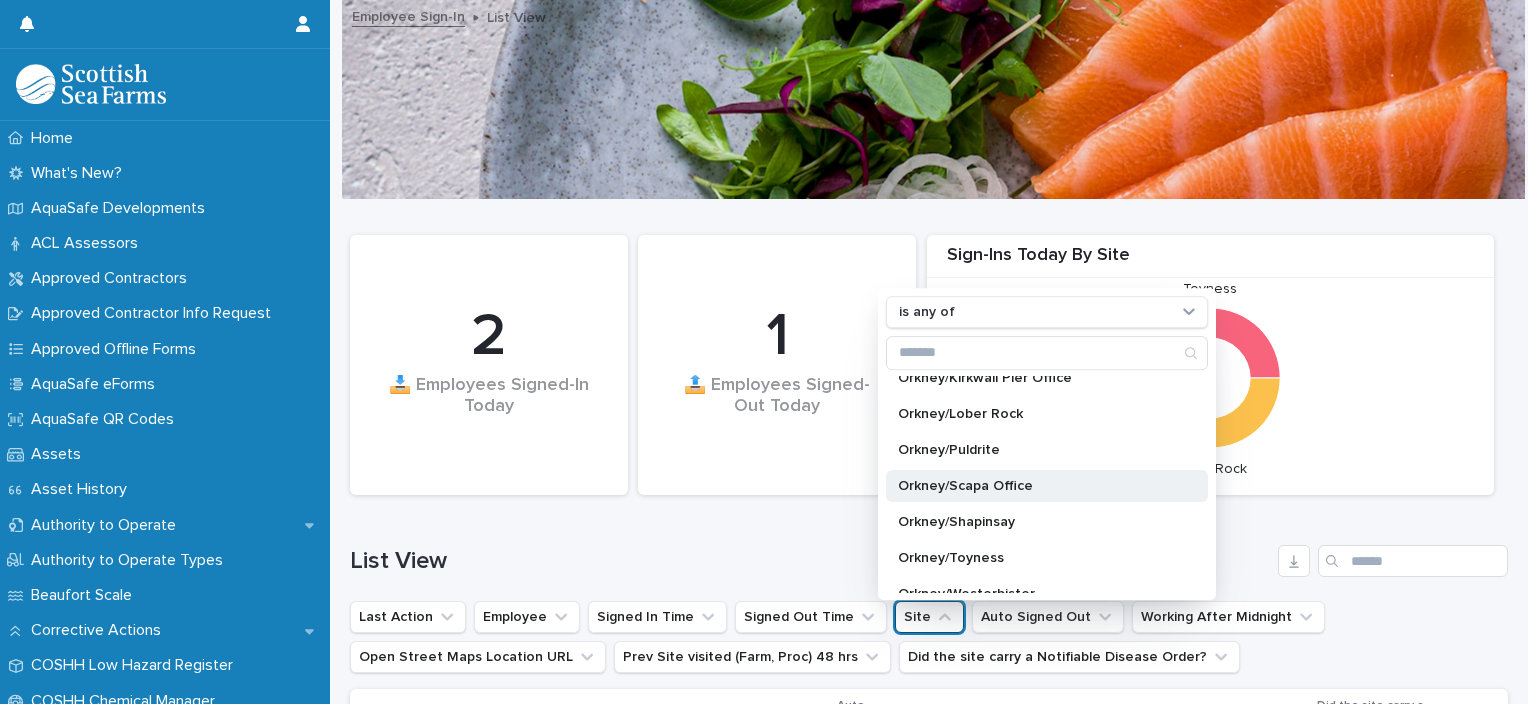 scroll, scrollTop: 300, scrollLeft: 0, axis: vertical 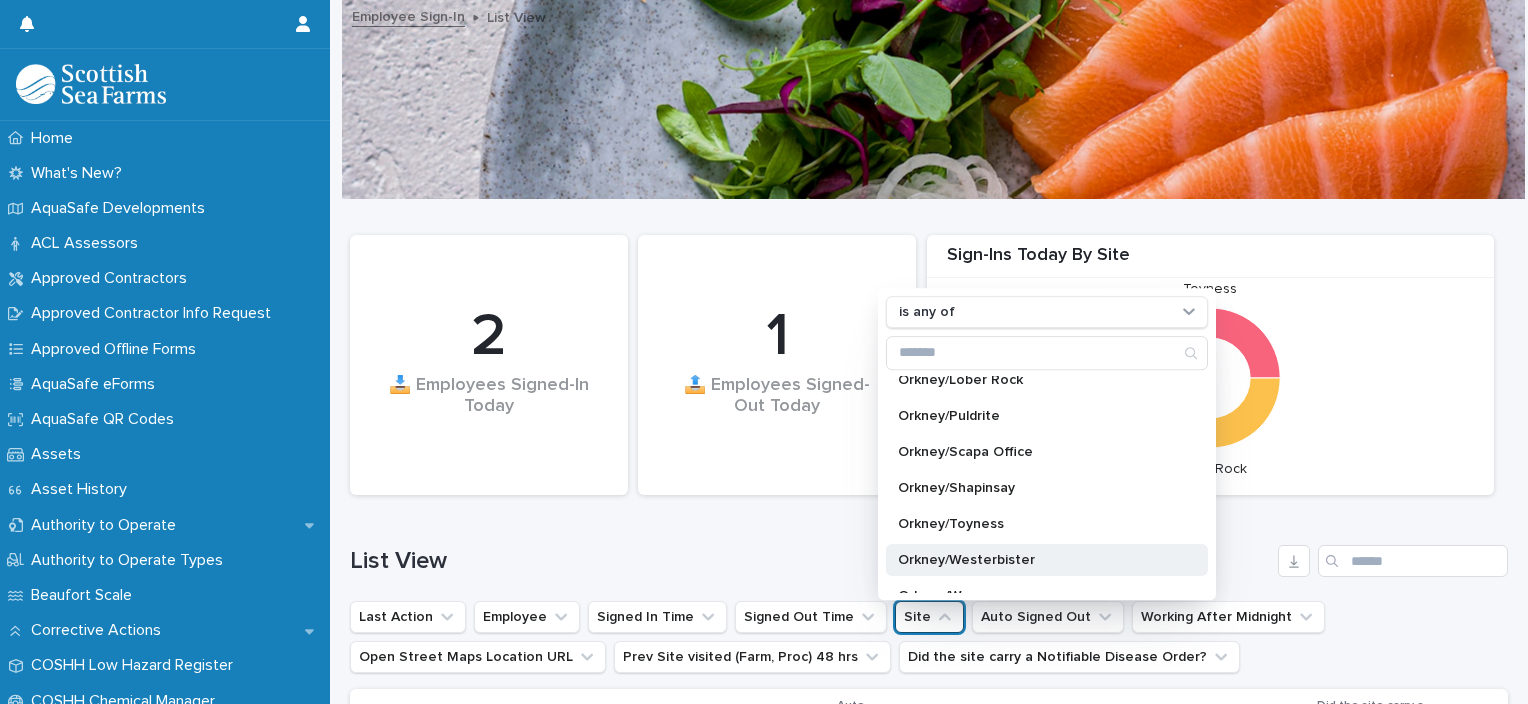 click on "Orkney/Westerbister" at bounding box center [1037, 560] 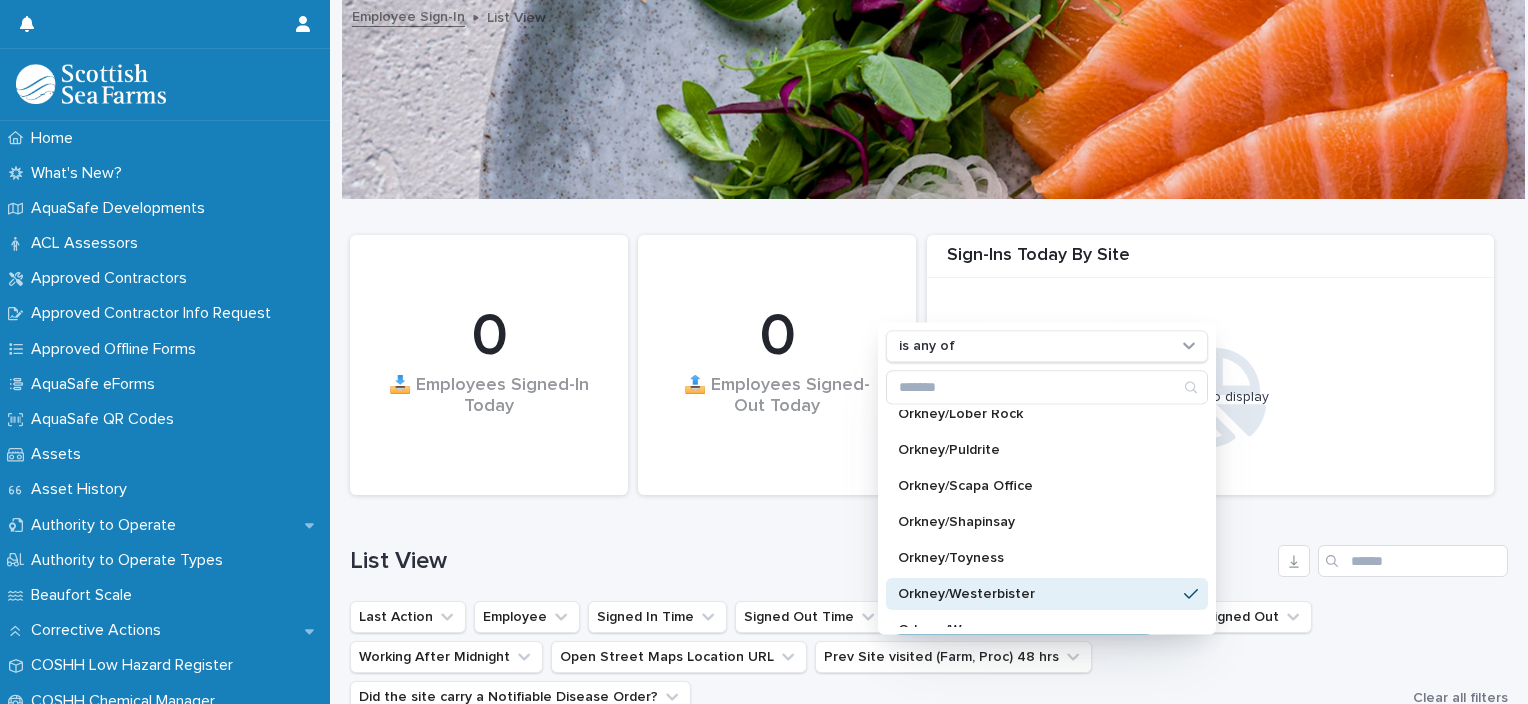 click on "List View" at bounding box center (929, 553) 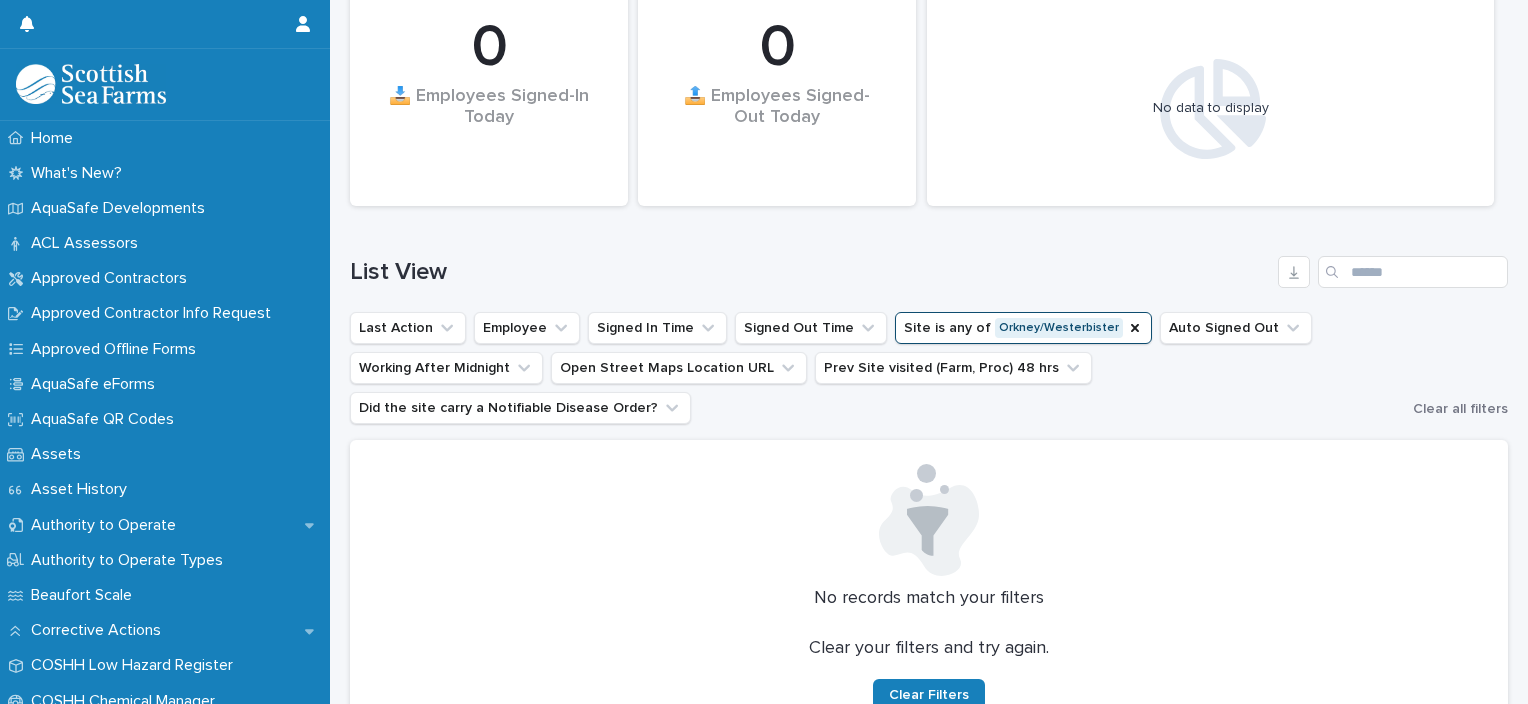 scroll, scrollTop: 0, scrollLeft: 0, axis: both 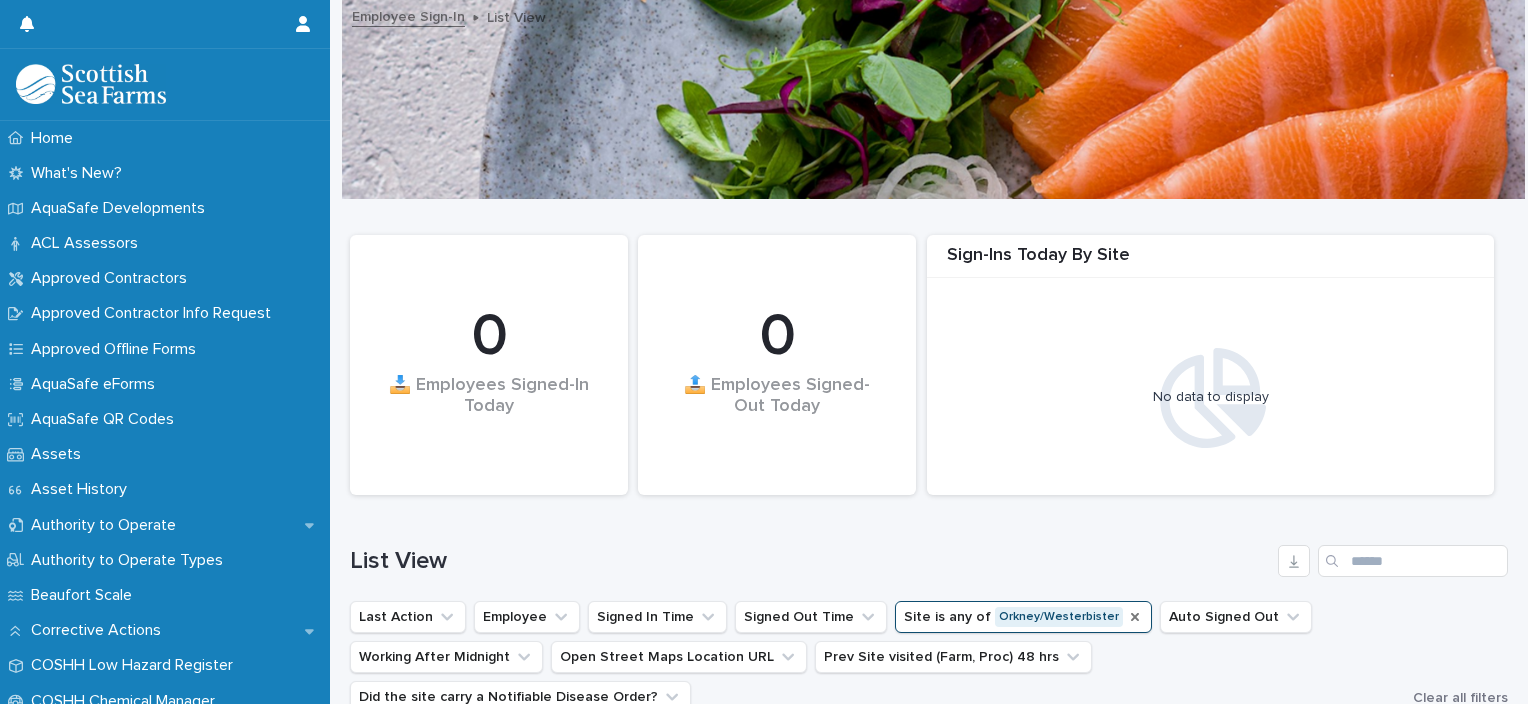 click 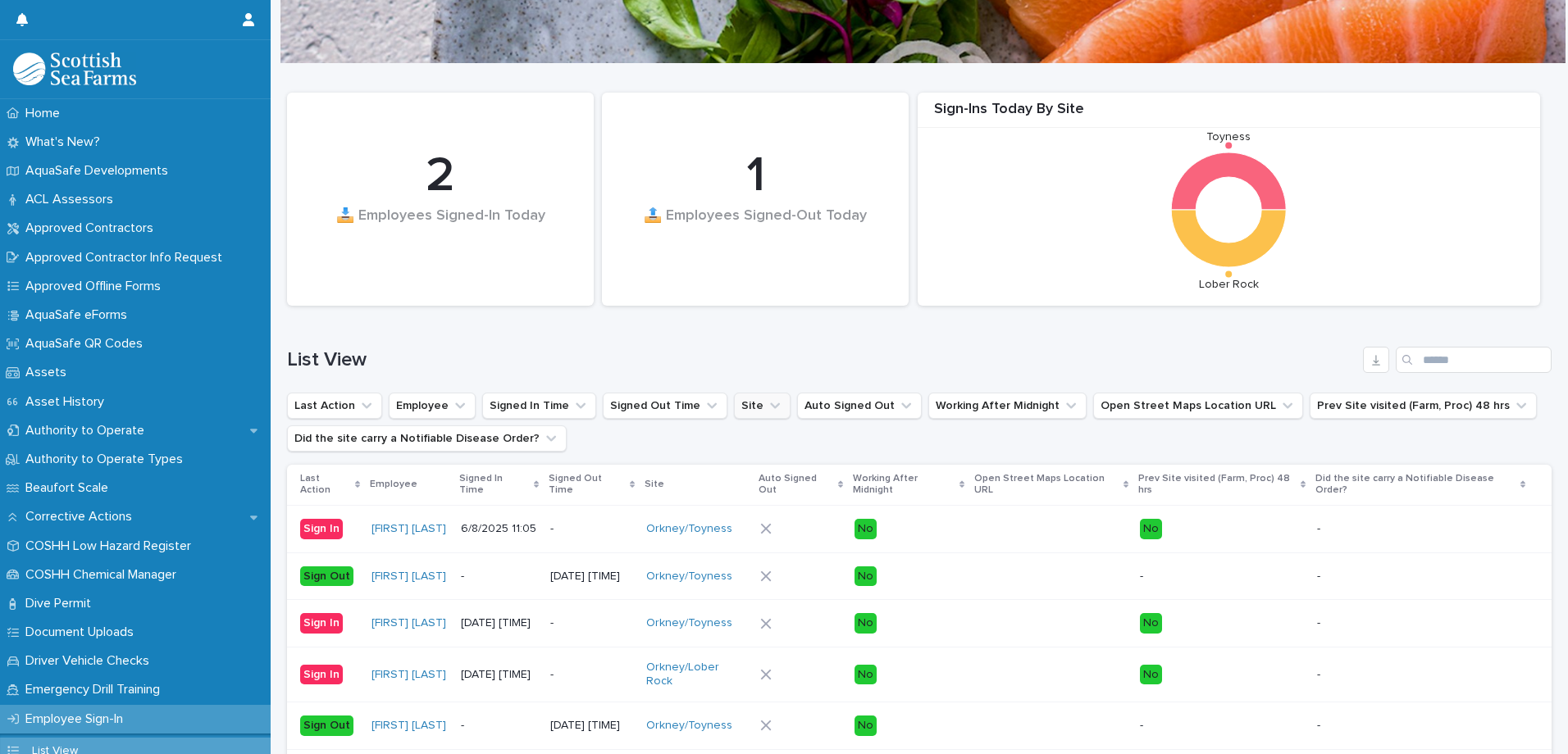 scroll, scrollTop: 0, scrollLeft: 0, axis: both 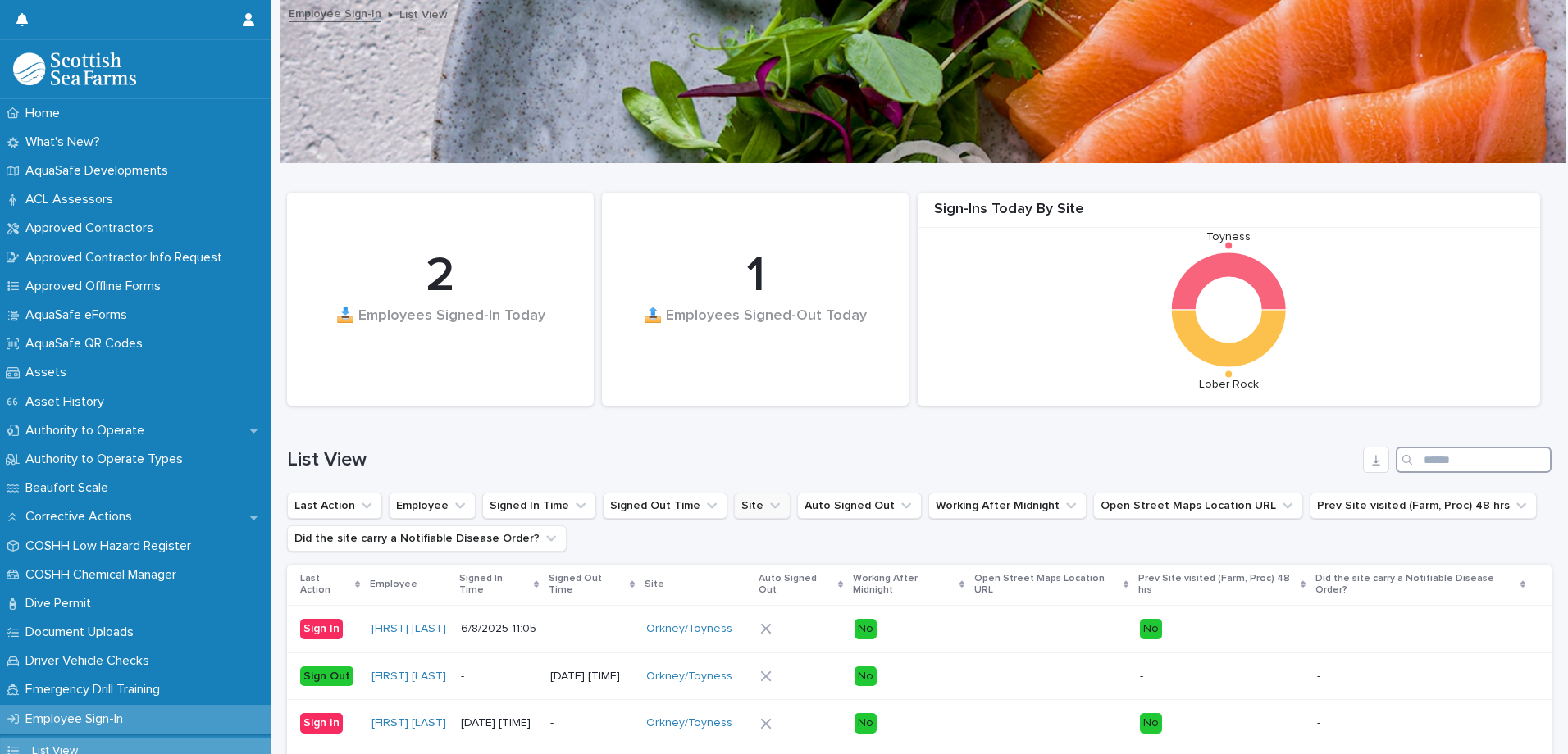 click at bounding box center (1474, 460) 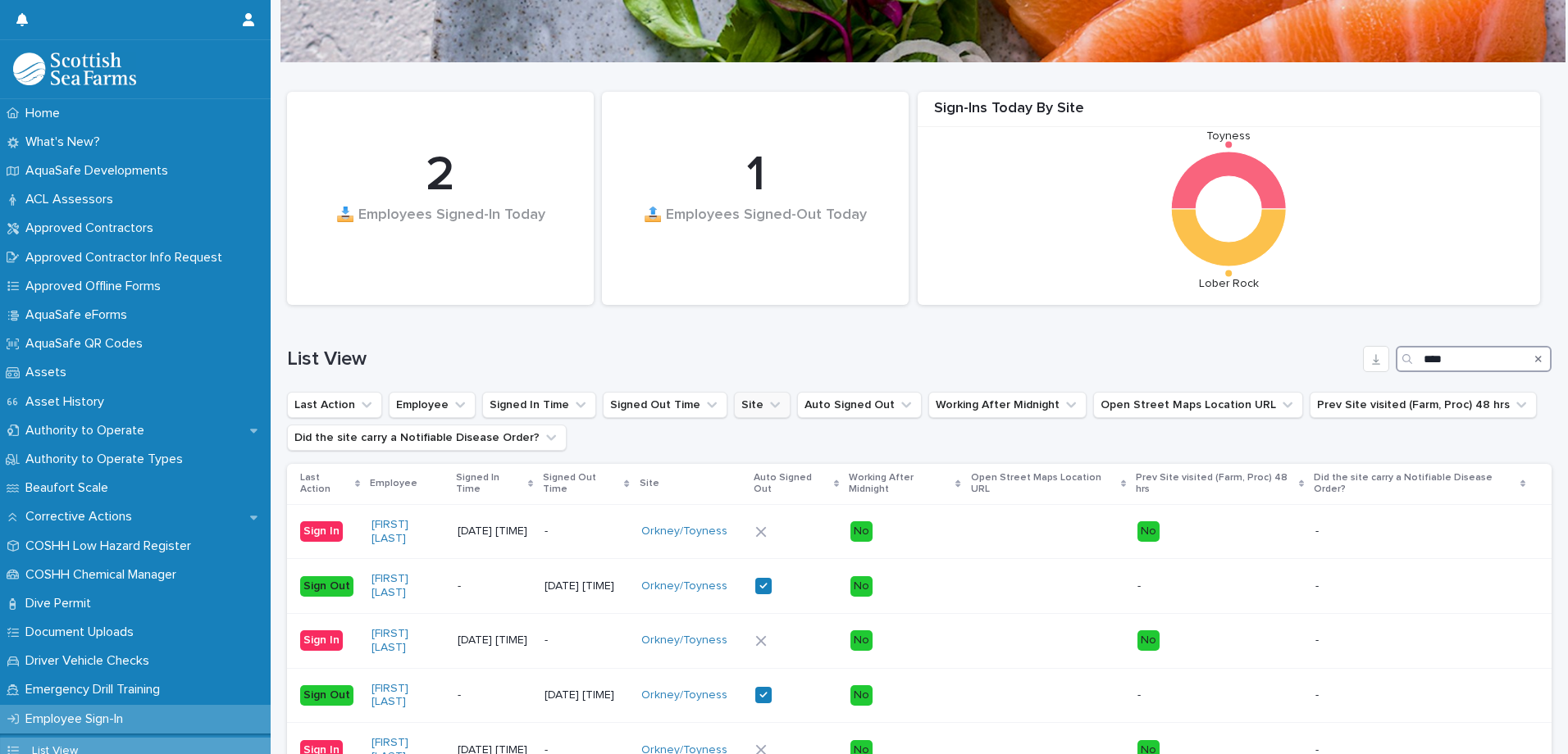 scroll, scrollTop: 0, scrollLeft: 0, axis: both 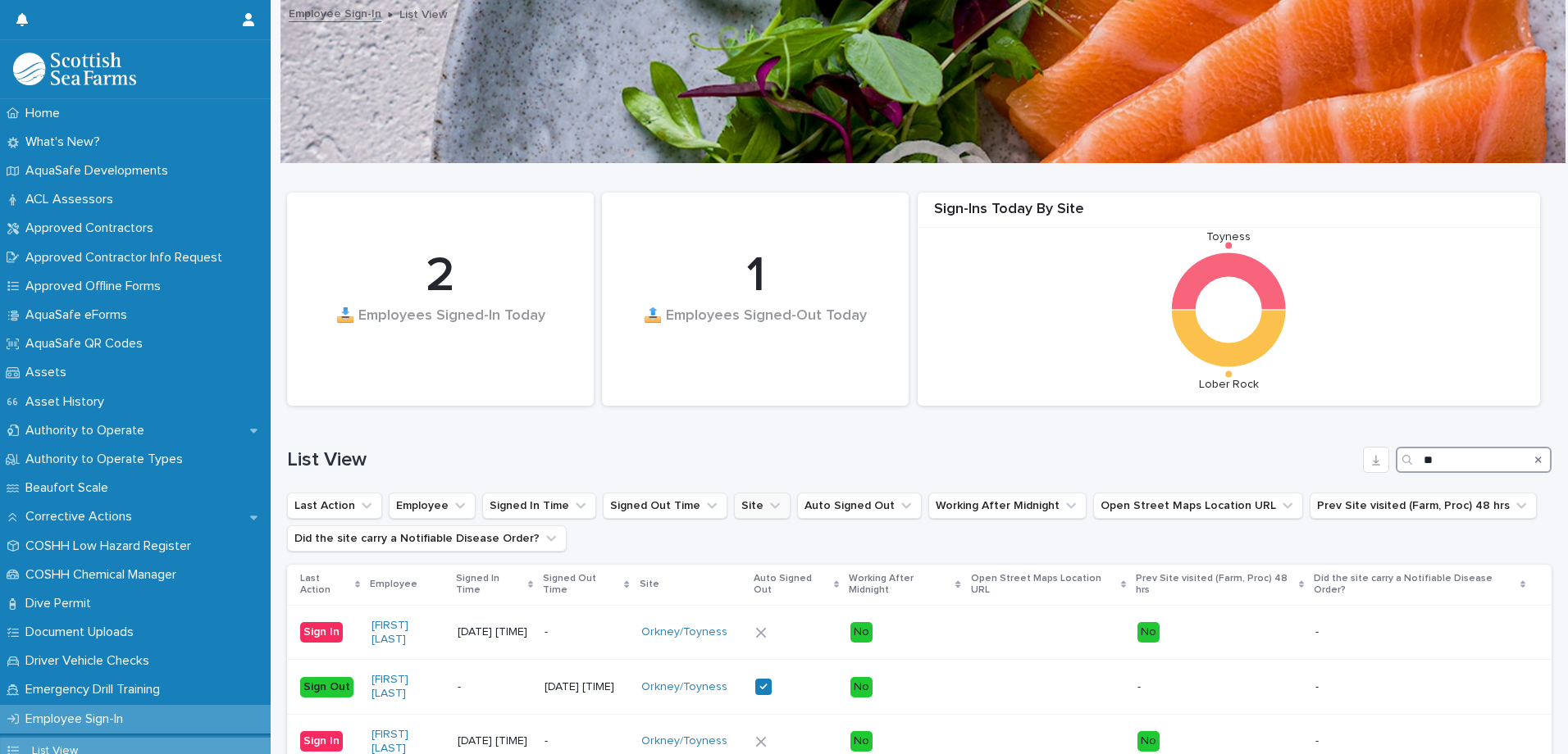 type on "*" 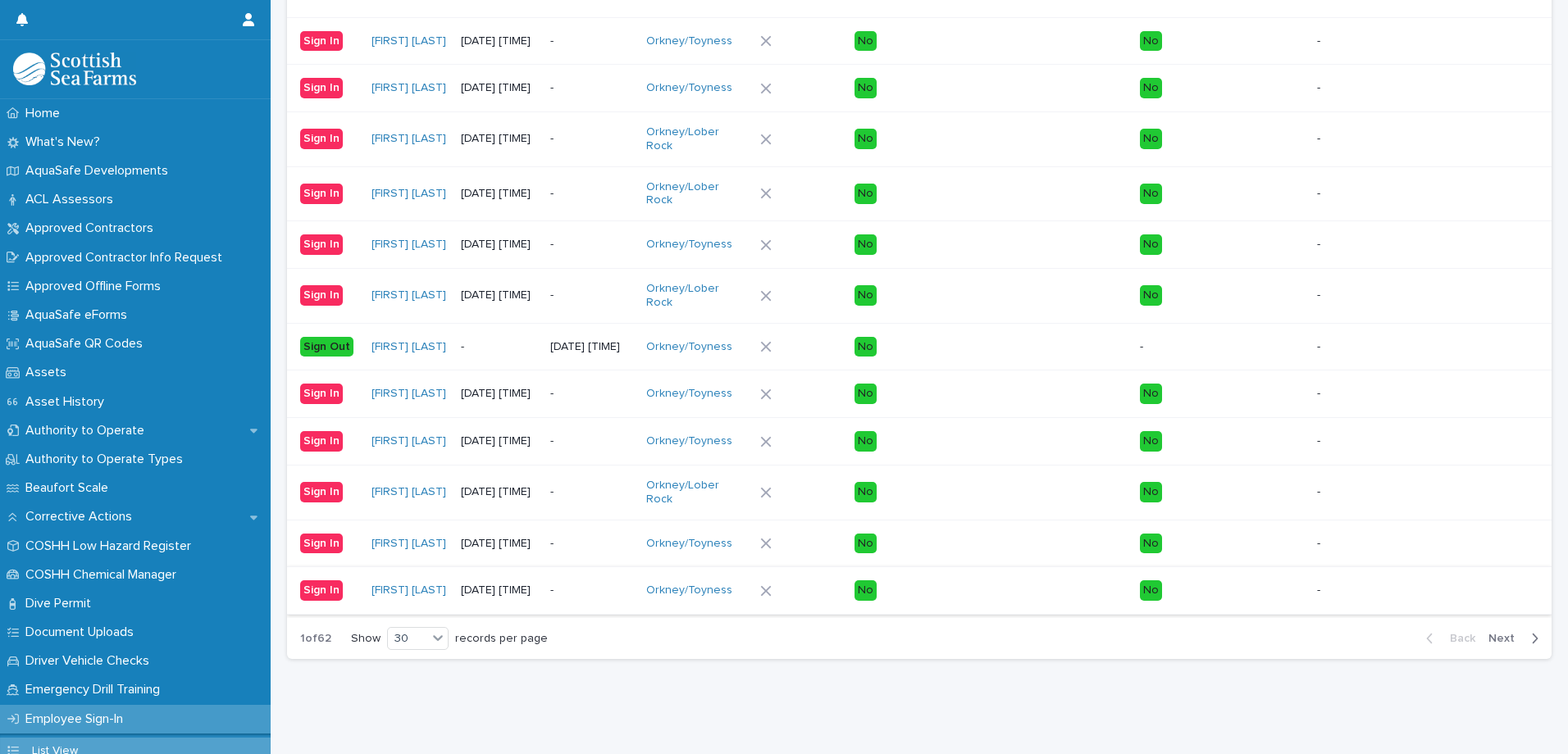 scroll, scrollTop: 1575, scrollLeft: 0, axis: vertical 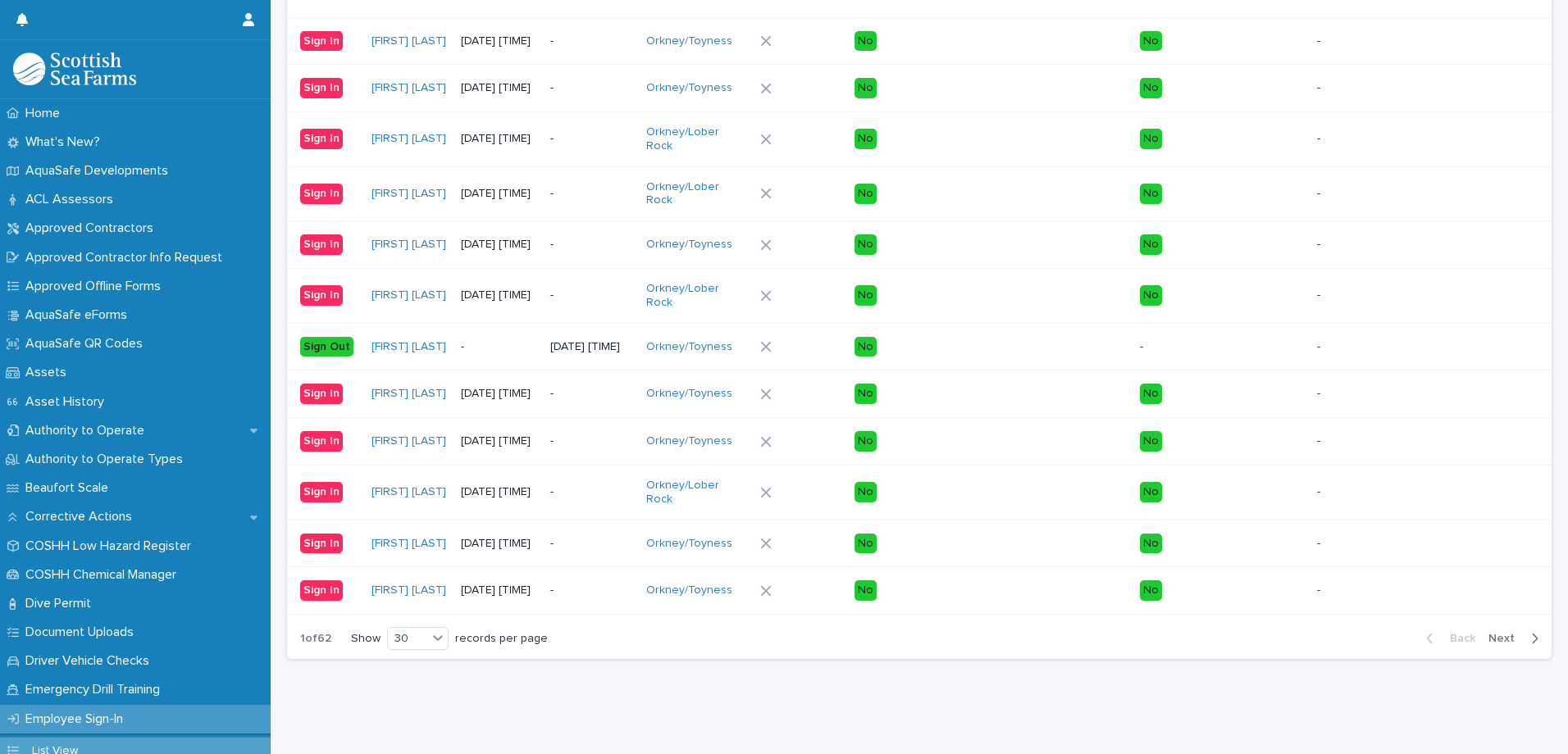 click on "Next" at bounding box center (1506, 638) 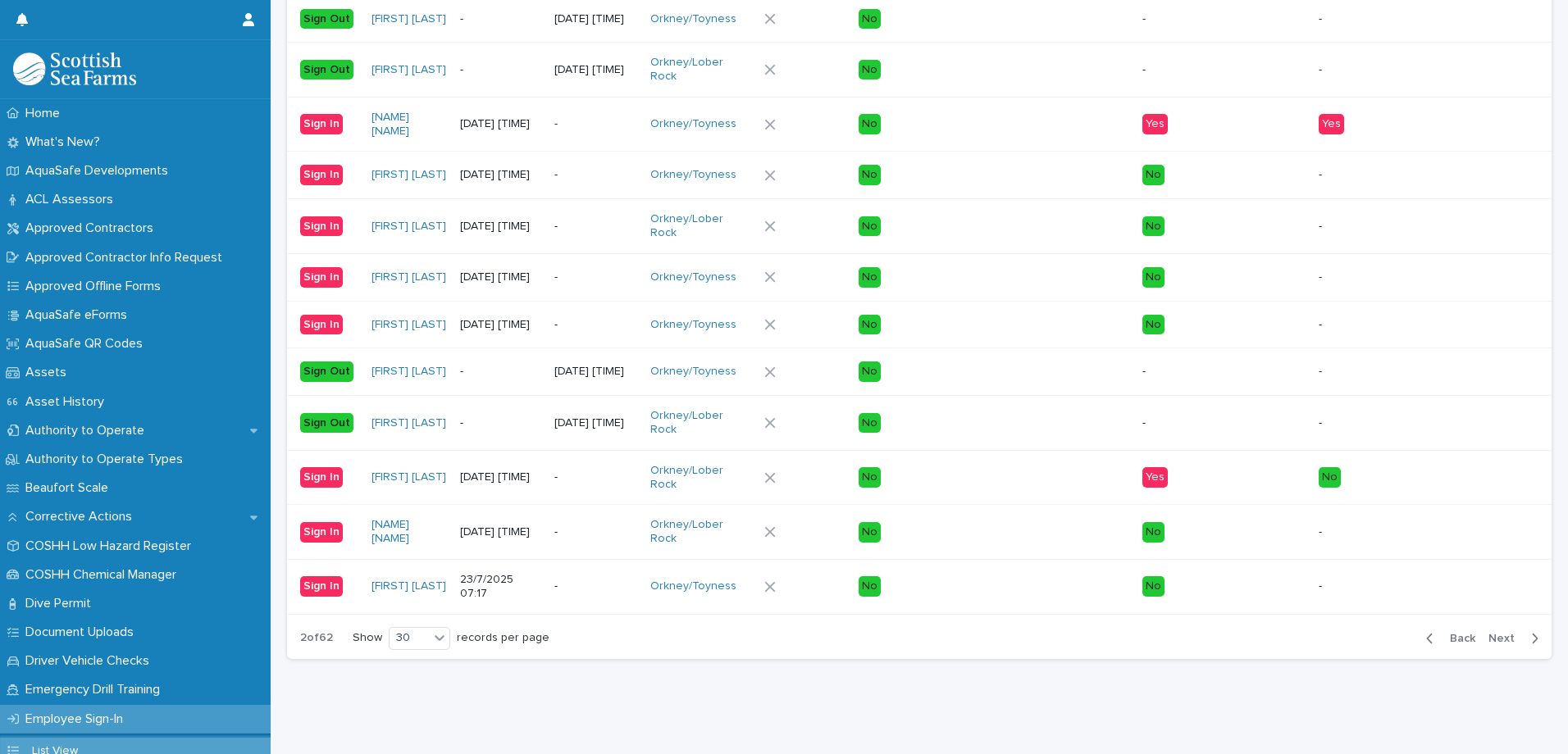 scroll, scrollTop: 1575, scrollLeft: 0, axis: vertical 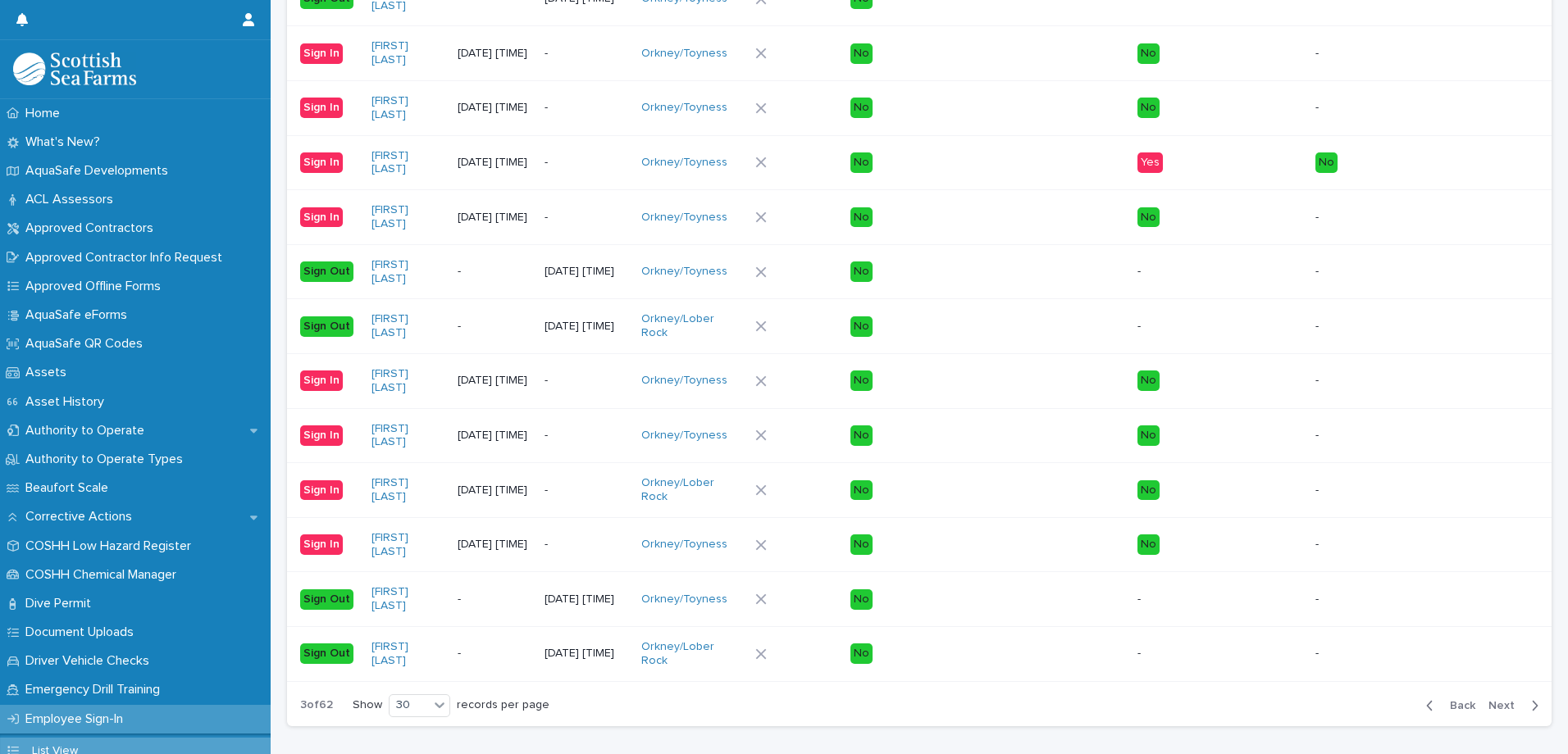 click on "Next" at bounding box center (1506, 706) 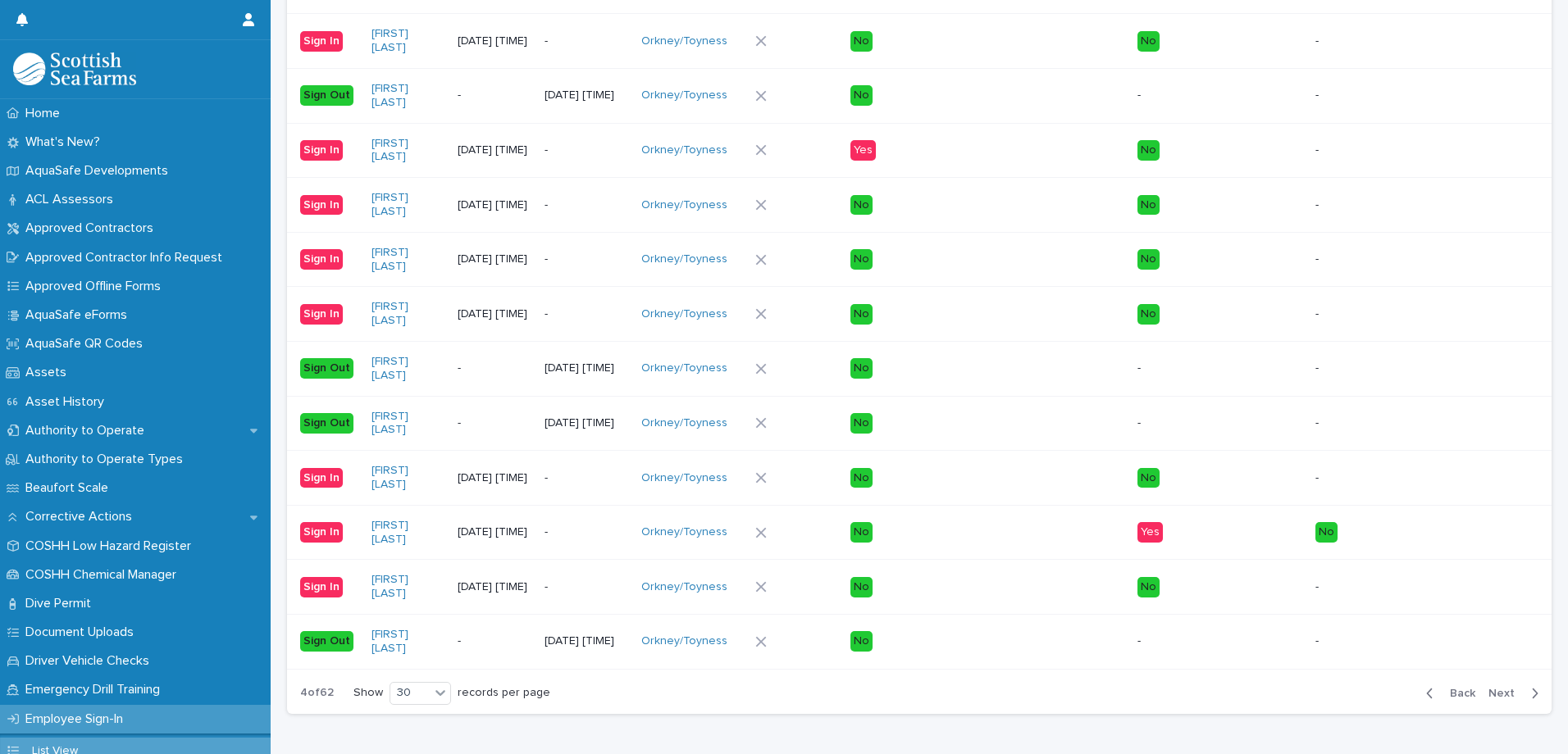 scroll, scrollTop: 1575, scrollLeft: 0, axis: vertical 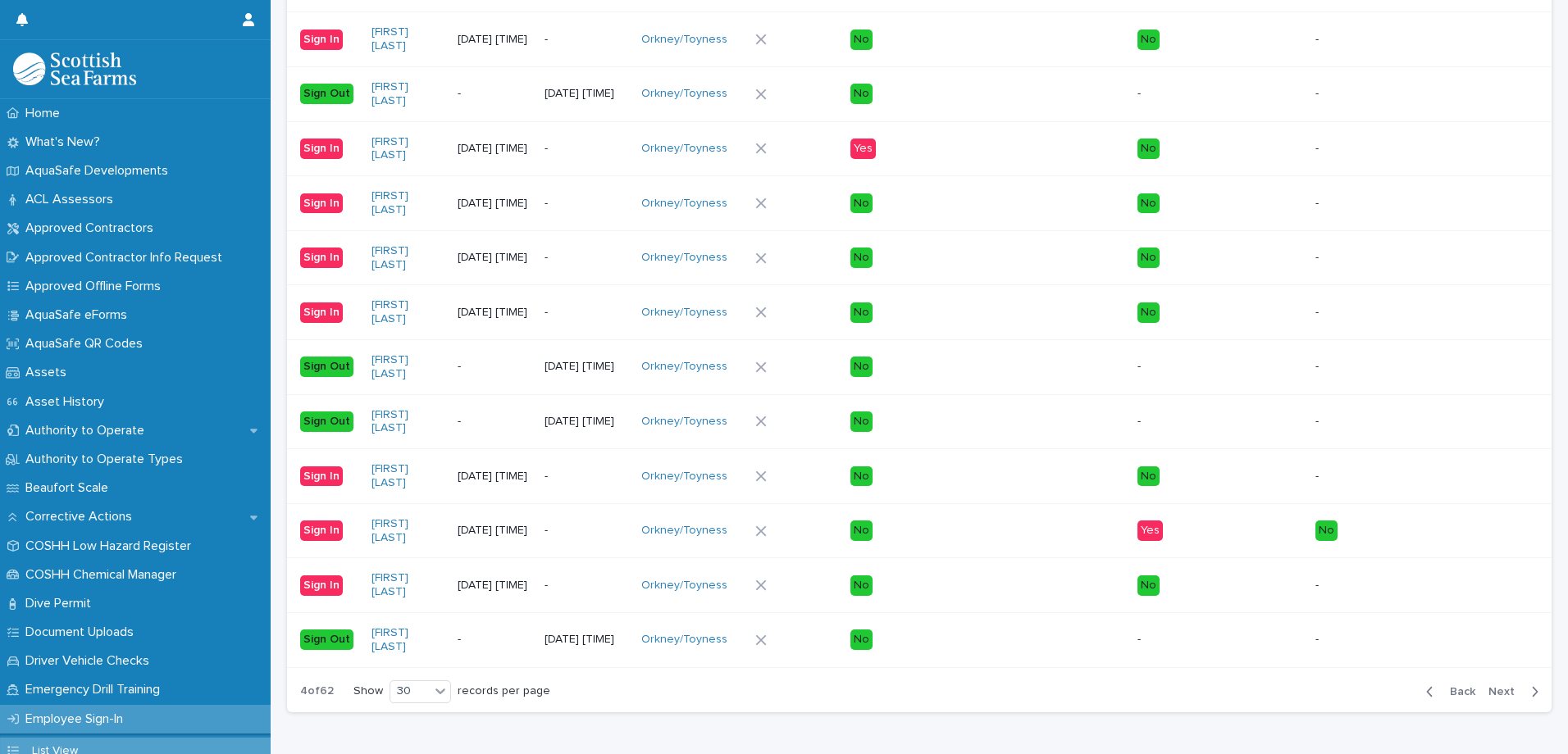 click on "Next" at bounding box center [1506, 692] 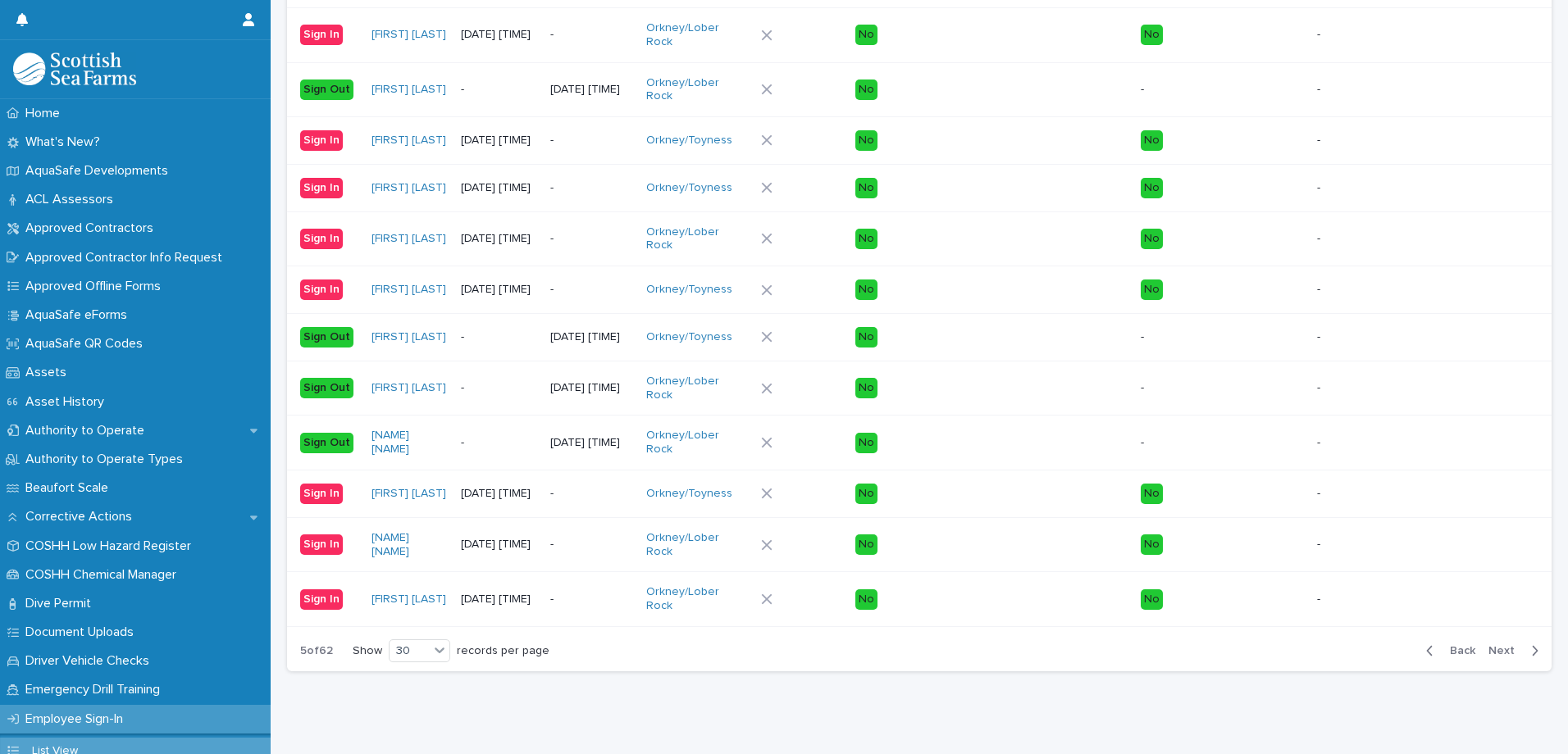 scroll, scrollTop: 1575, scrollLeft: 0, axis: vertical 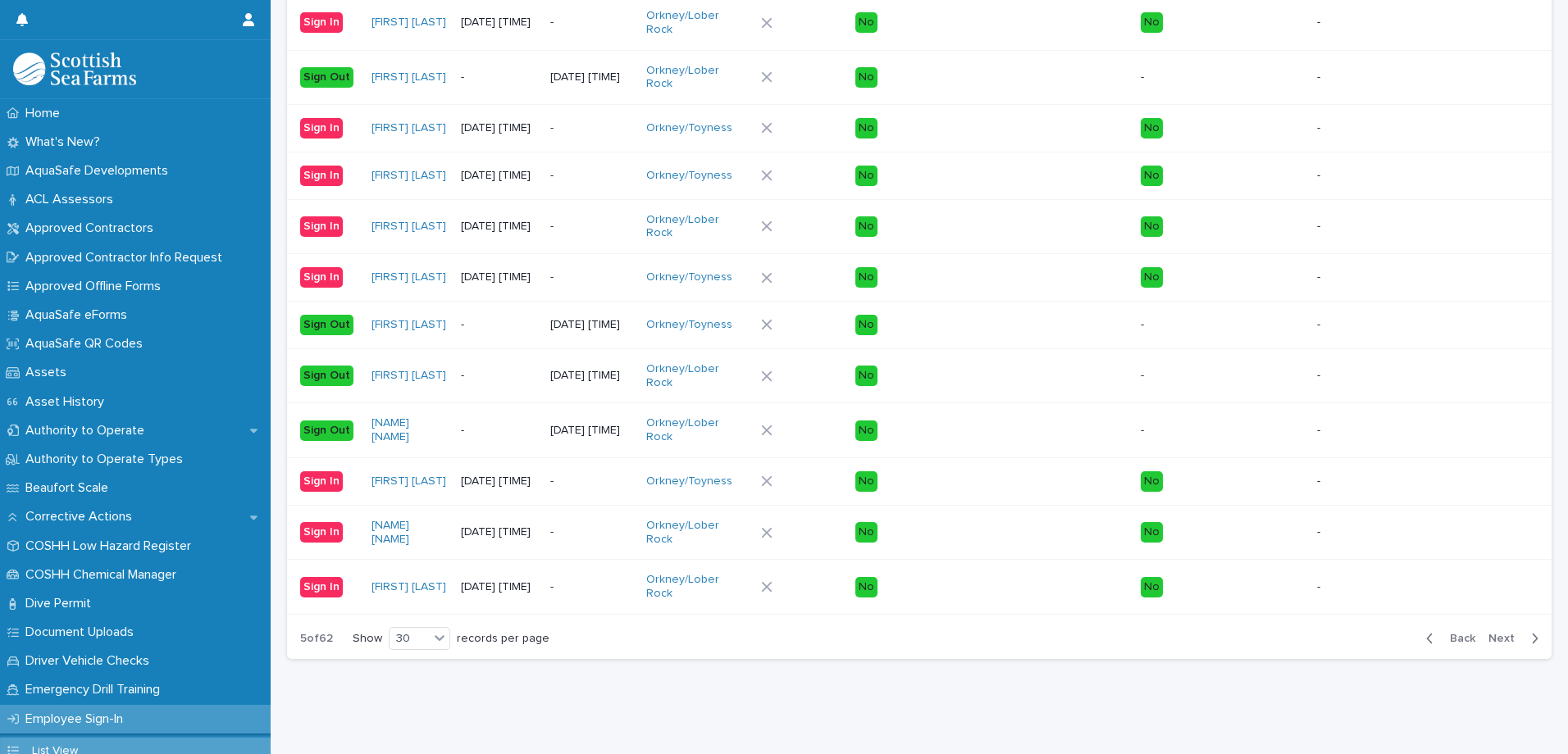 click on "Next" at bounding box center (1506, 638) 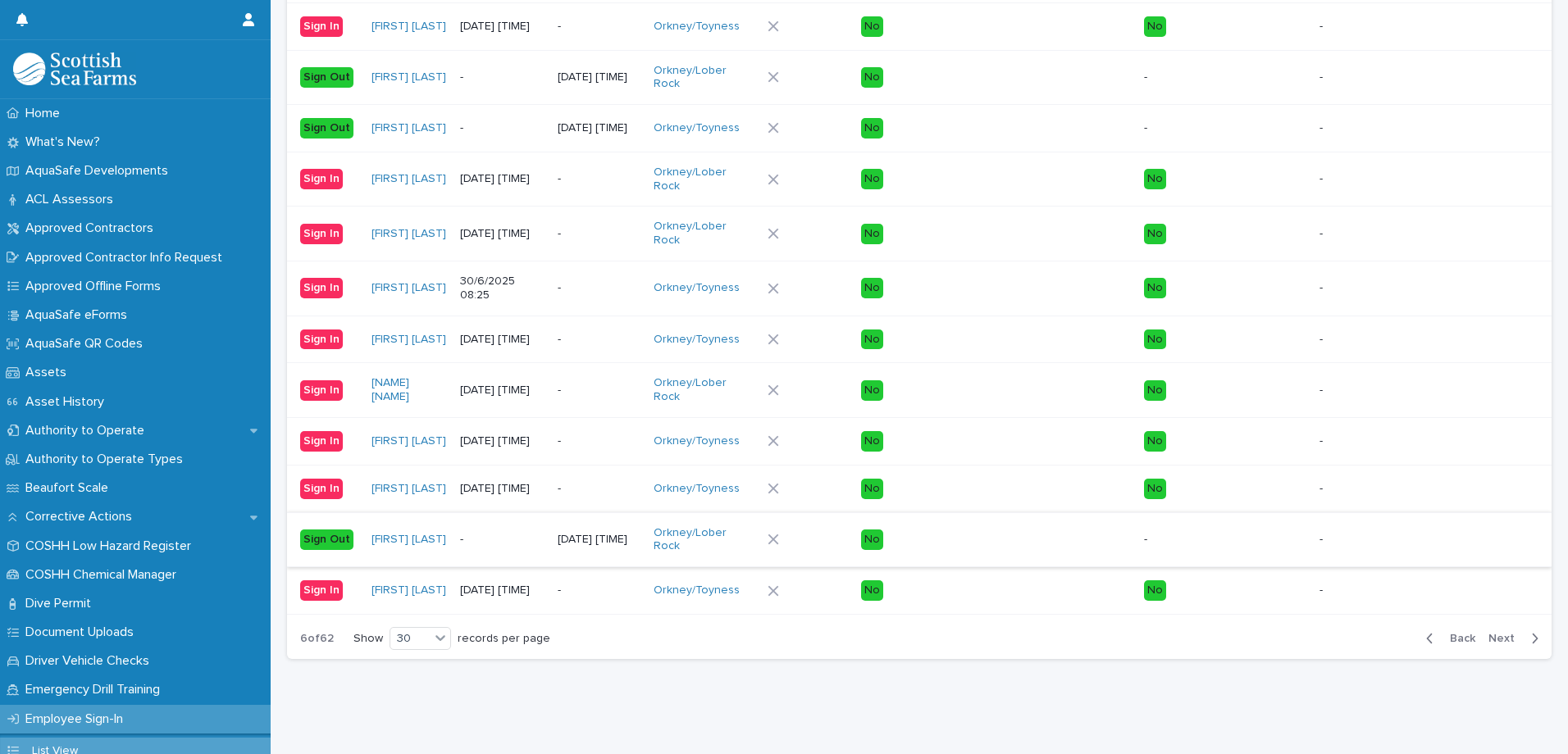 scroll, scrollTop: 1575, scrollLeft: 0, axis: vertical 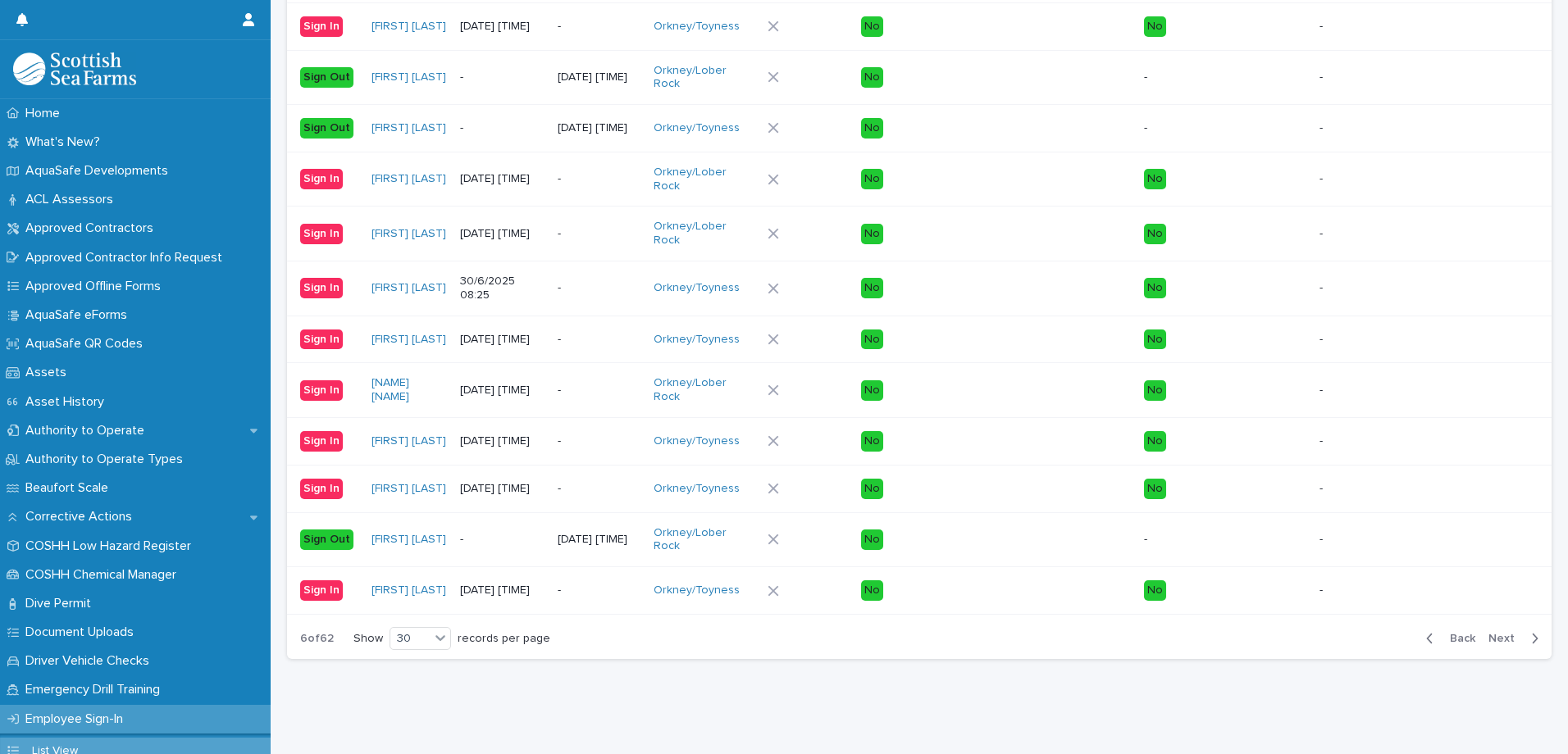 click on "Next" at bounding box center [1506, 638] 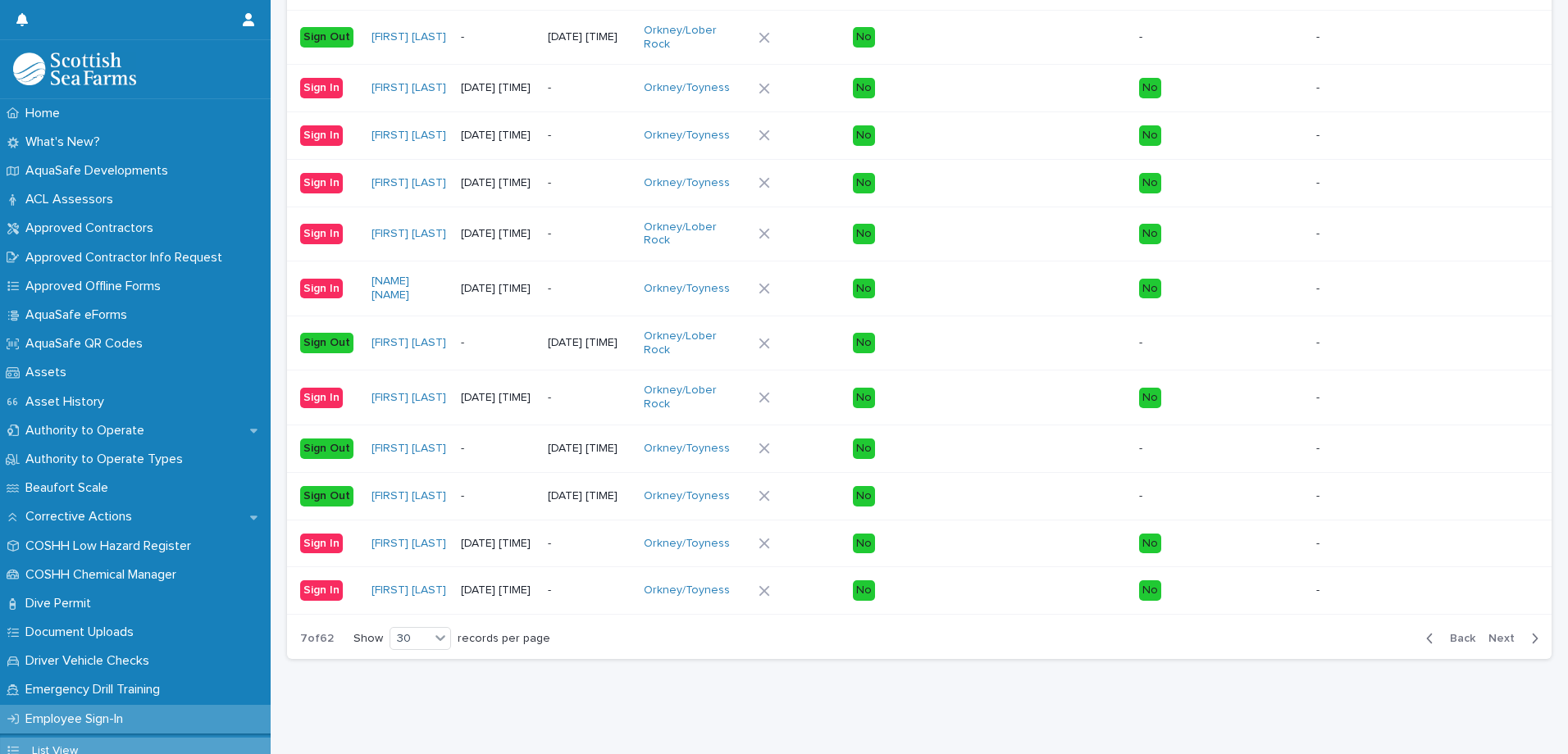 scroll, scrollTop: 1523, scrollLeft: 0, axis: vertical 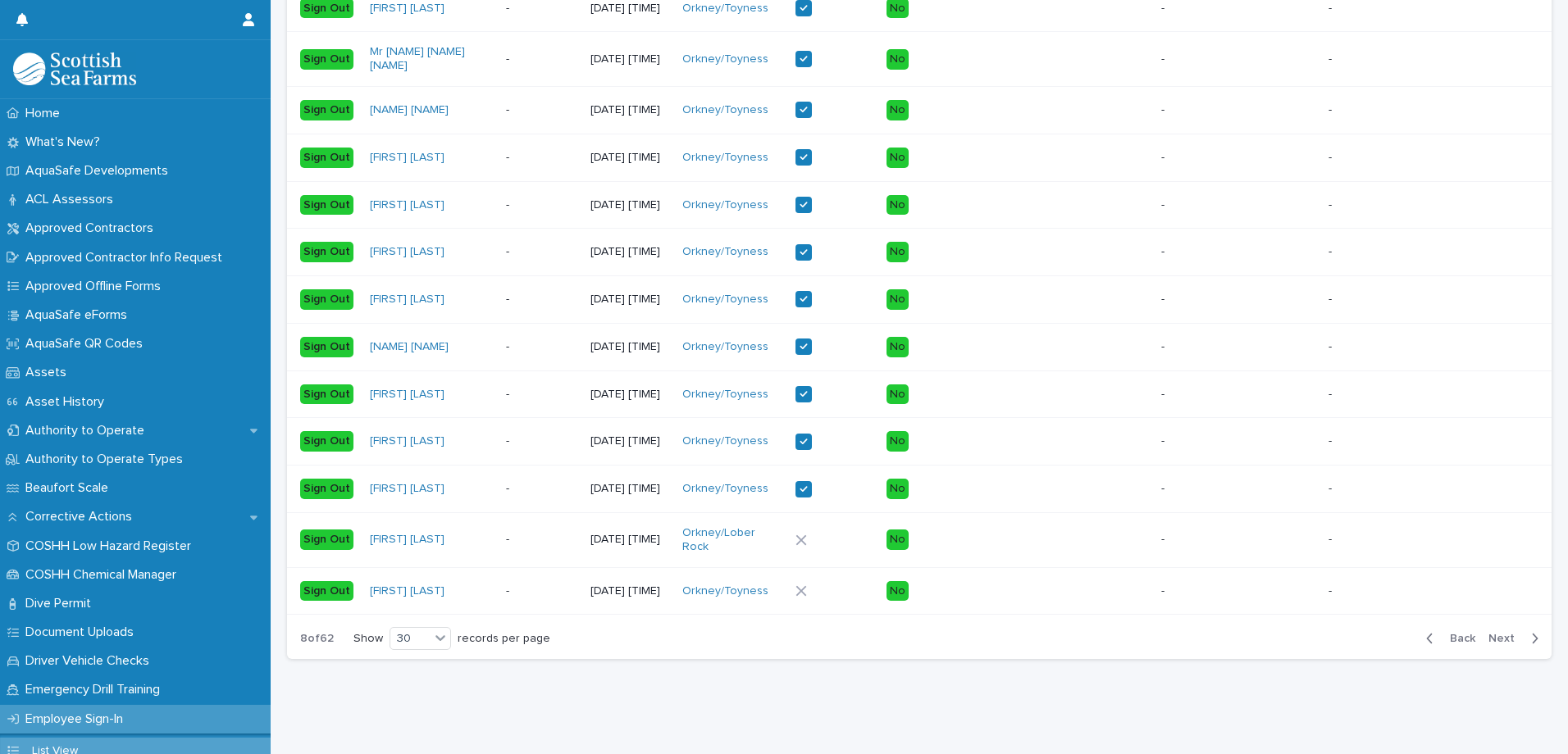 click on "Next" at bounding box center [1506, 638] 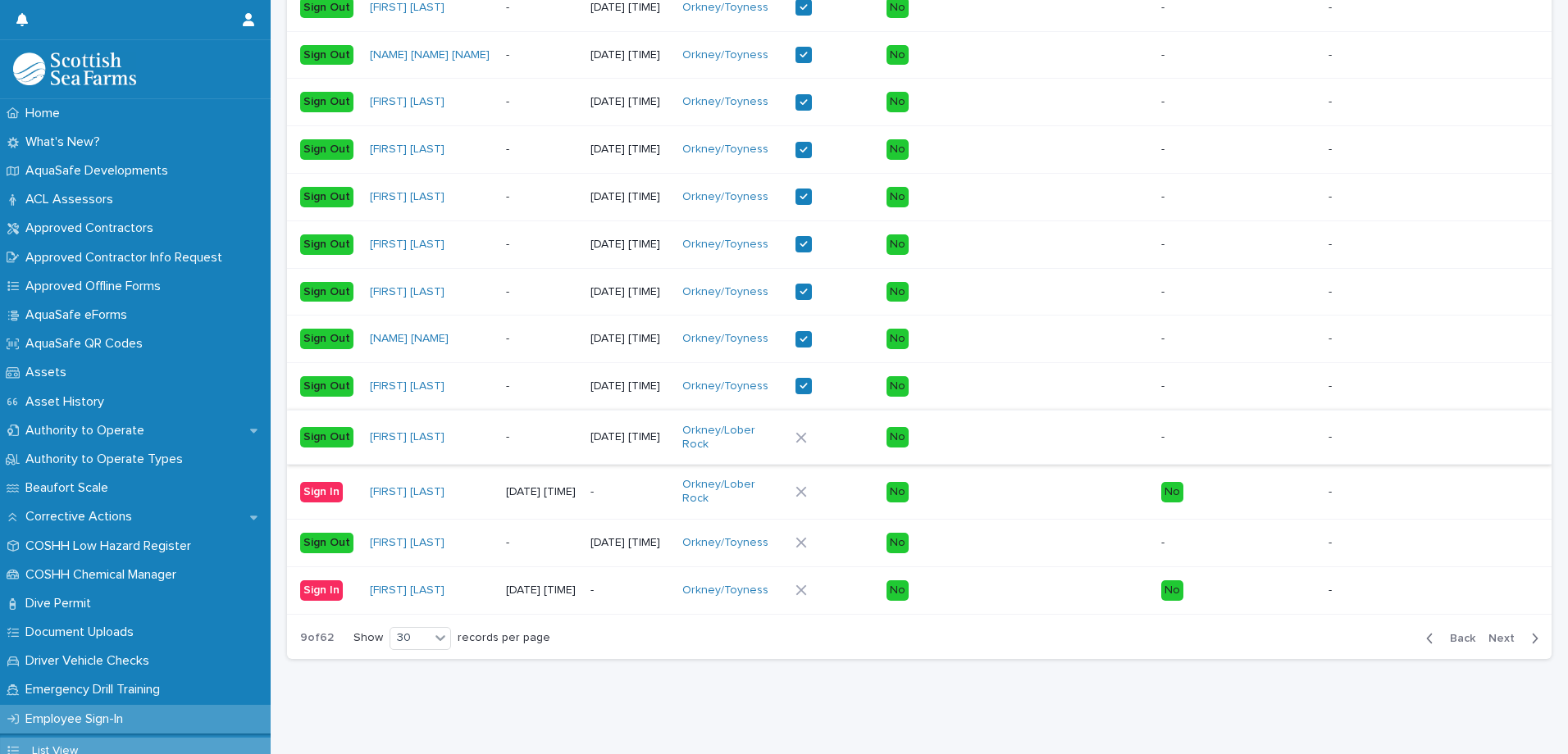 scroll, scrollTop: 1619, scrollLeft: 0, axis: vertical 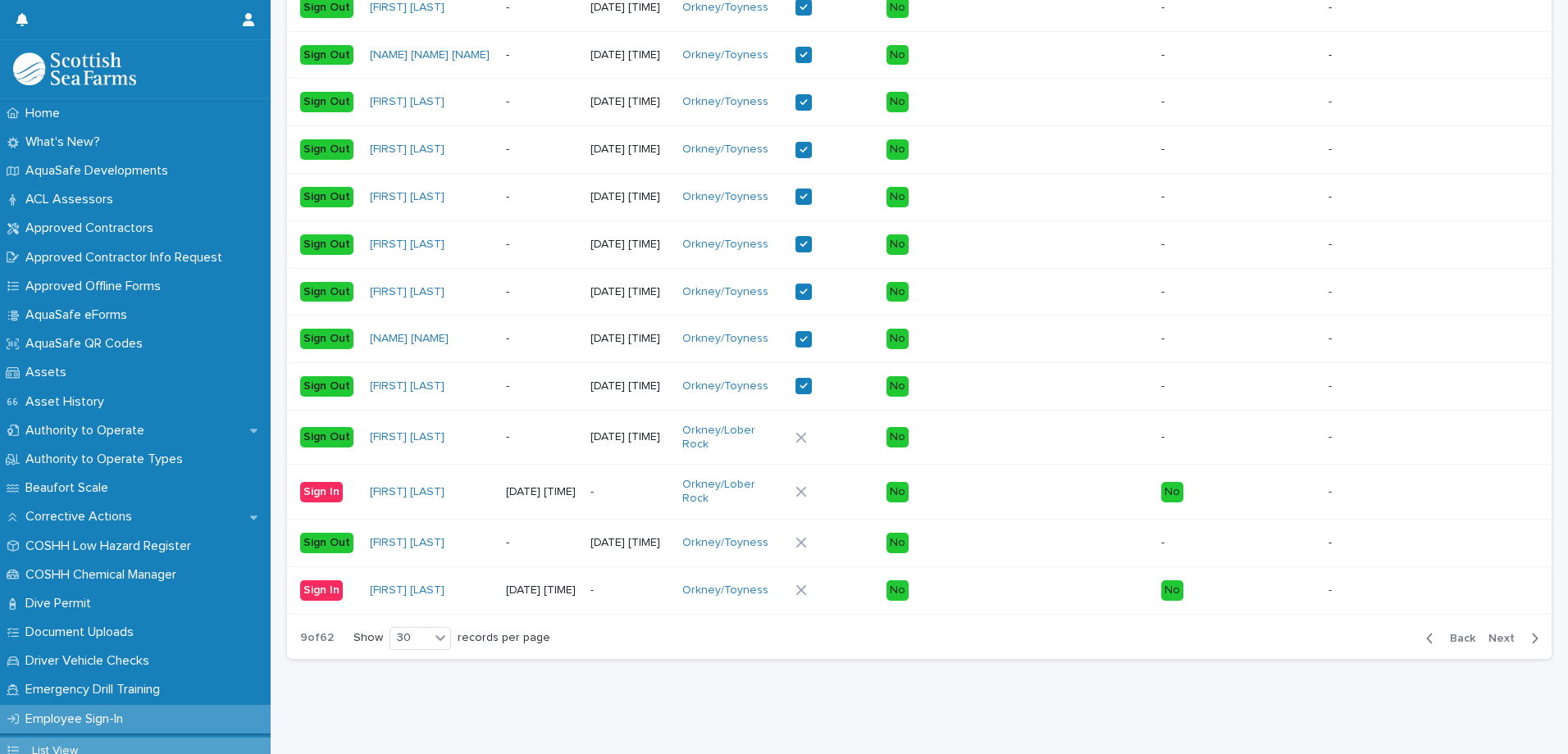 click on "Next" at bounding box center [1506, 638] 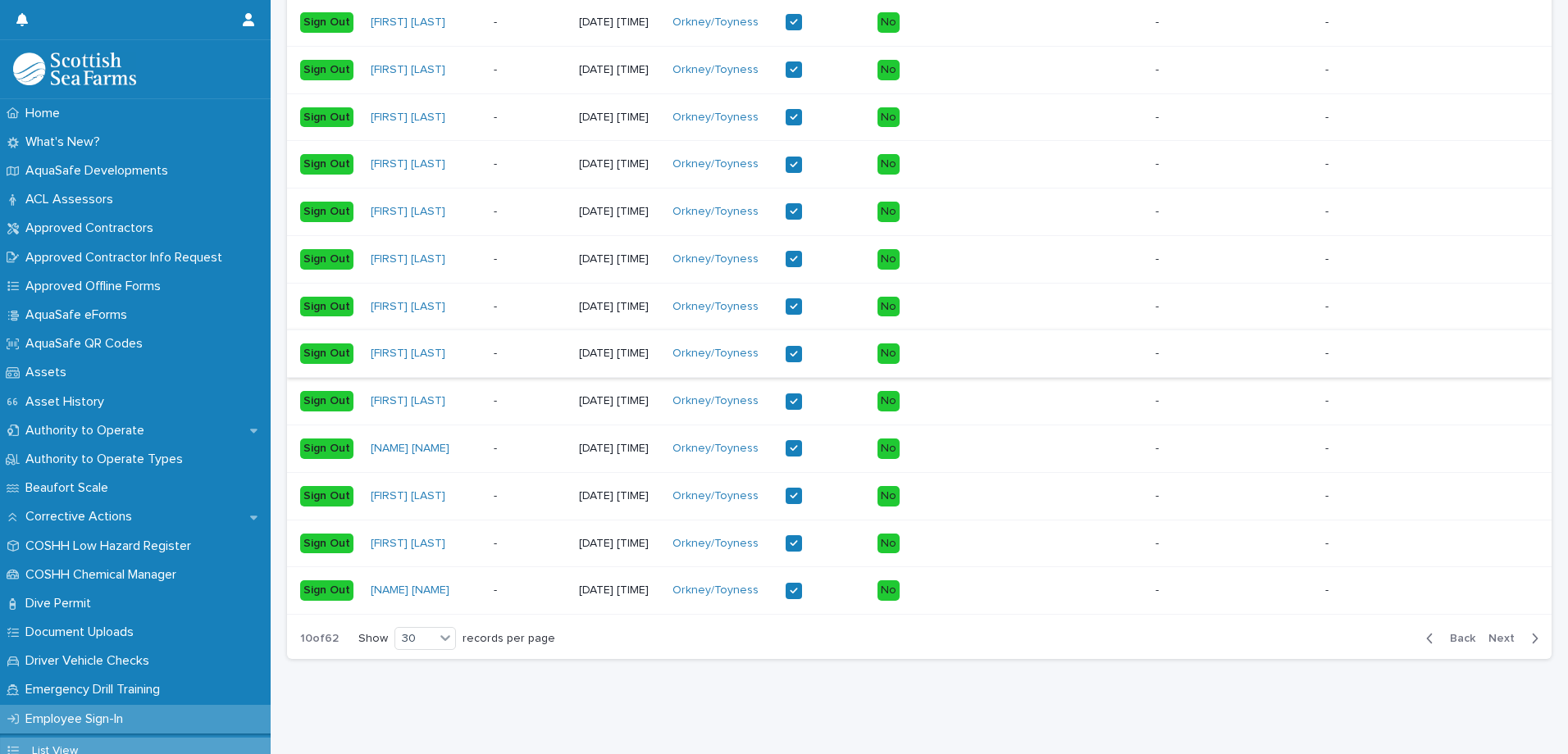 scroll, scrollTop: 1633, scrollLeft: 0, axis: vertical 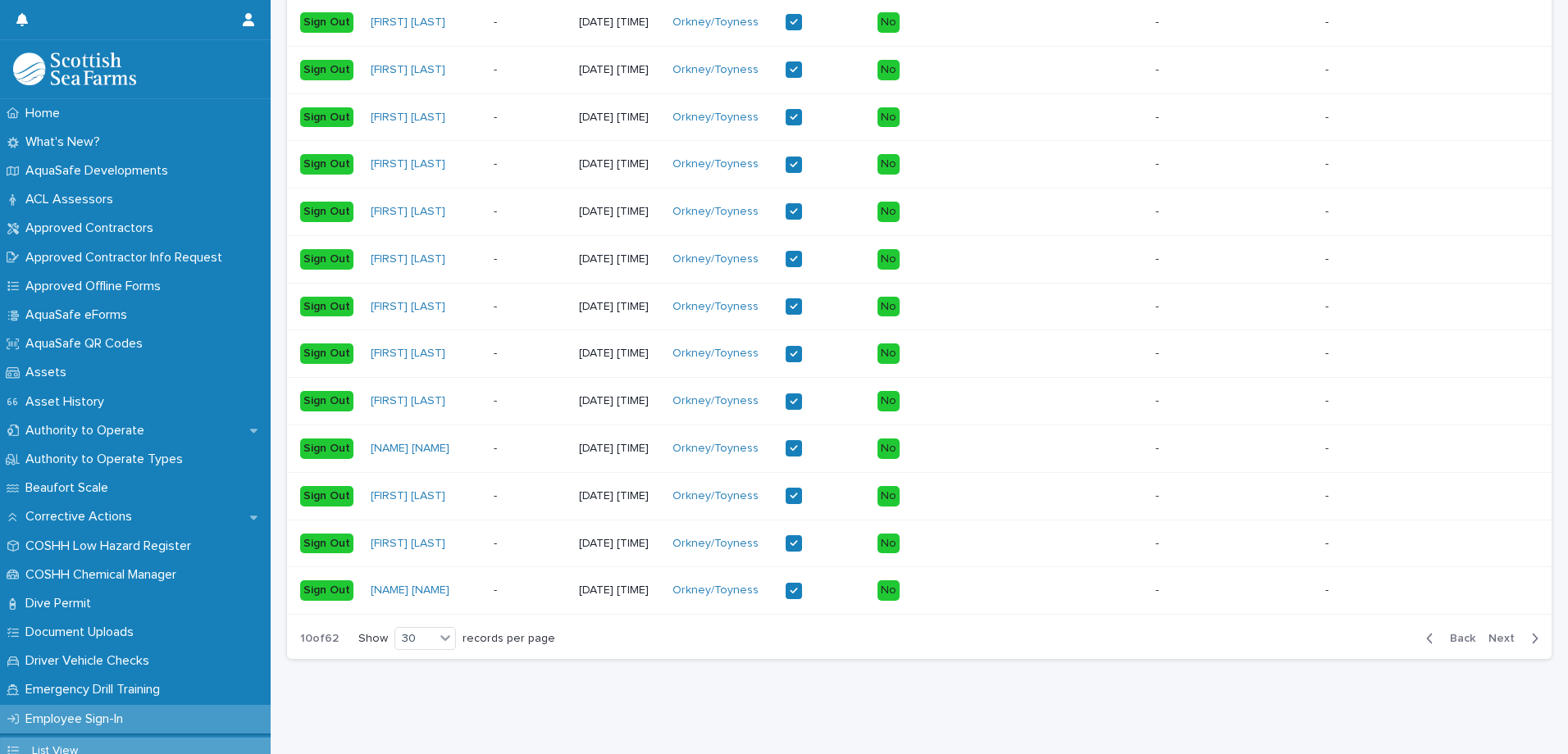 click on "Next" at bounding box center (1506, 638) 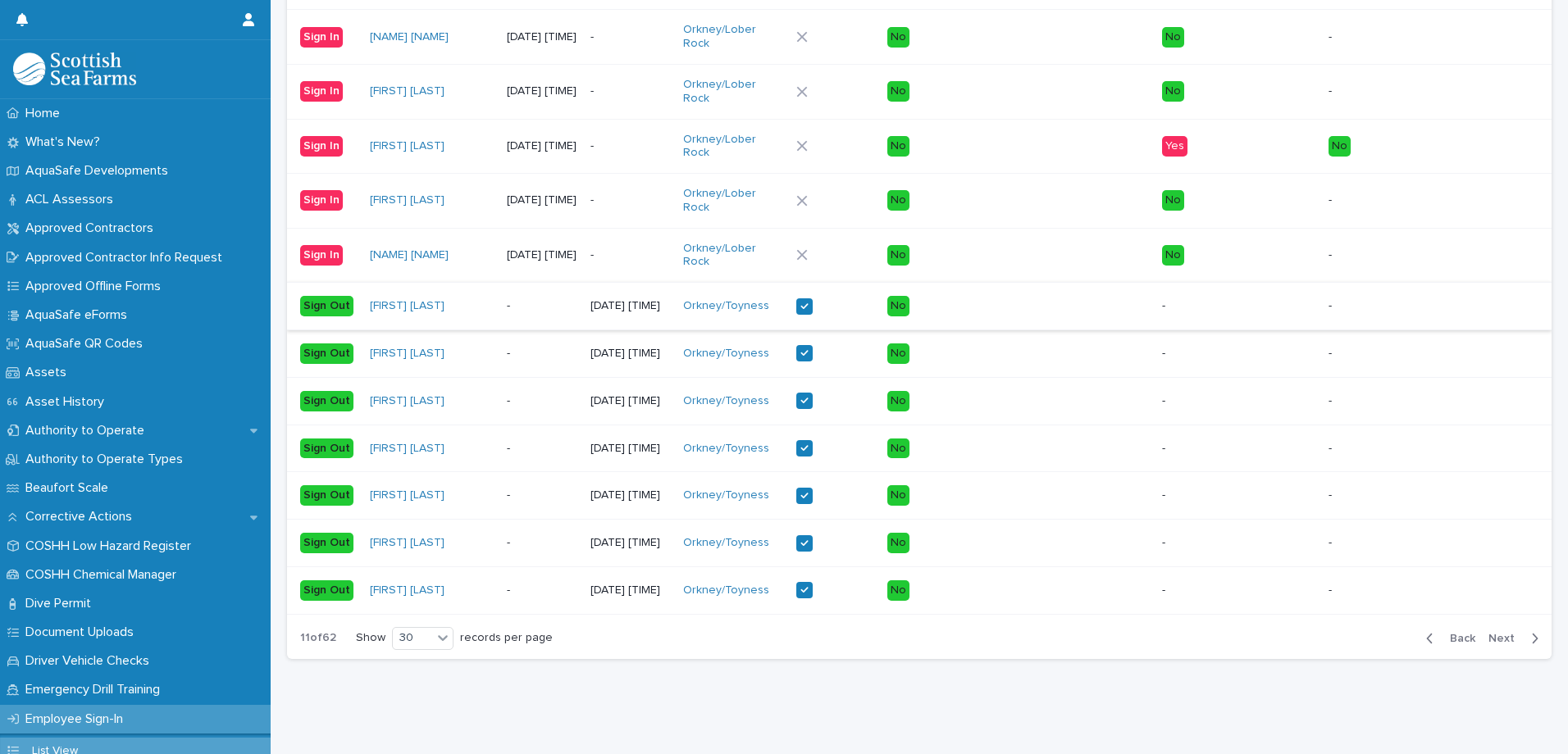 scroll, scrollTop: 1605, scrollLeft: 0, axis: vertical 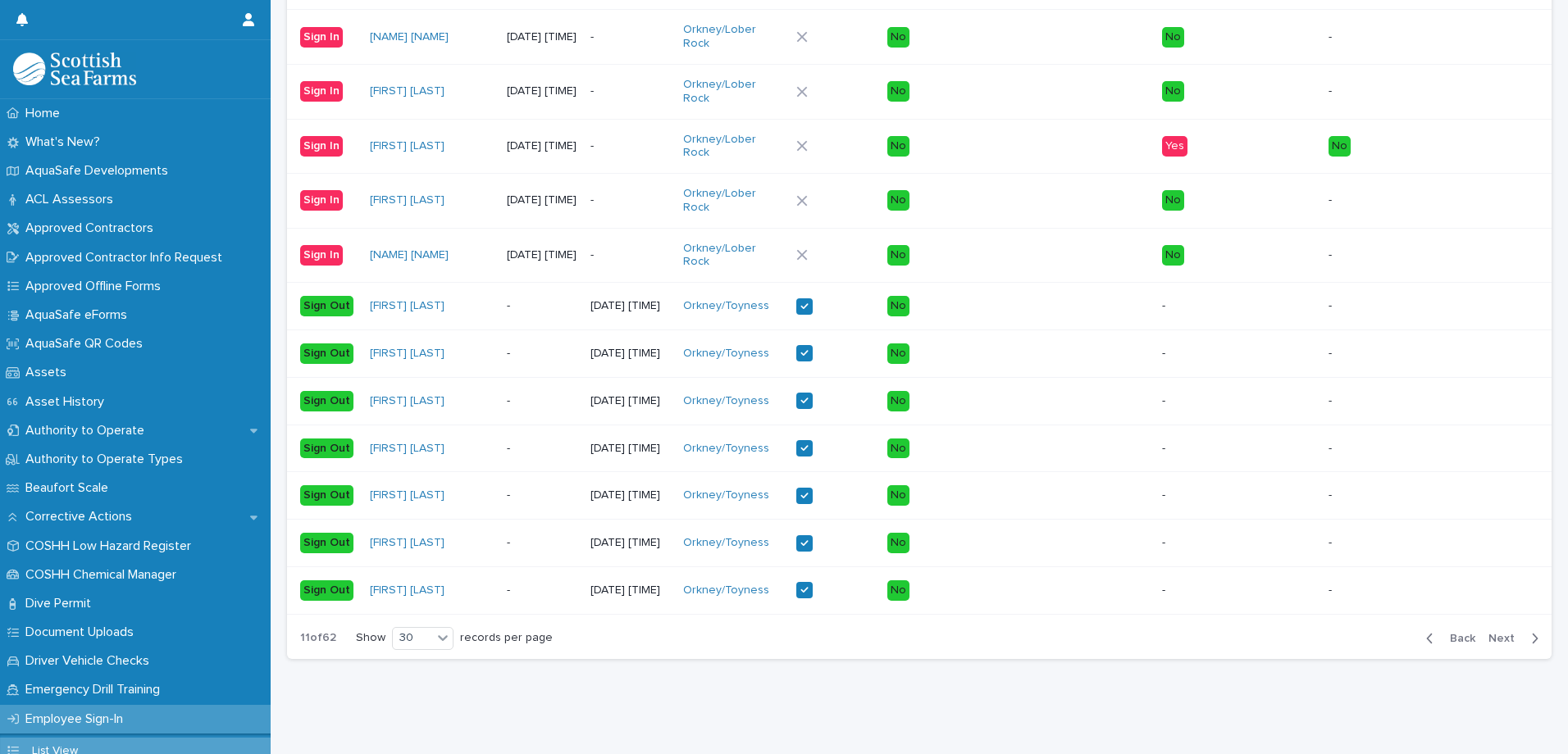 click on "Next" at bounding box center [1506, 638] 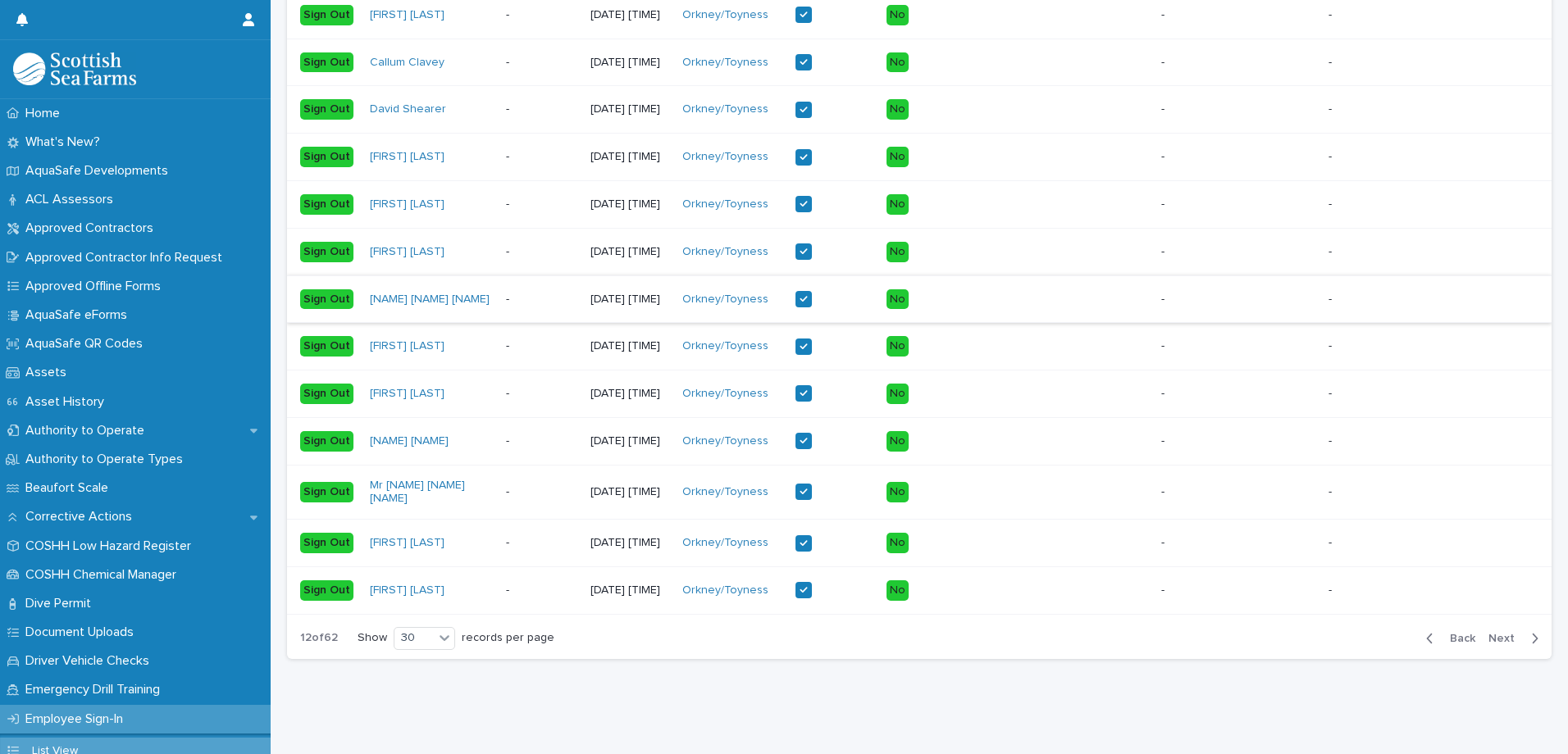 scroll, scrollTop: 1605, scrollLeft: 0, axis: vertical 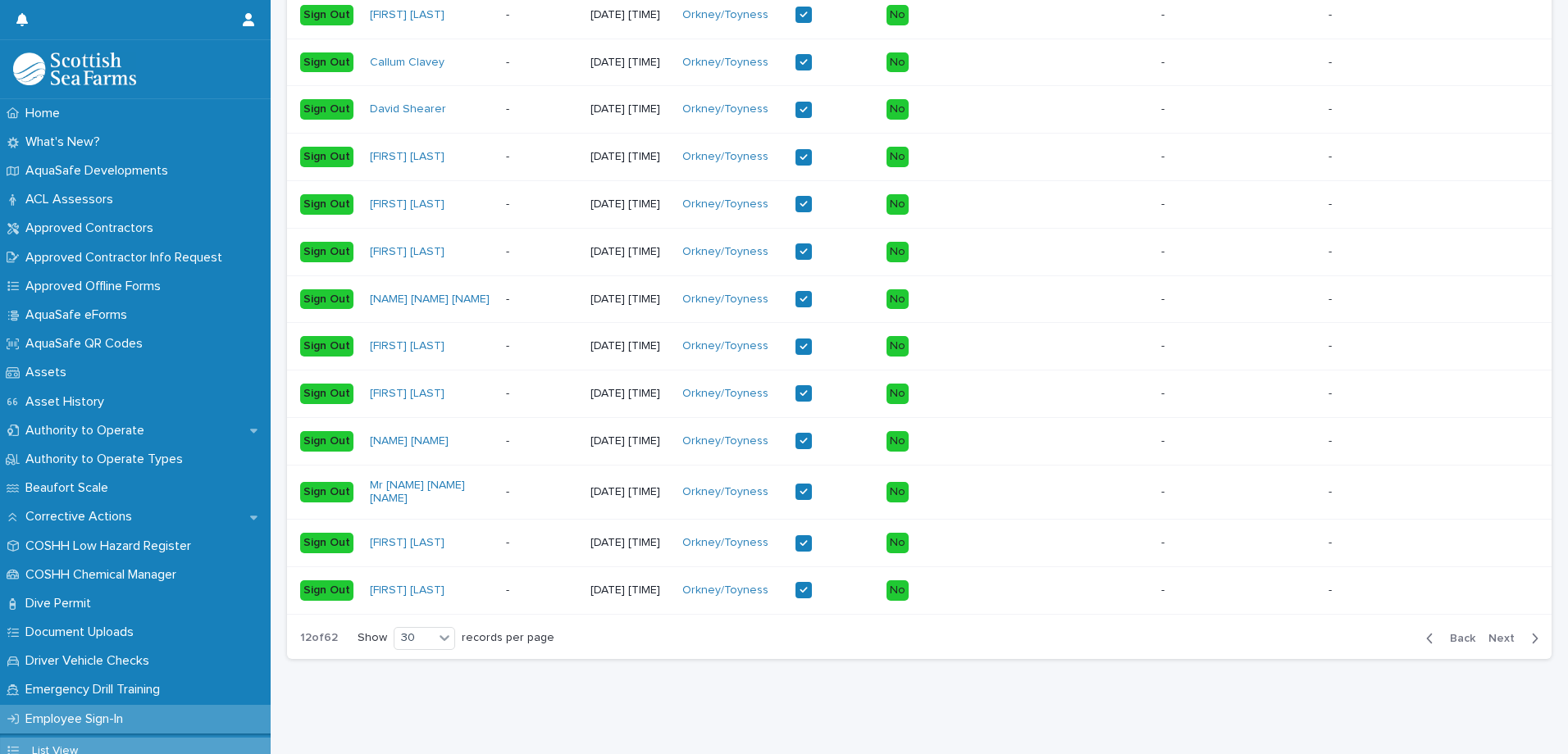 click on "Next" at bounding box center [1506, 638] 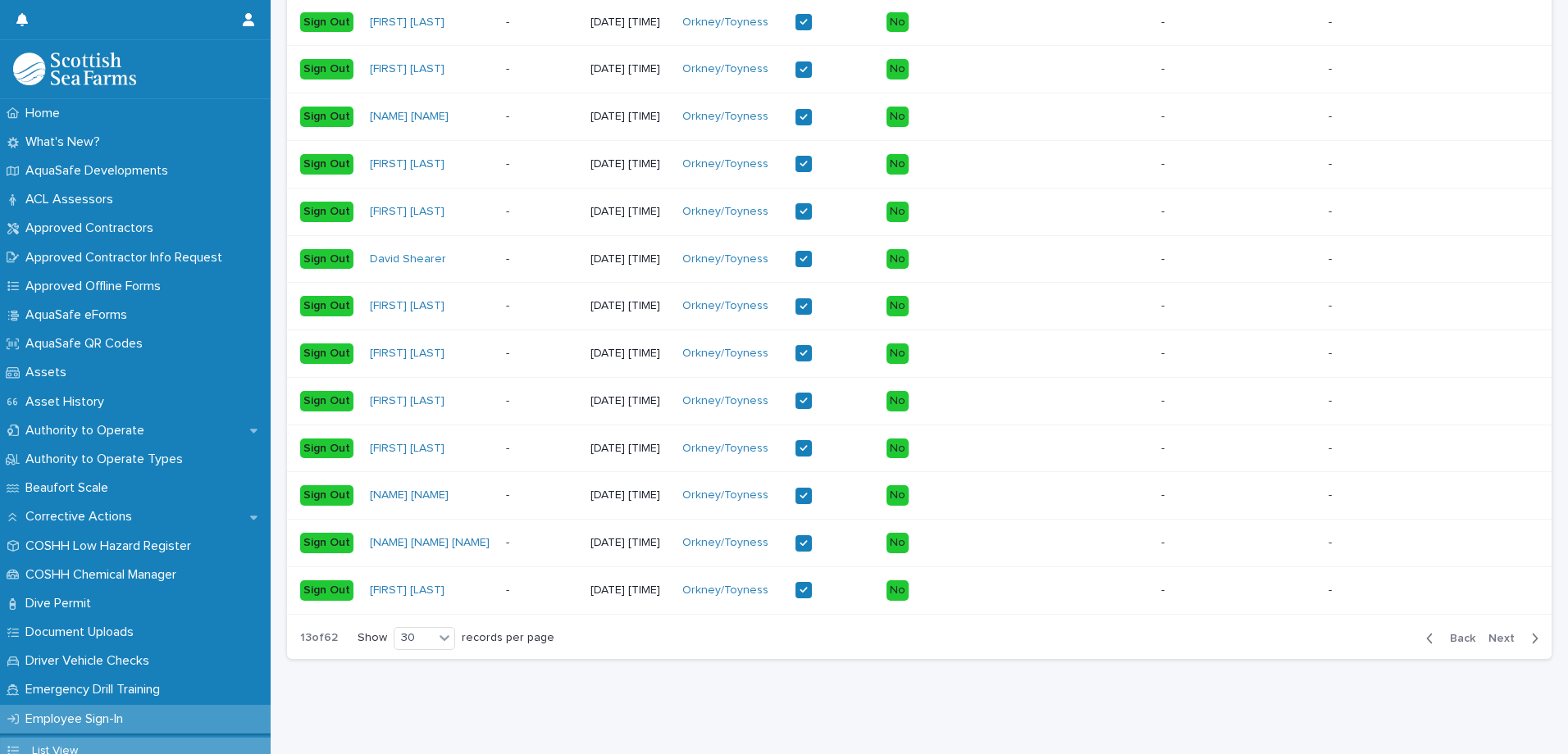 scroll, scrollTop: 1641, scrollLeft: 0, axis: vertical 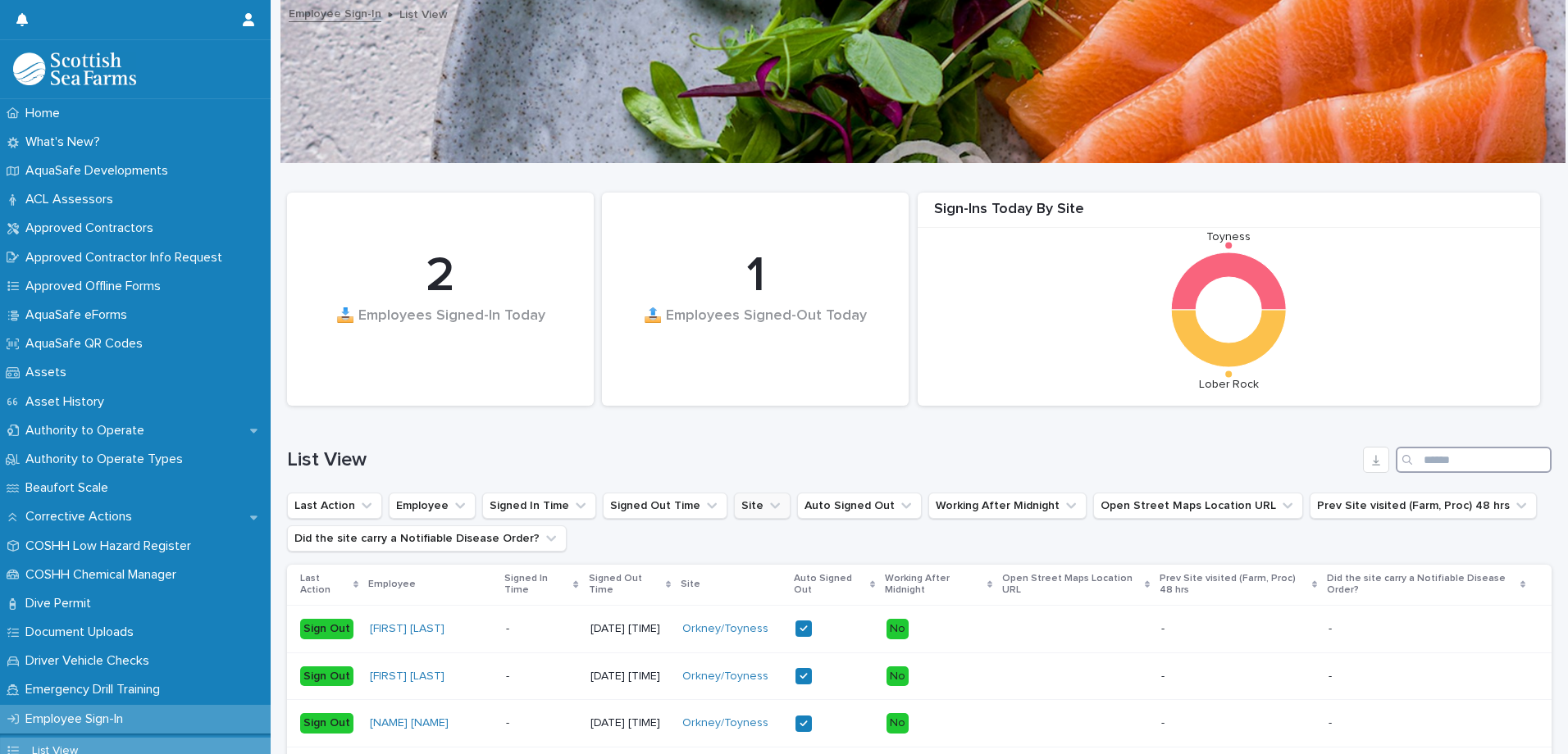 click at bounding box center (1474, 460) 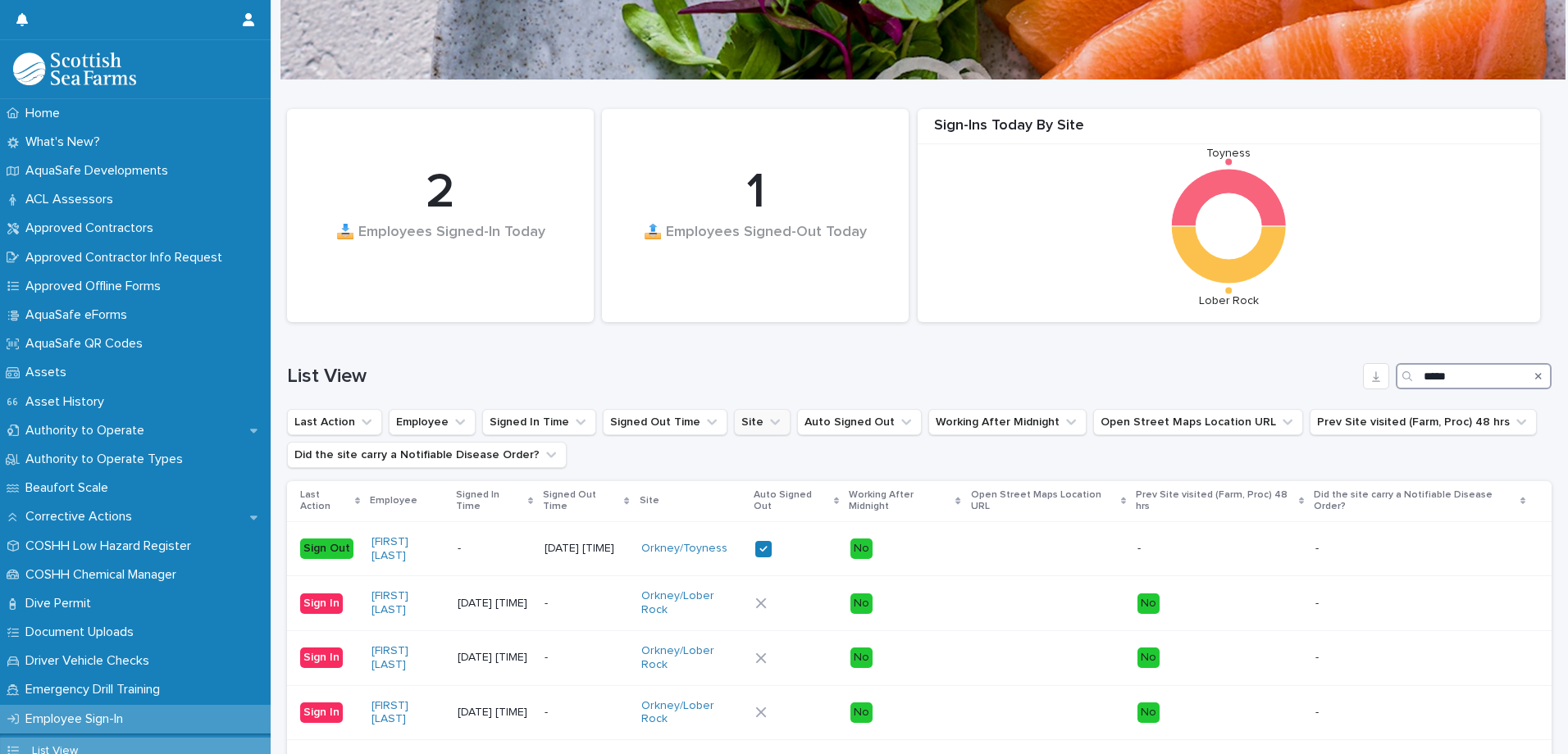 scroll, scrollTop: 82, scrollLeft: 0, axis: vertical 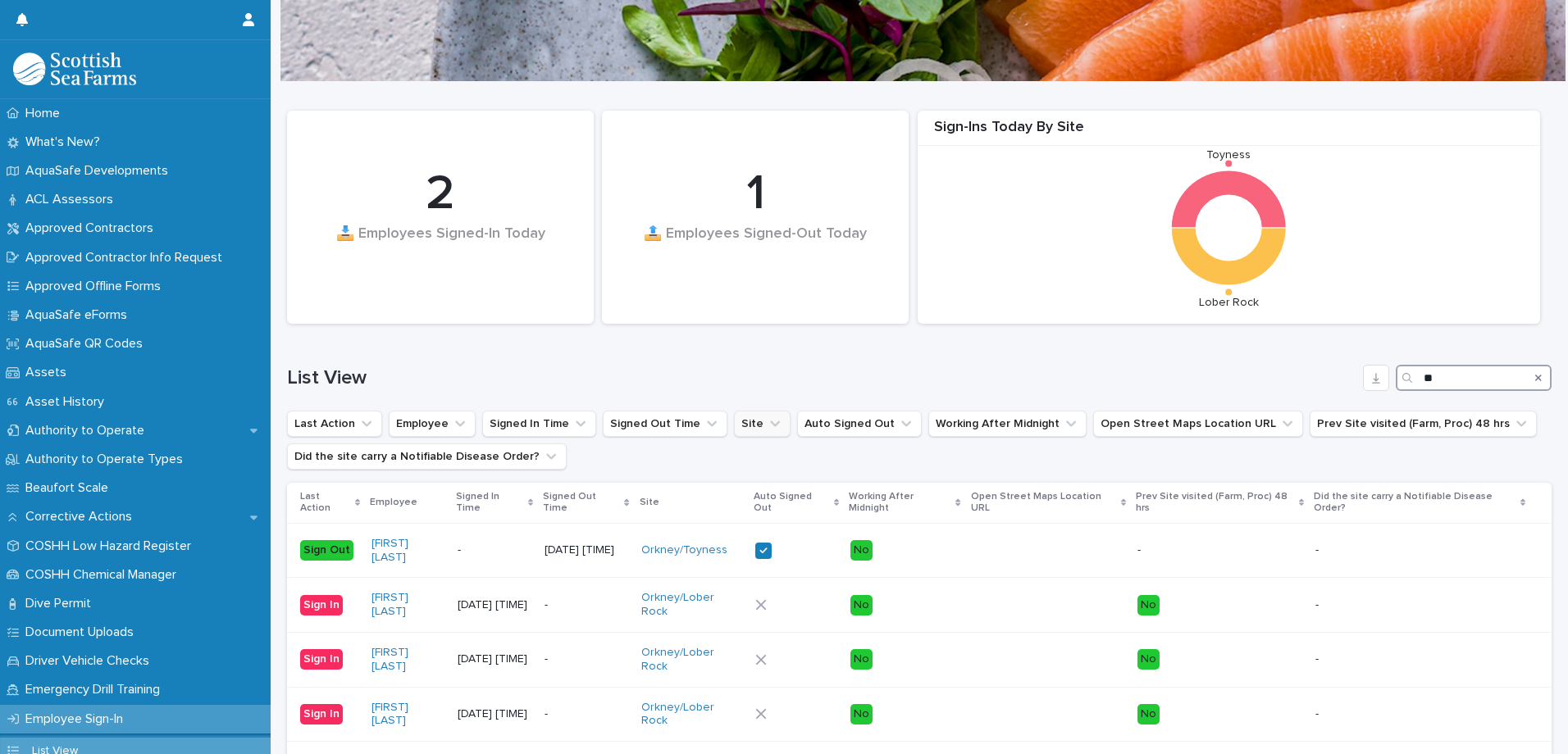 type on "*" 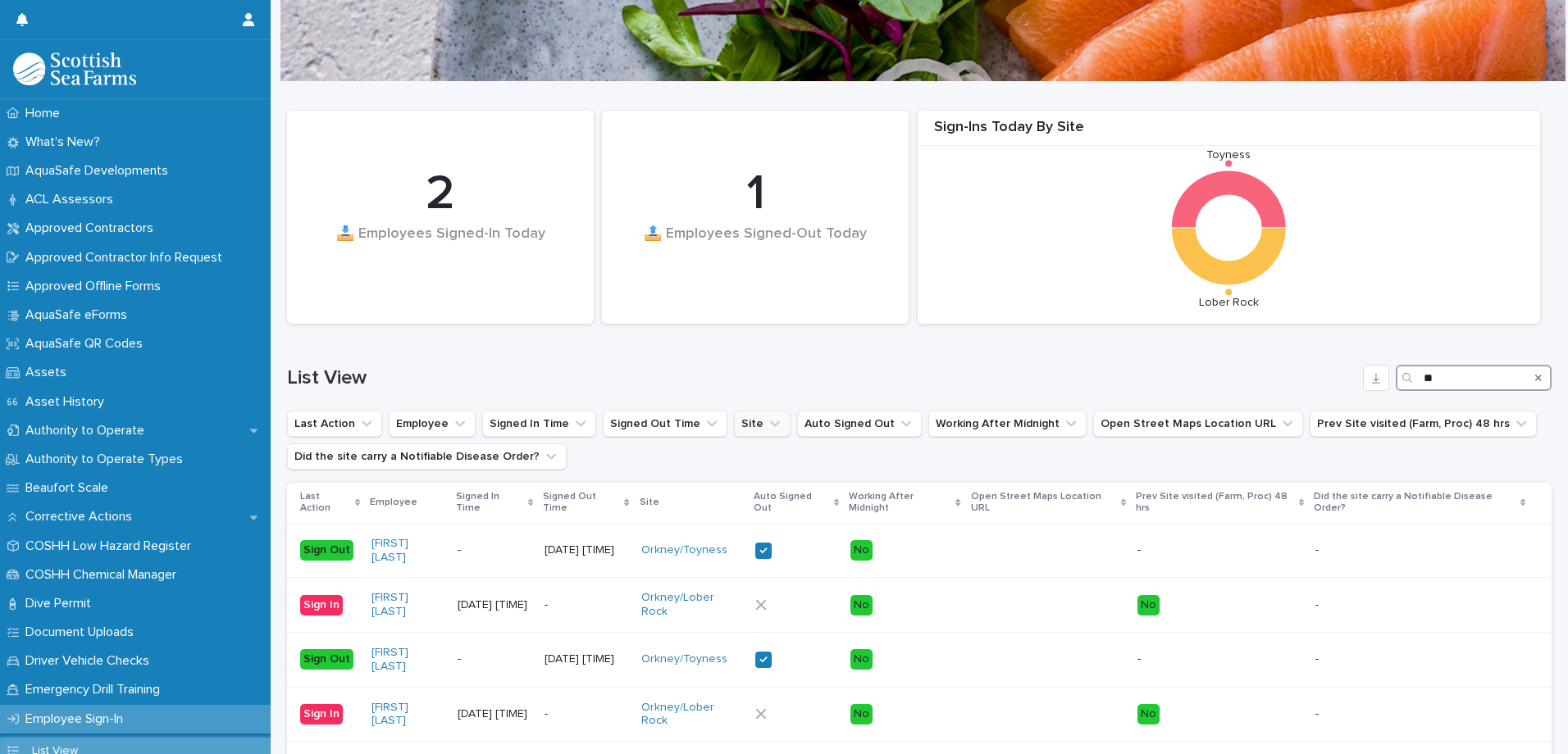 type on "*" 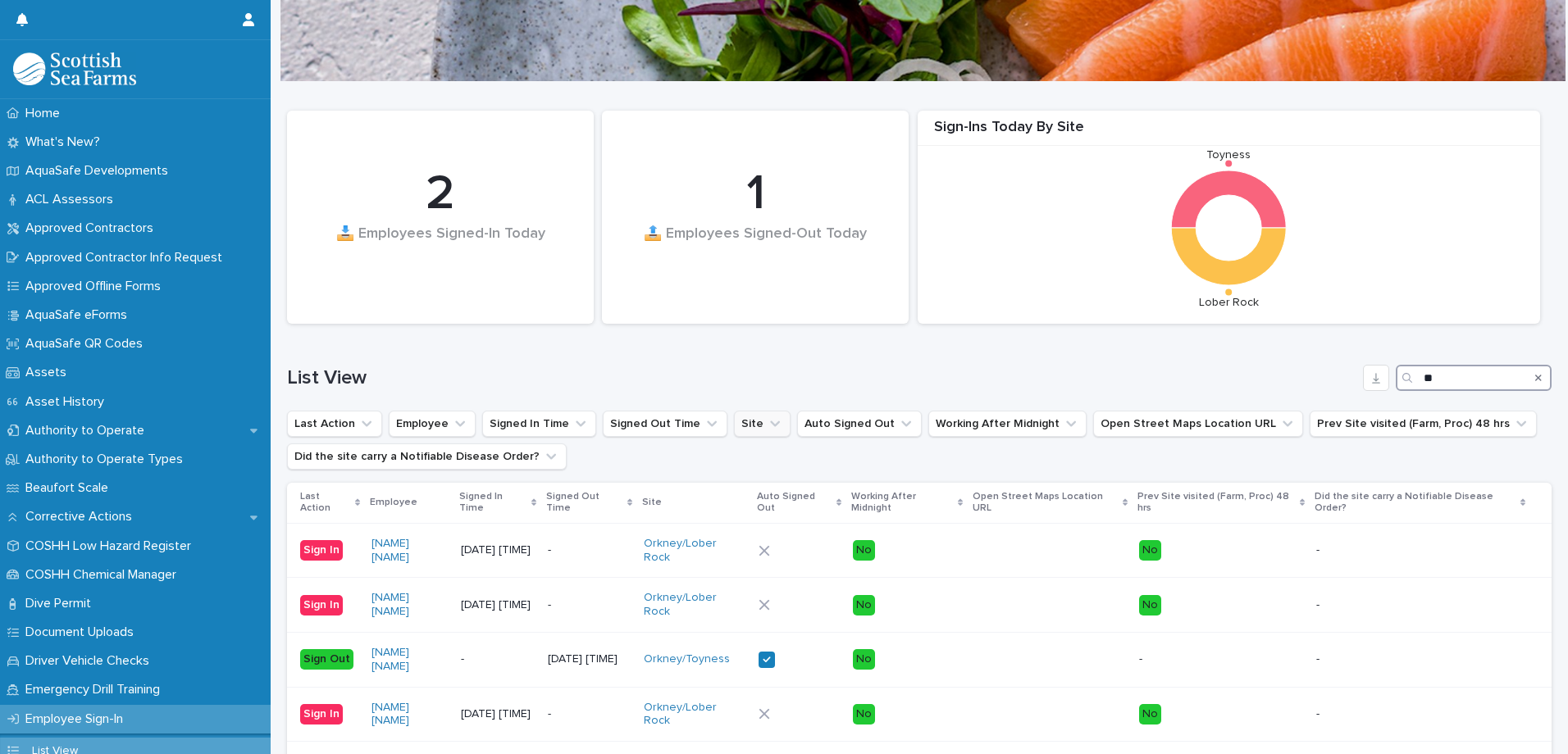 type on "*" 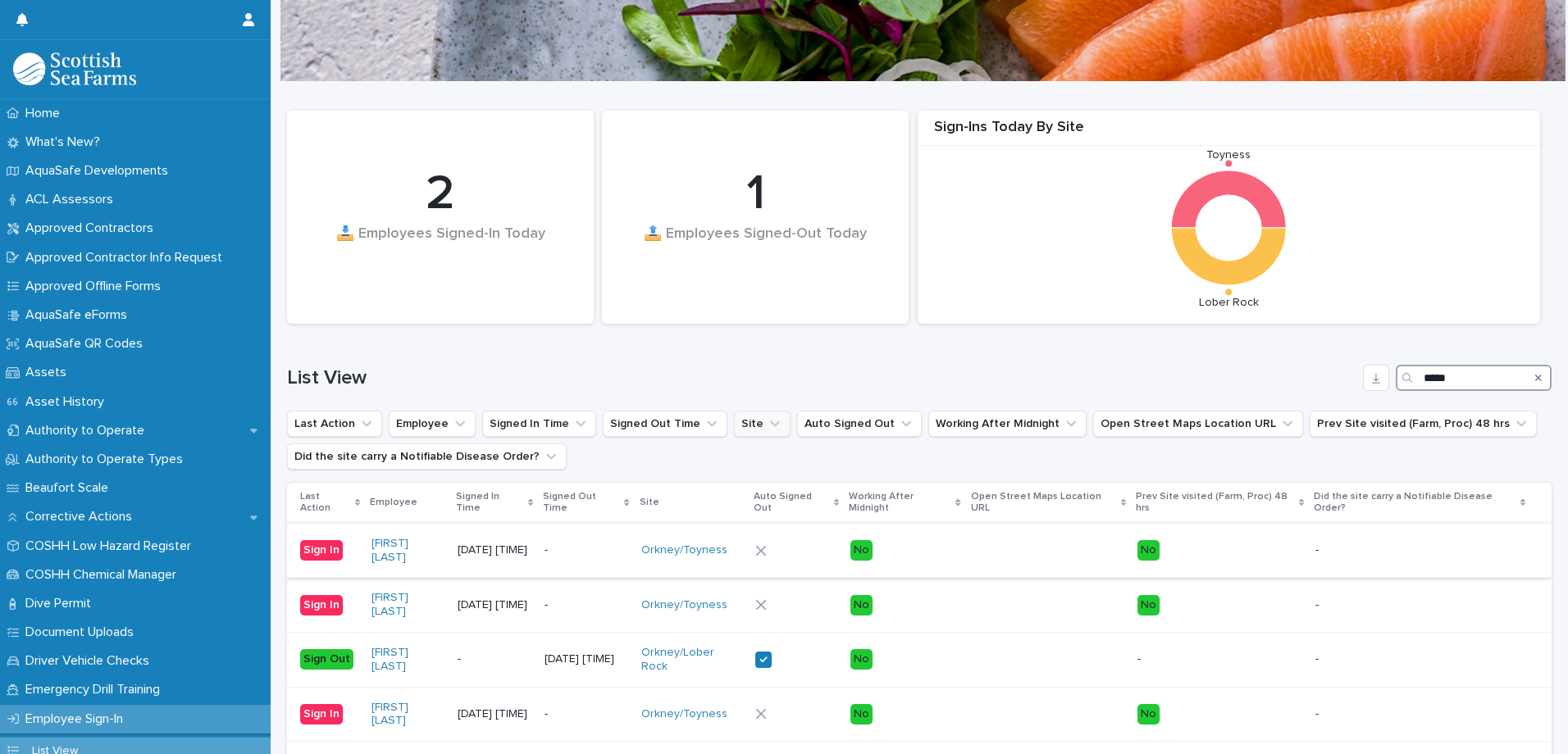 scroll, scrollTop: 81, scrollLeft: 0, axis: vertical 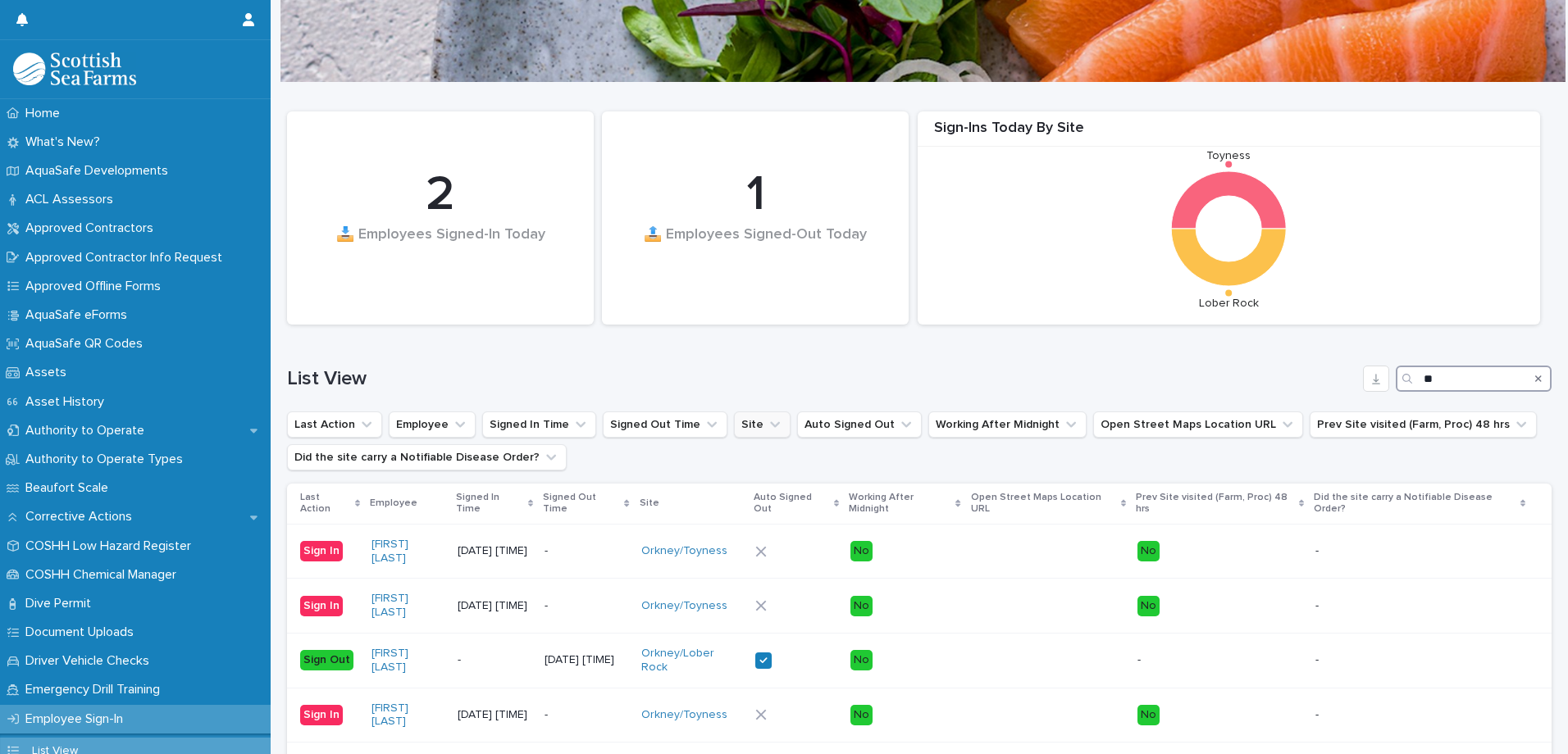 type on "*" 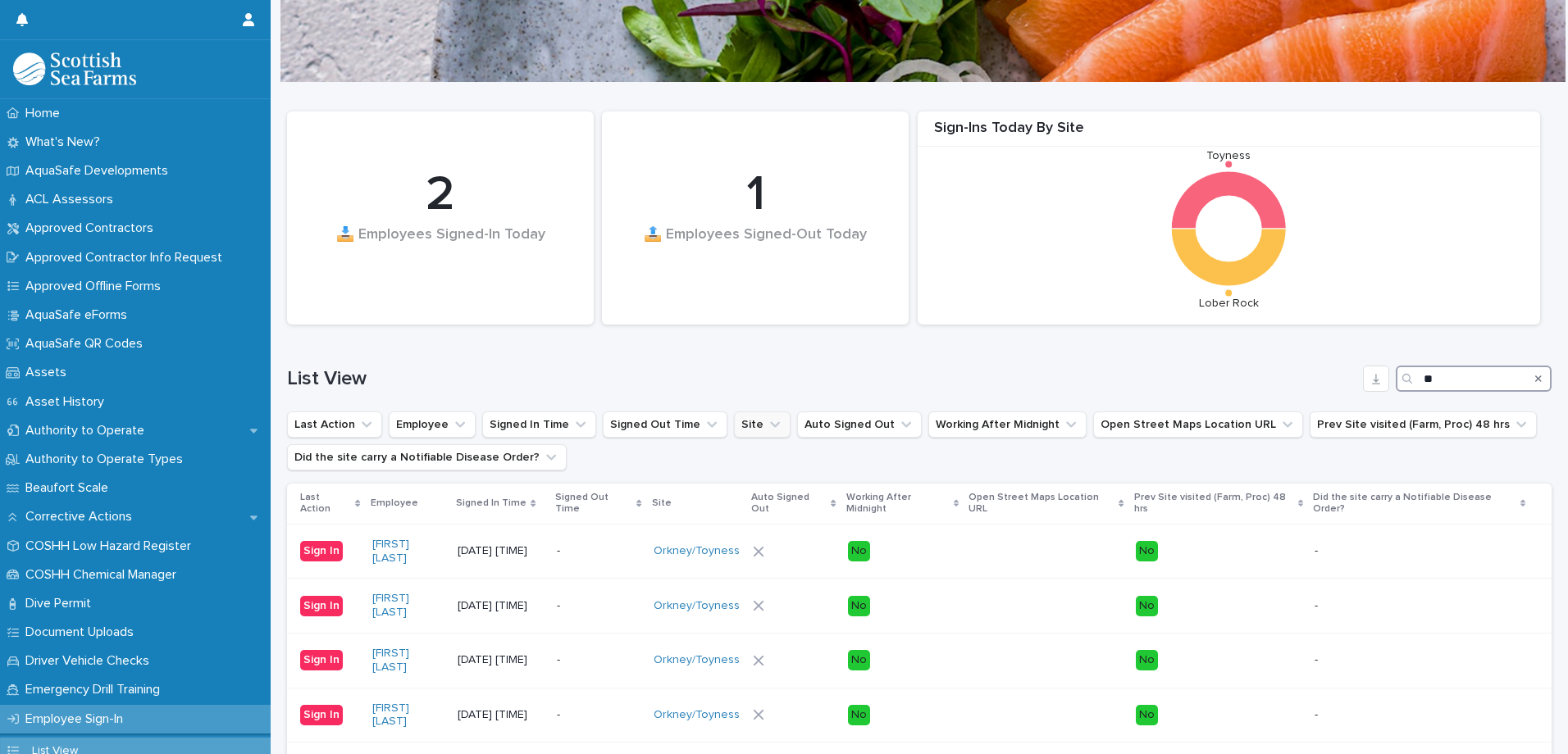 type on "*" 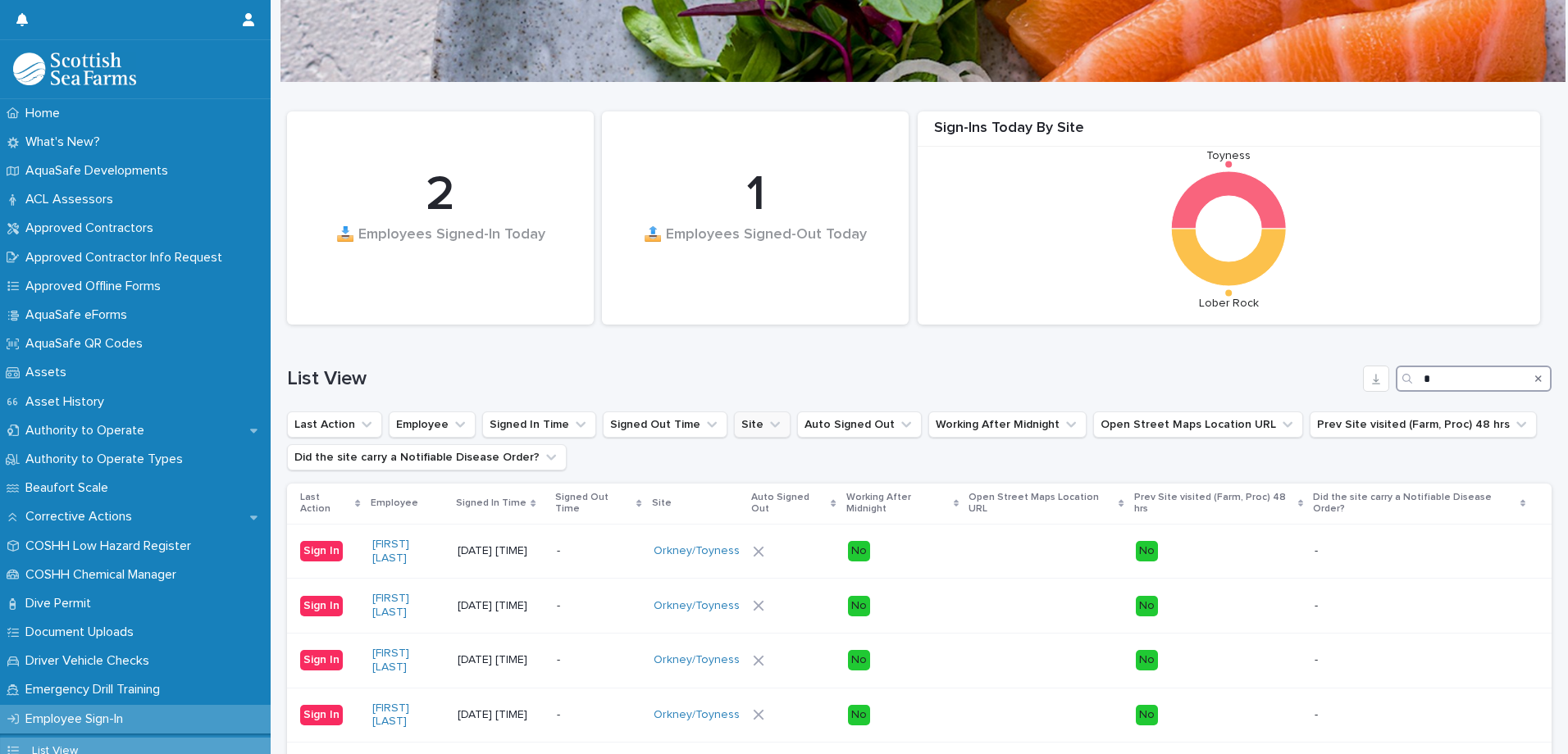 type 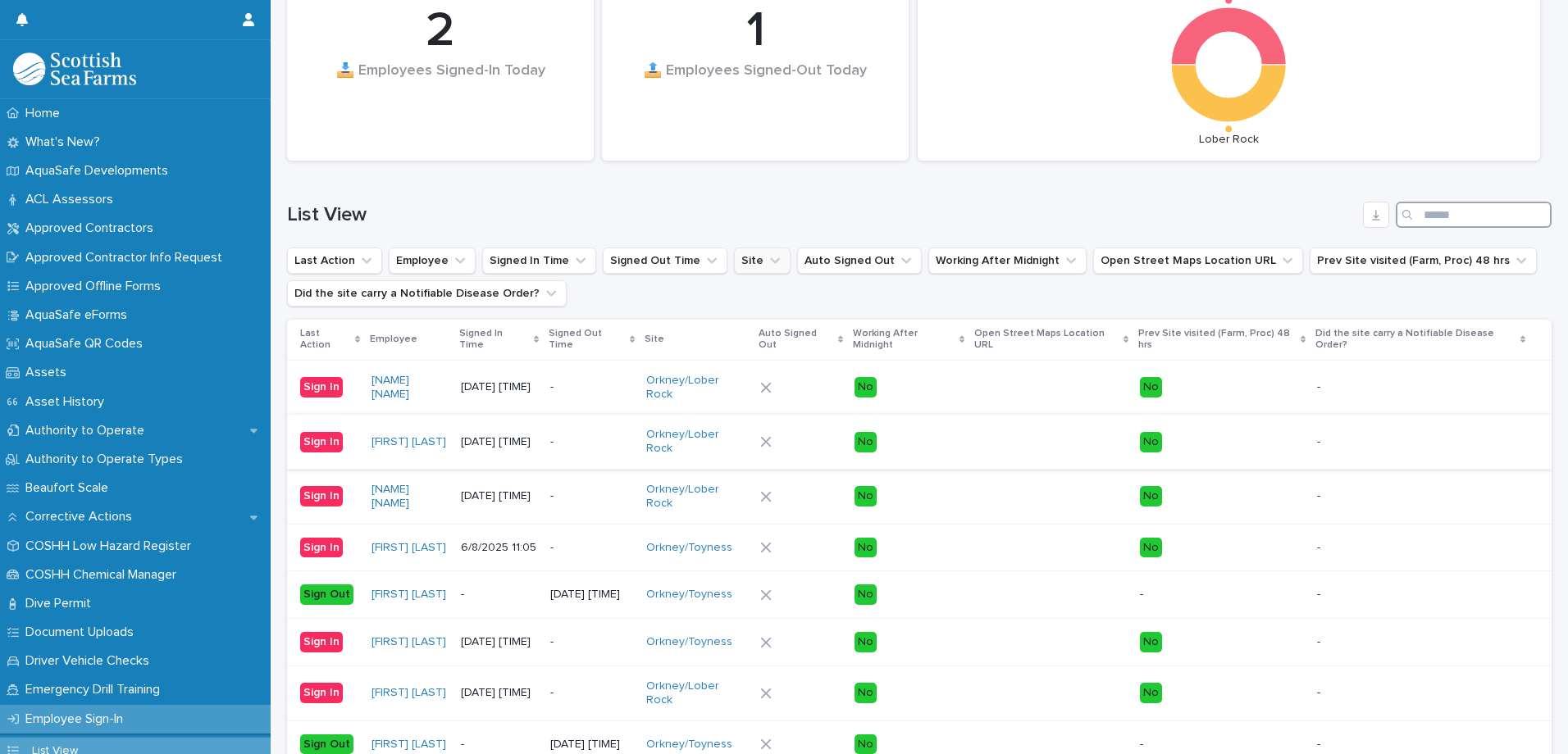 scroll, scrollTop: 0, scrollLeft: 0, axis: both 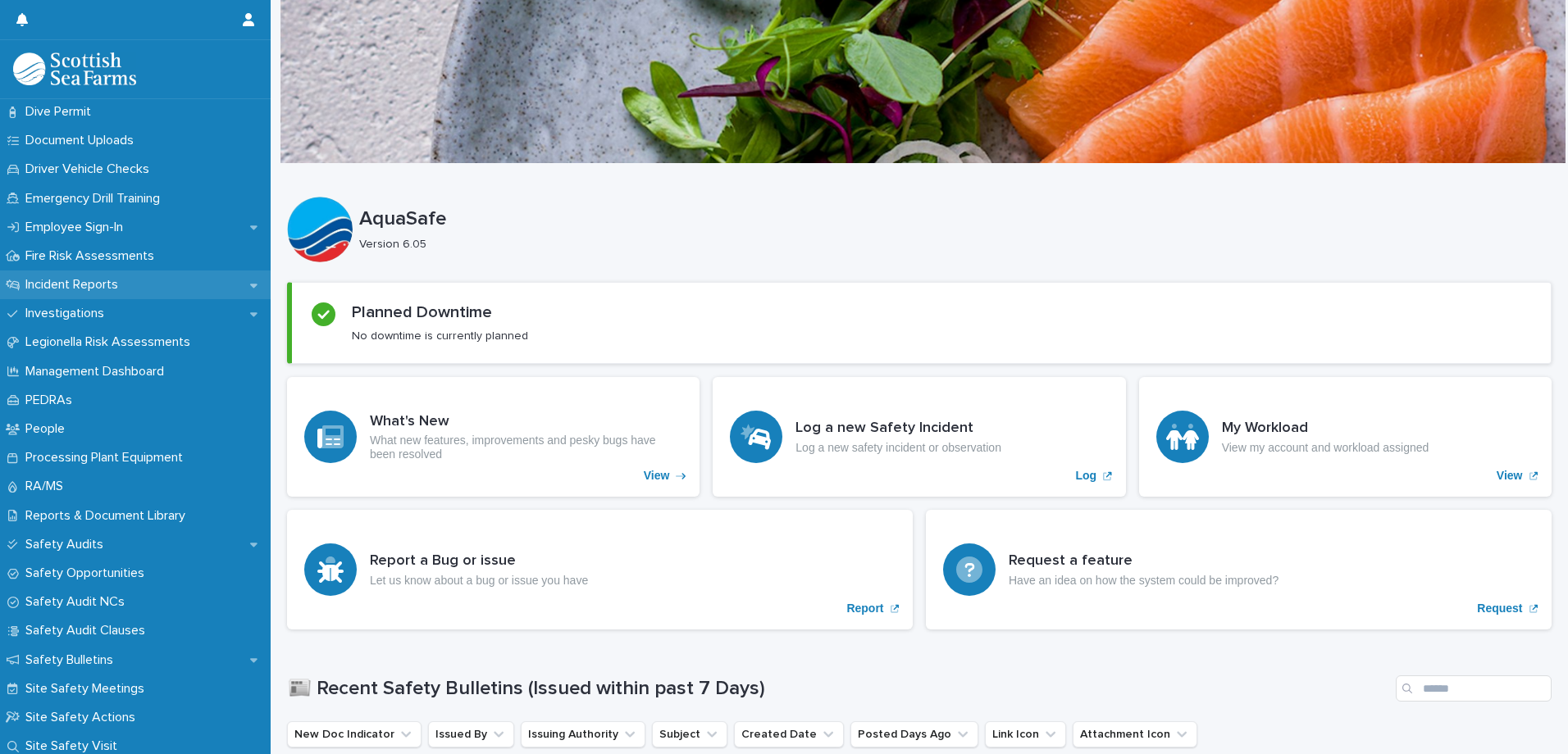 click 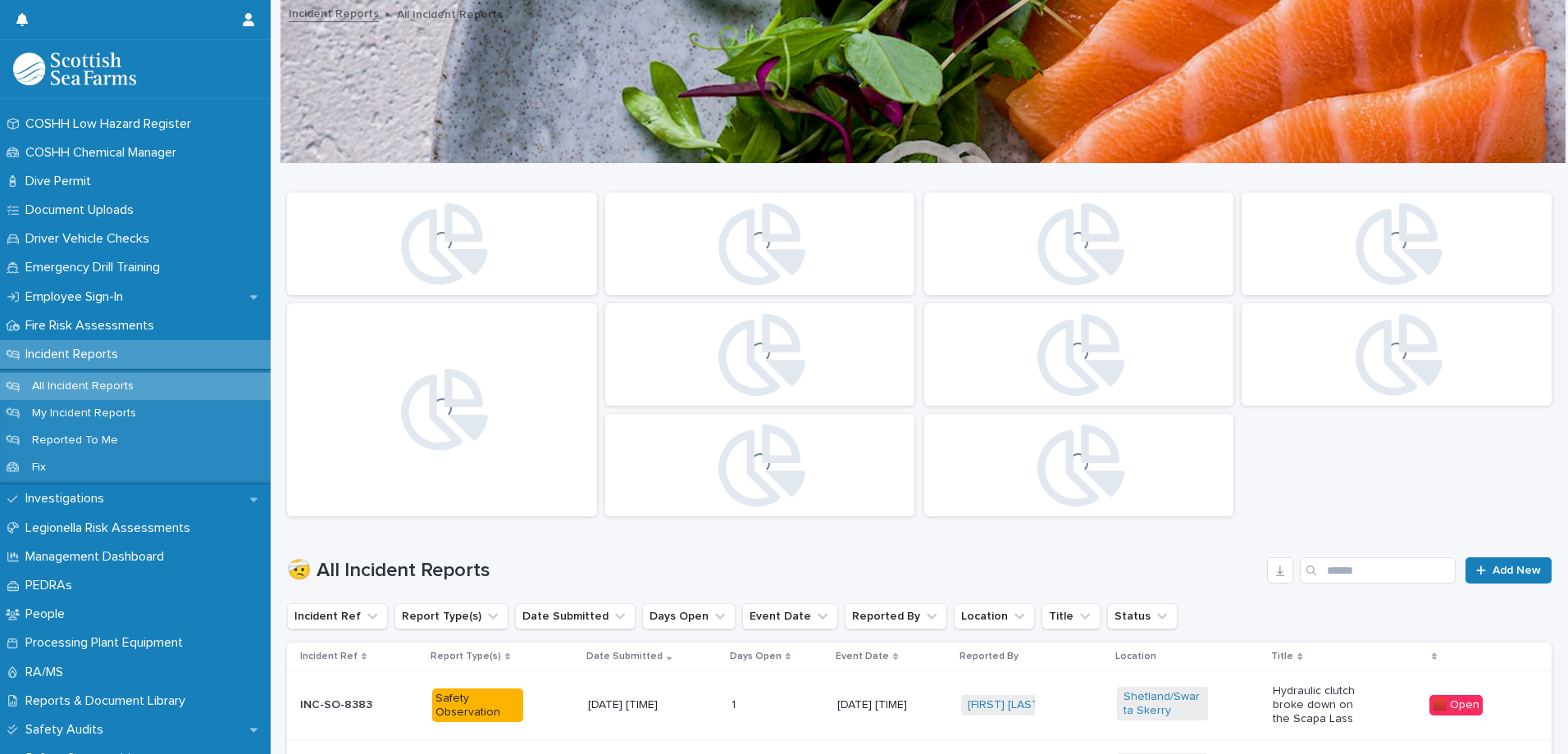 scroll, scrollTop: 492, scrollLeft: 0, axis: vertical 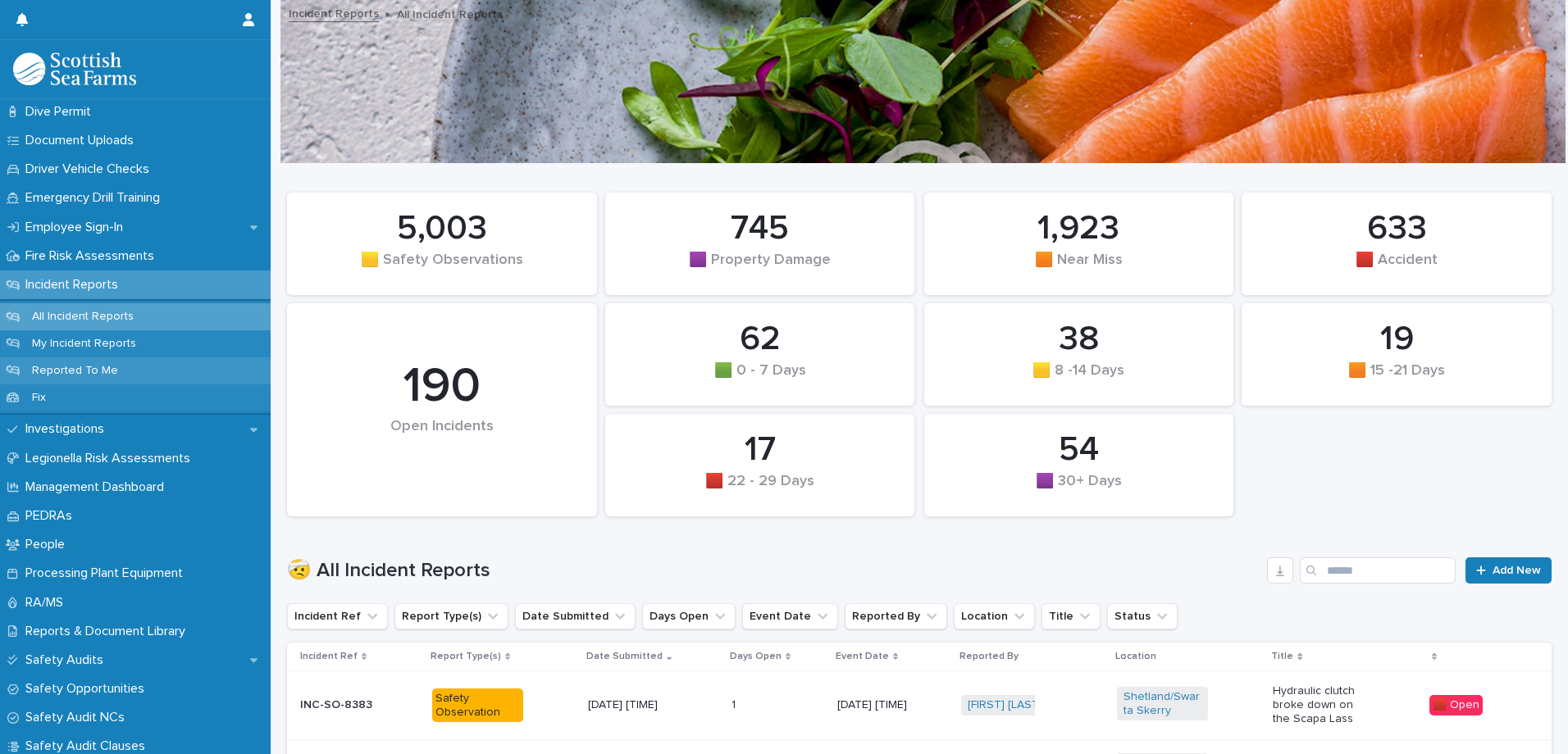 click on "Reported To Me" at bounding box center [75, 370] 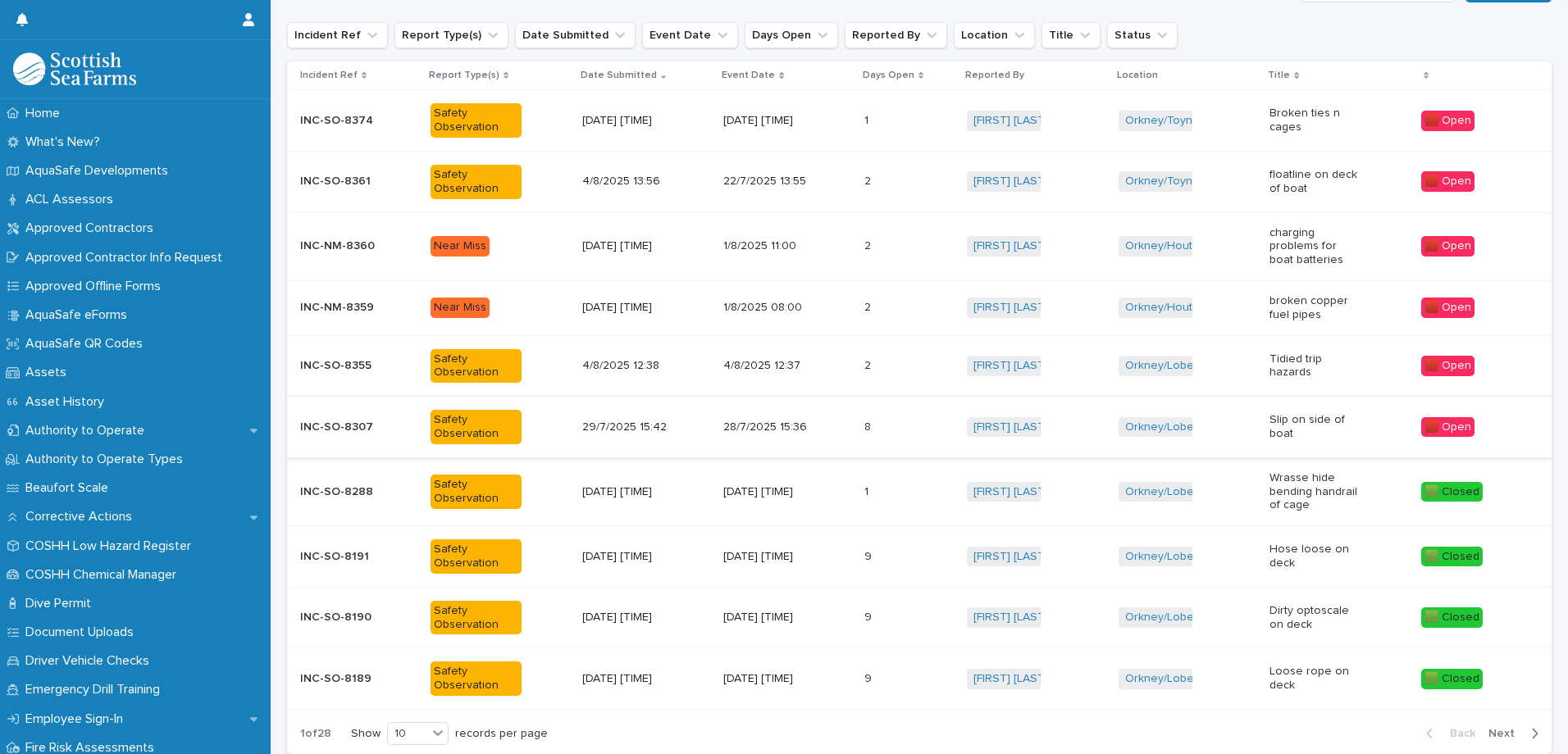 scroll, scrollTop: 82, scrollLeft: 0, axis: vertical 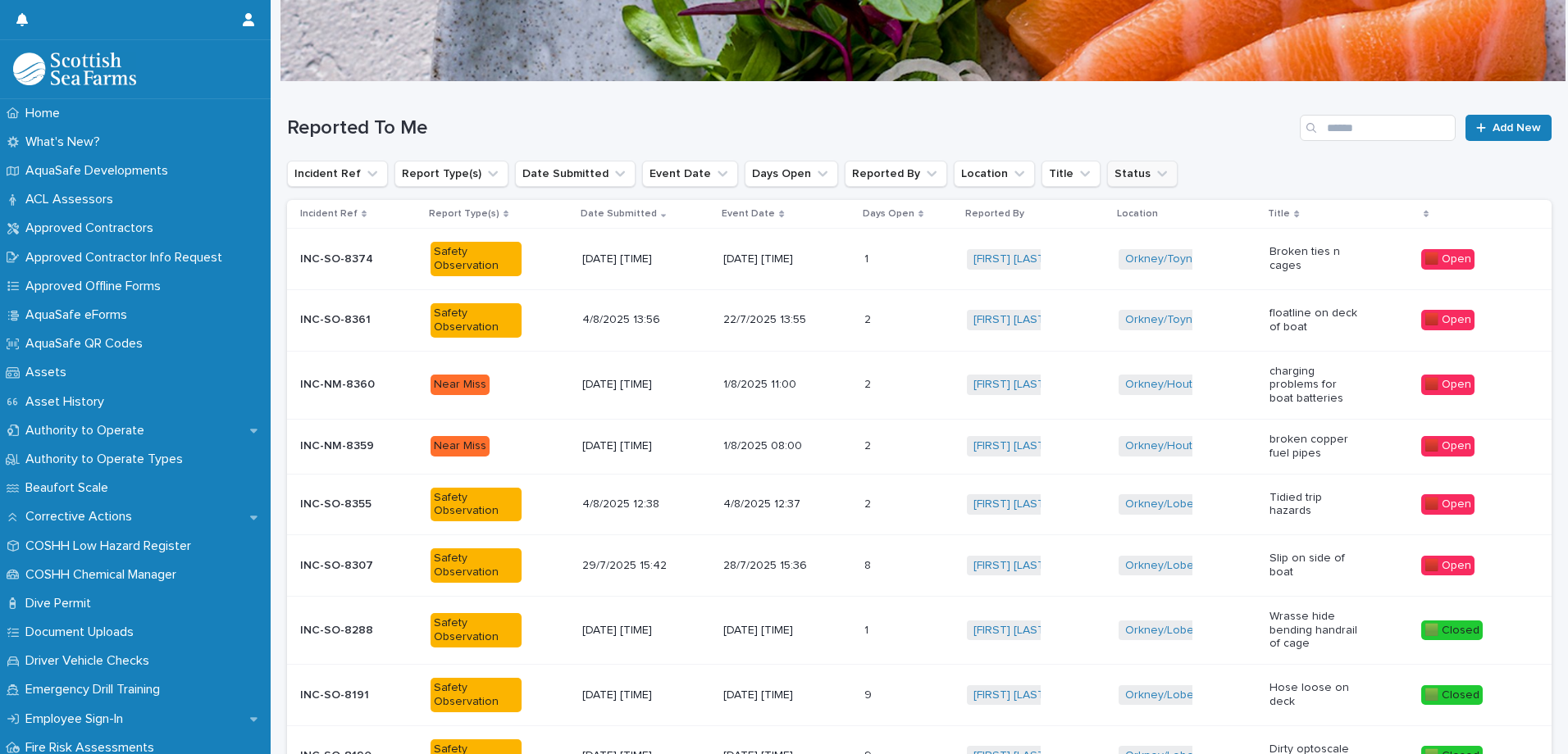 click 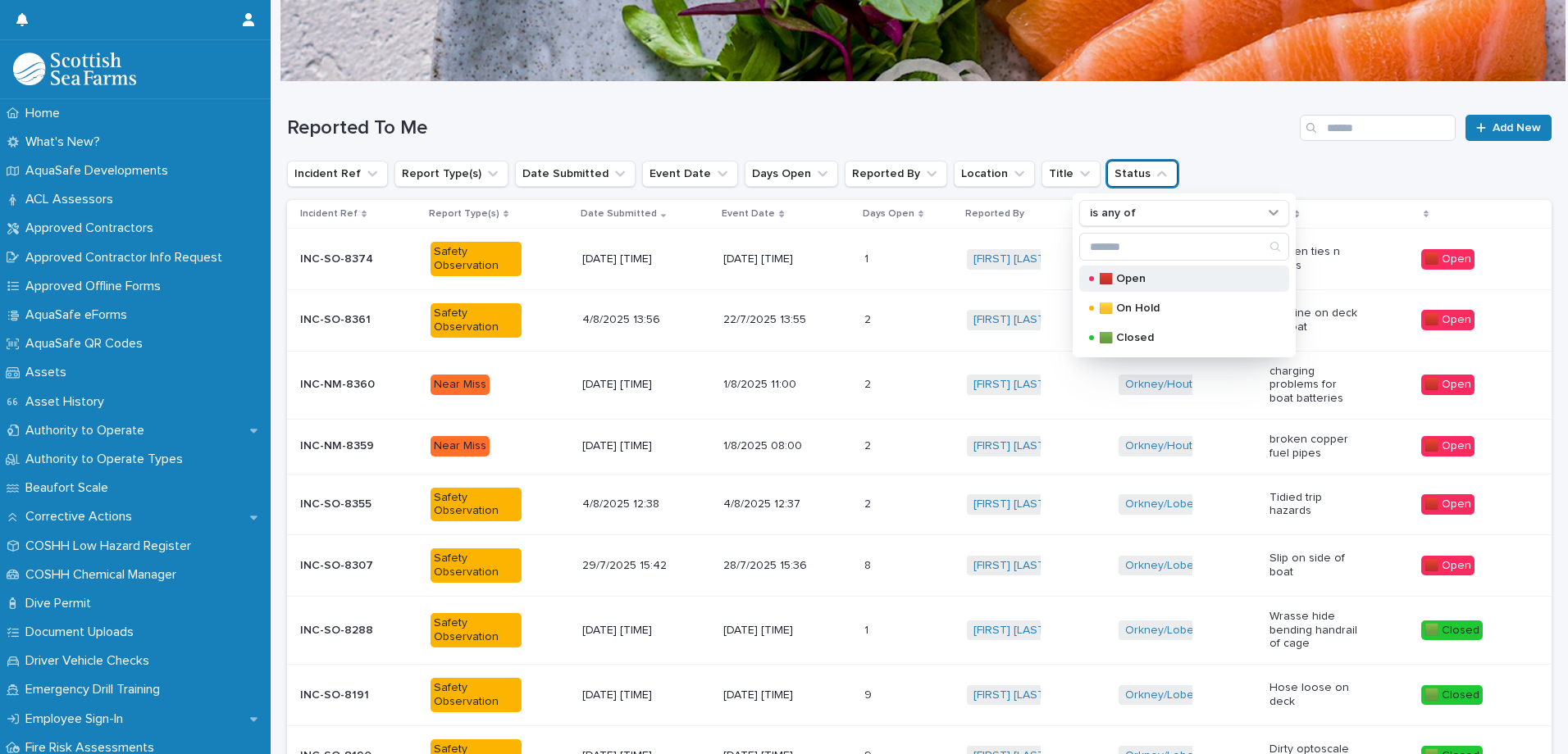 click on "🟥 Open" at bounding box center (1181, 279) 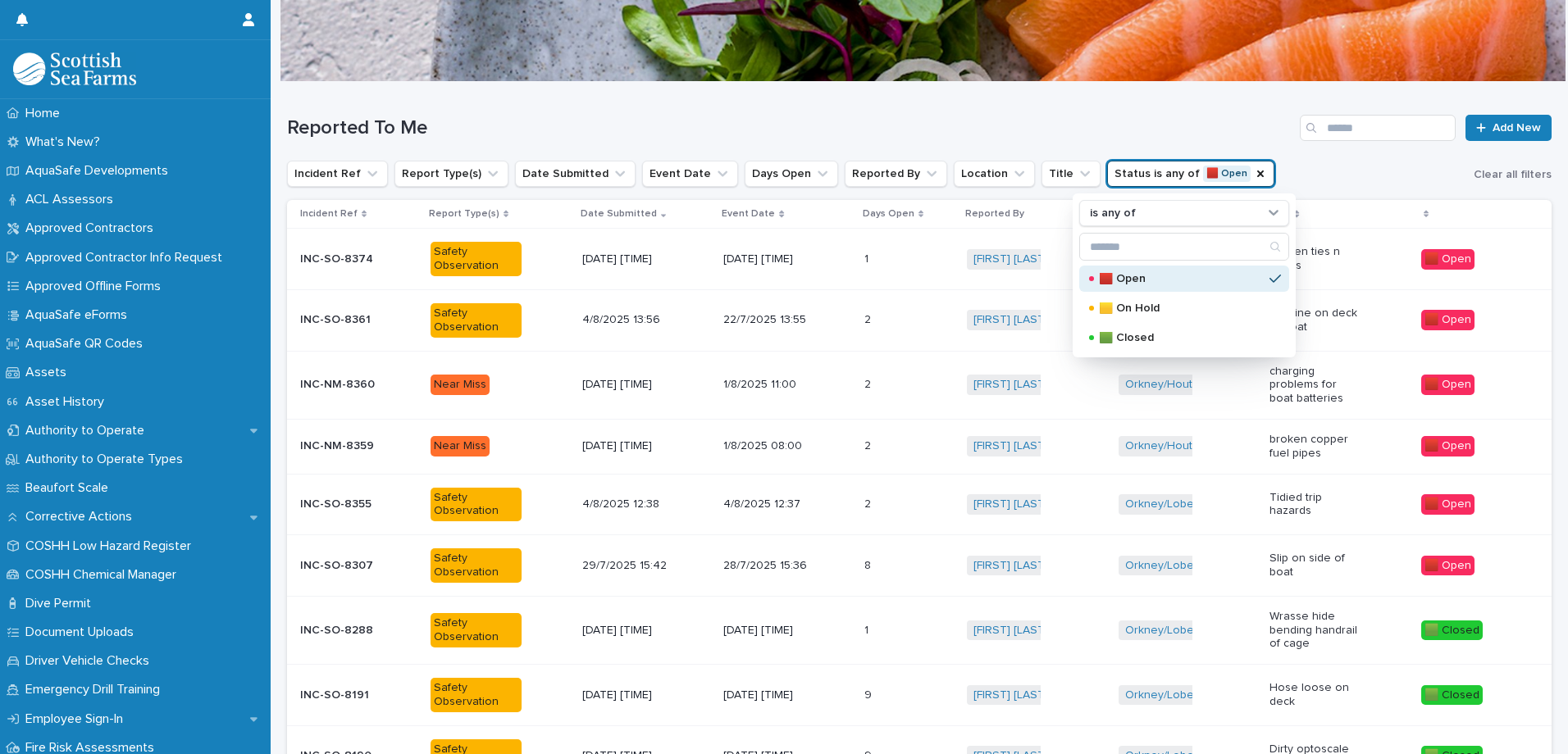 scroll, scrollTop: 76, scrollLeft: 0, axis: vertical 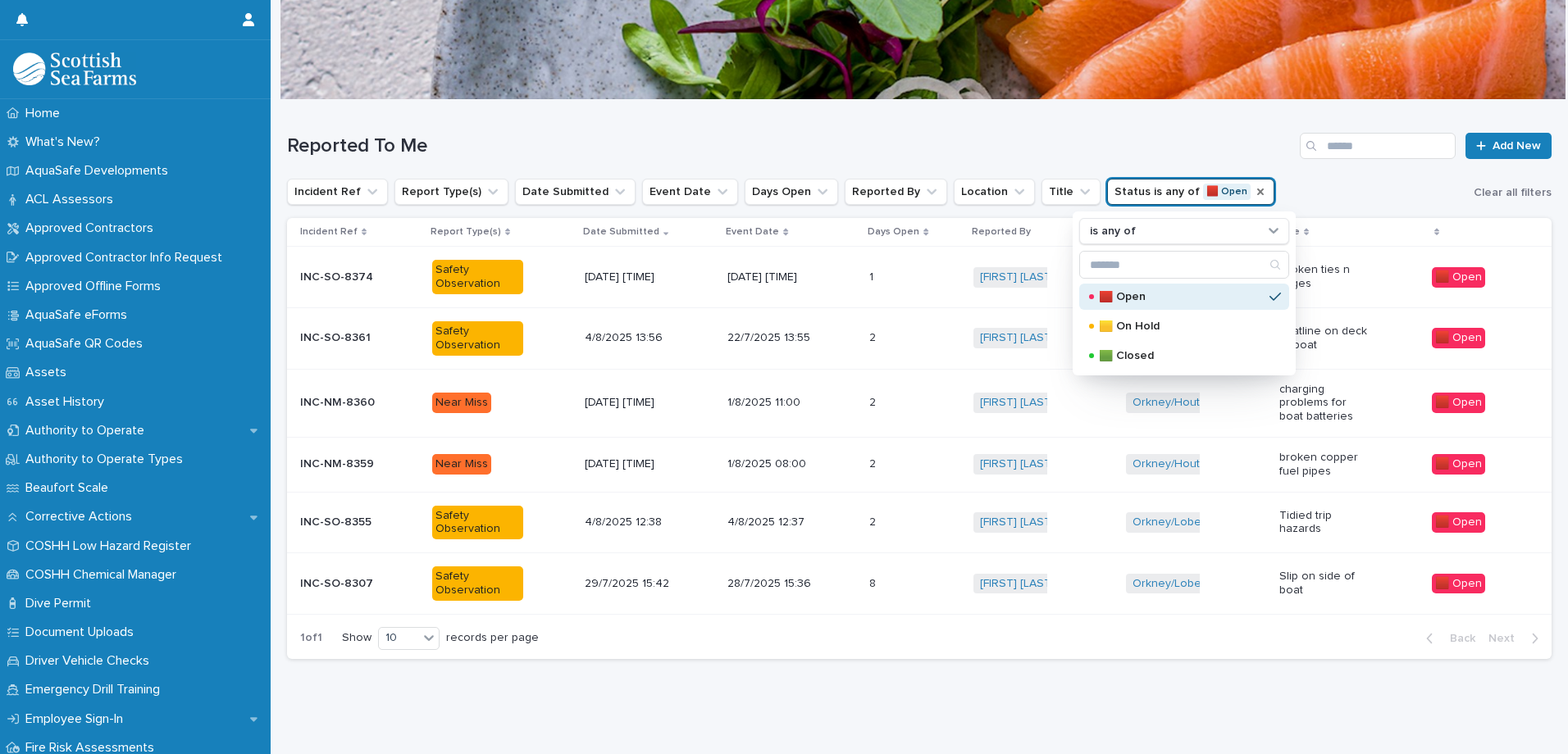 click 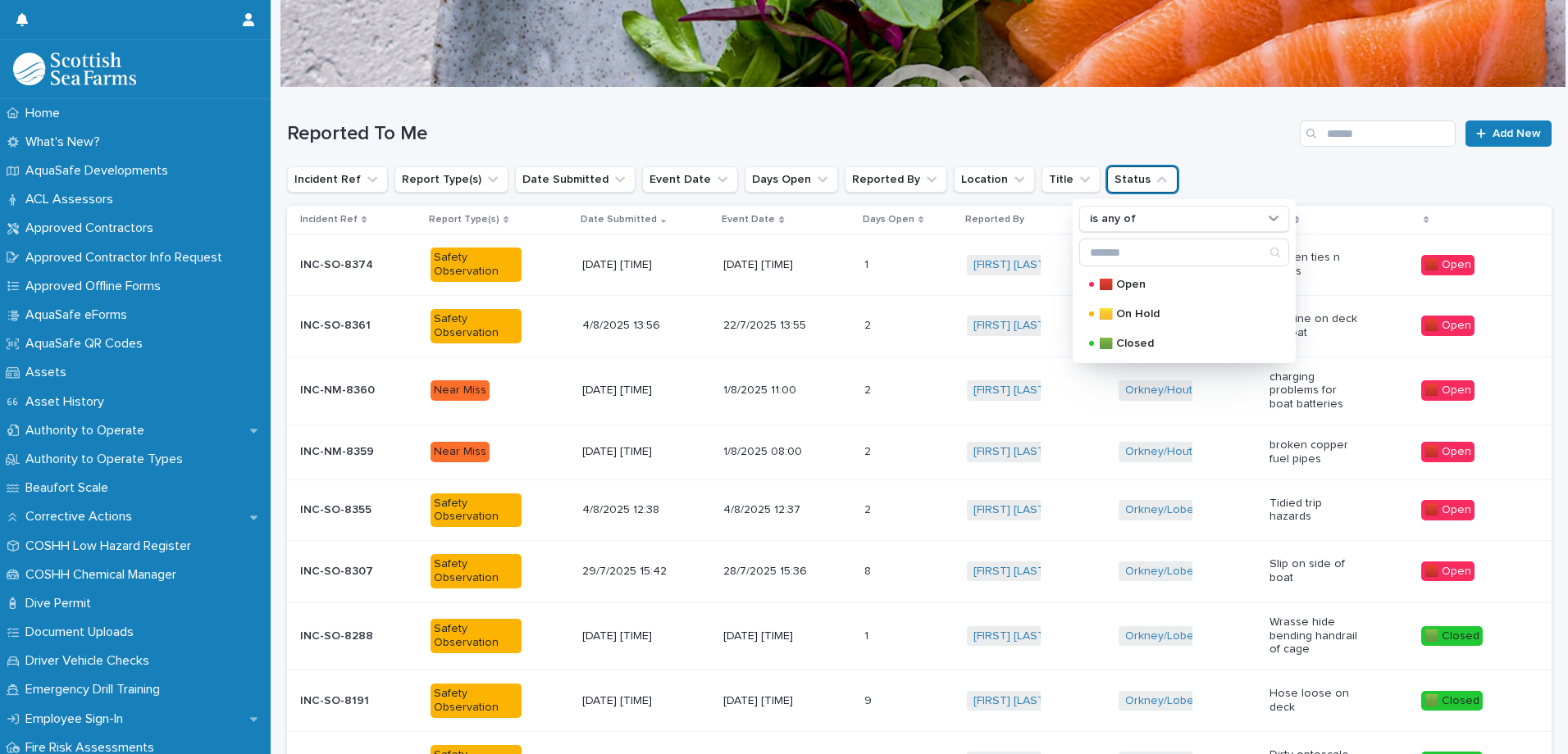 click 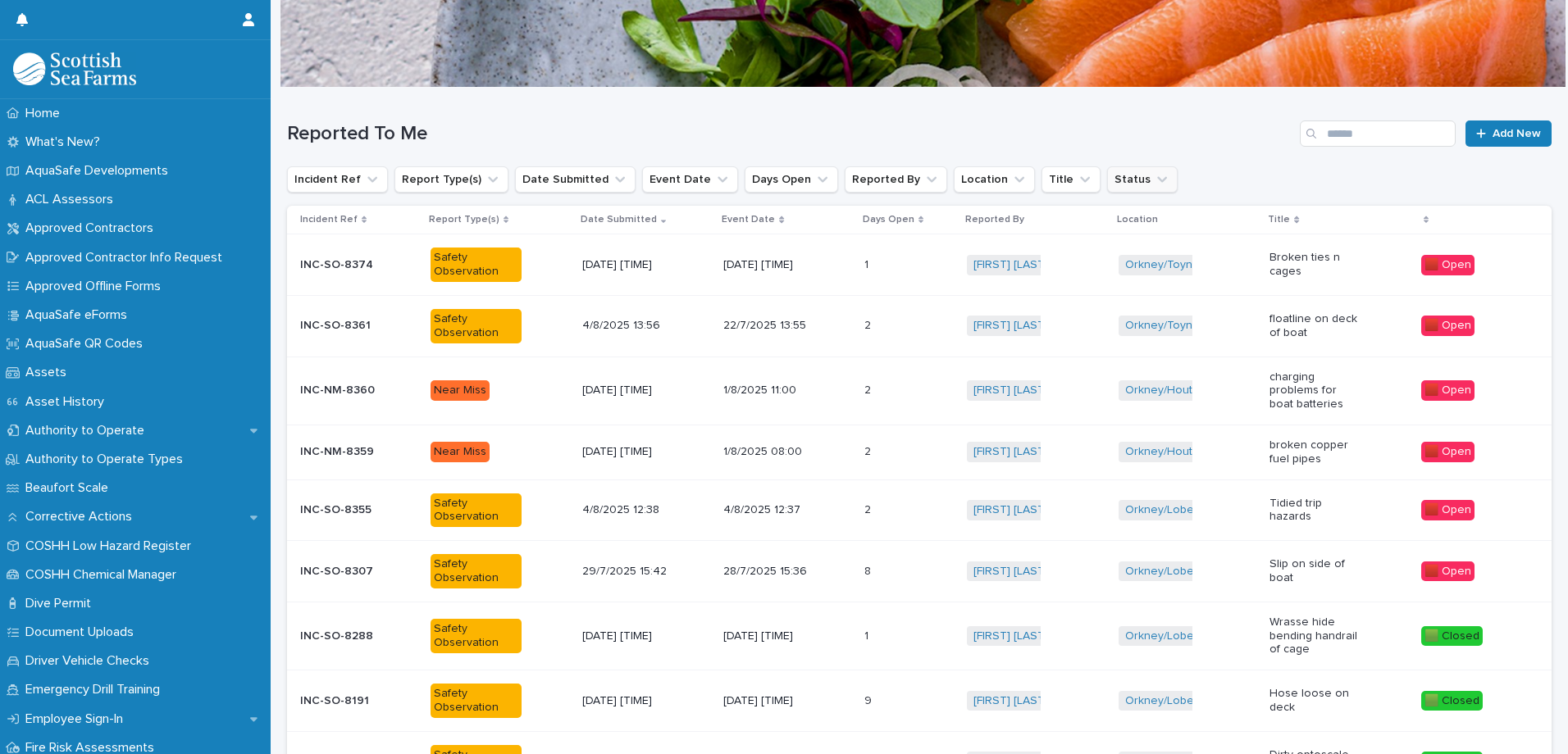 click 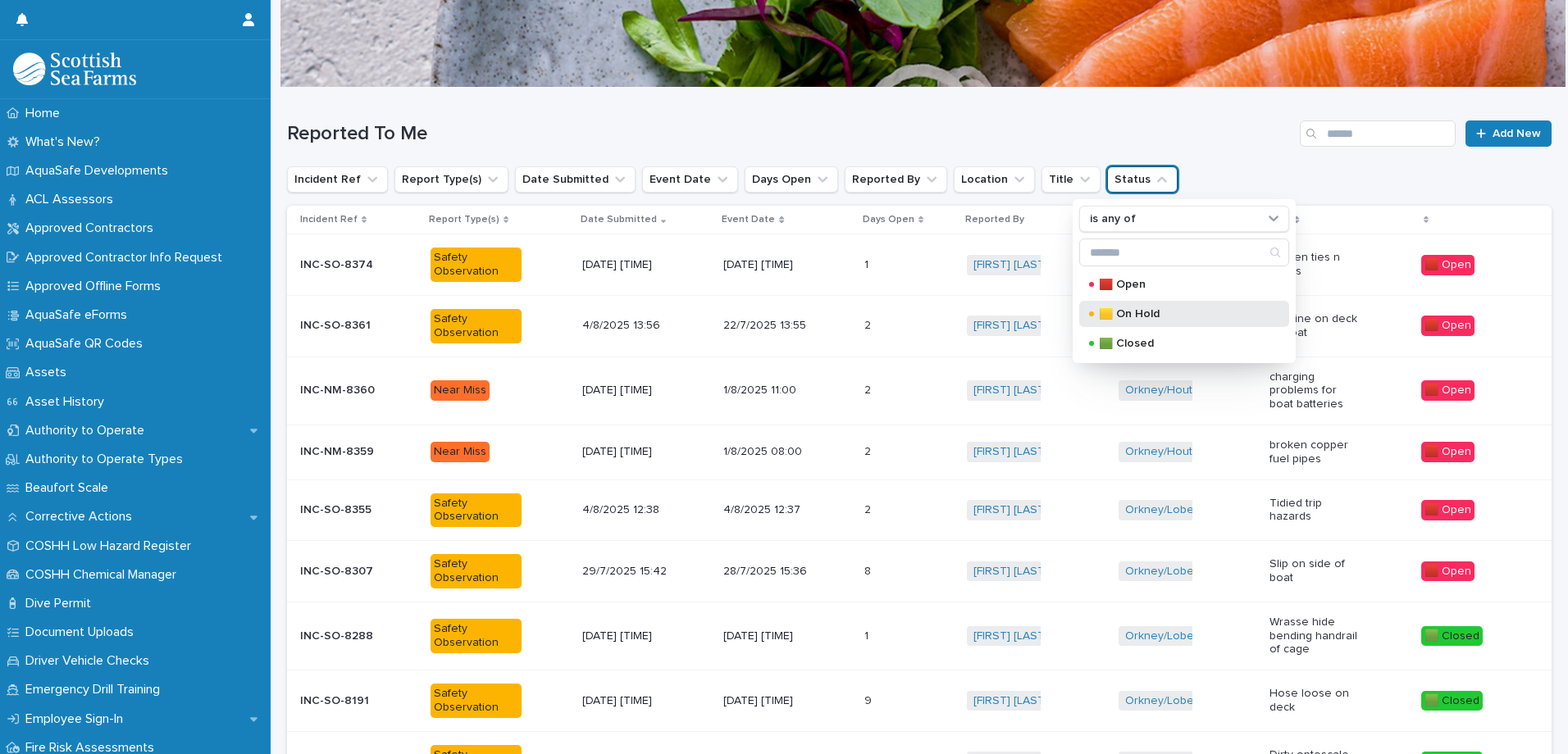 click on "🟨 On Hold" at bounding box center [1181, 314] 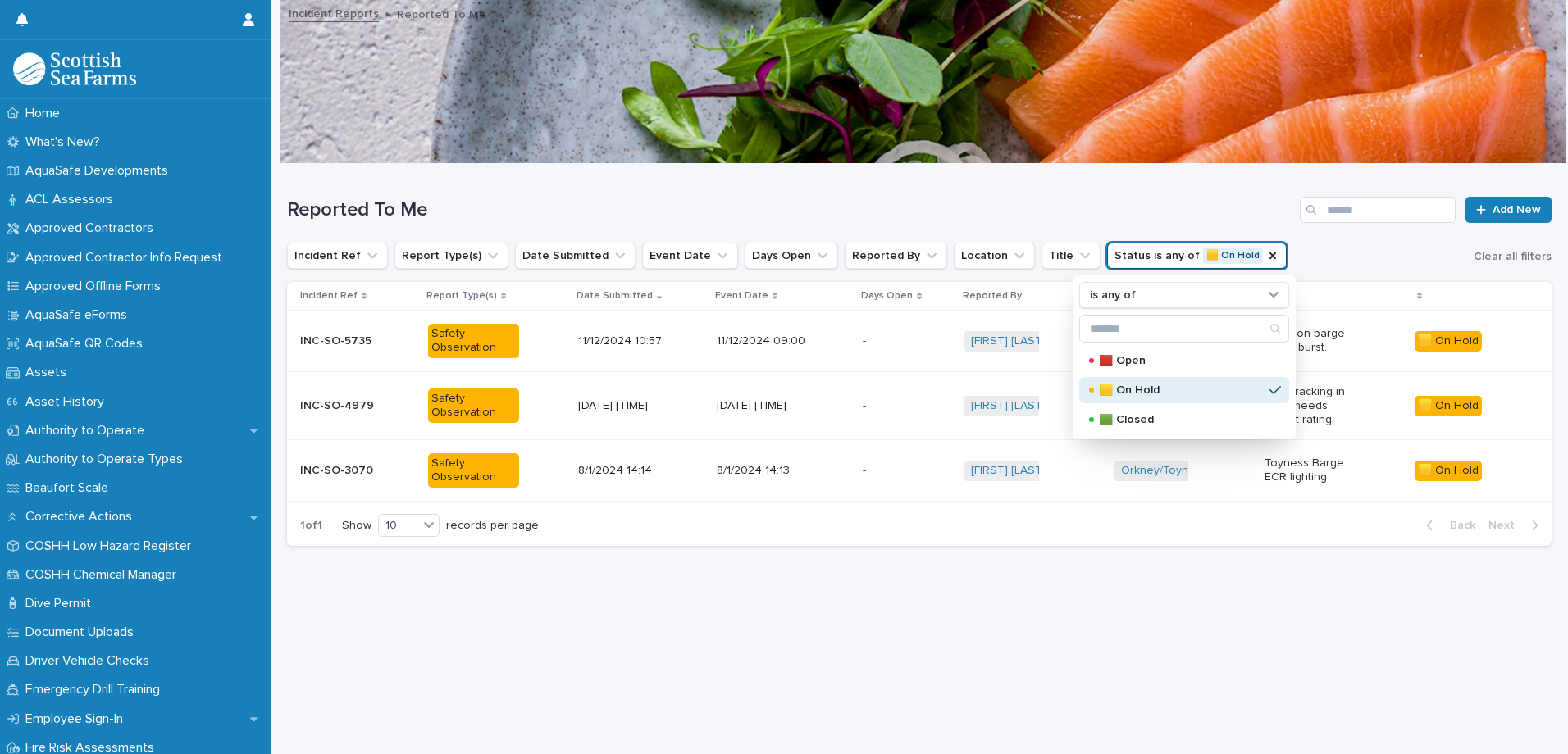 scroll, scrollTop: 12, scrollLeft: 0, axis: vertical 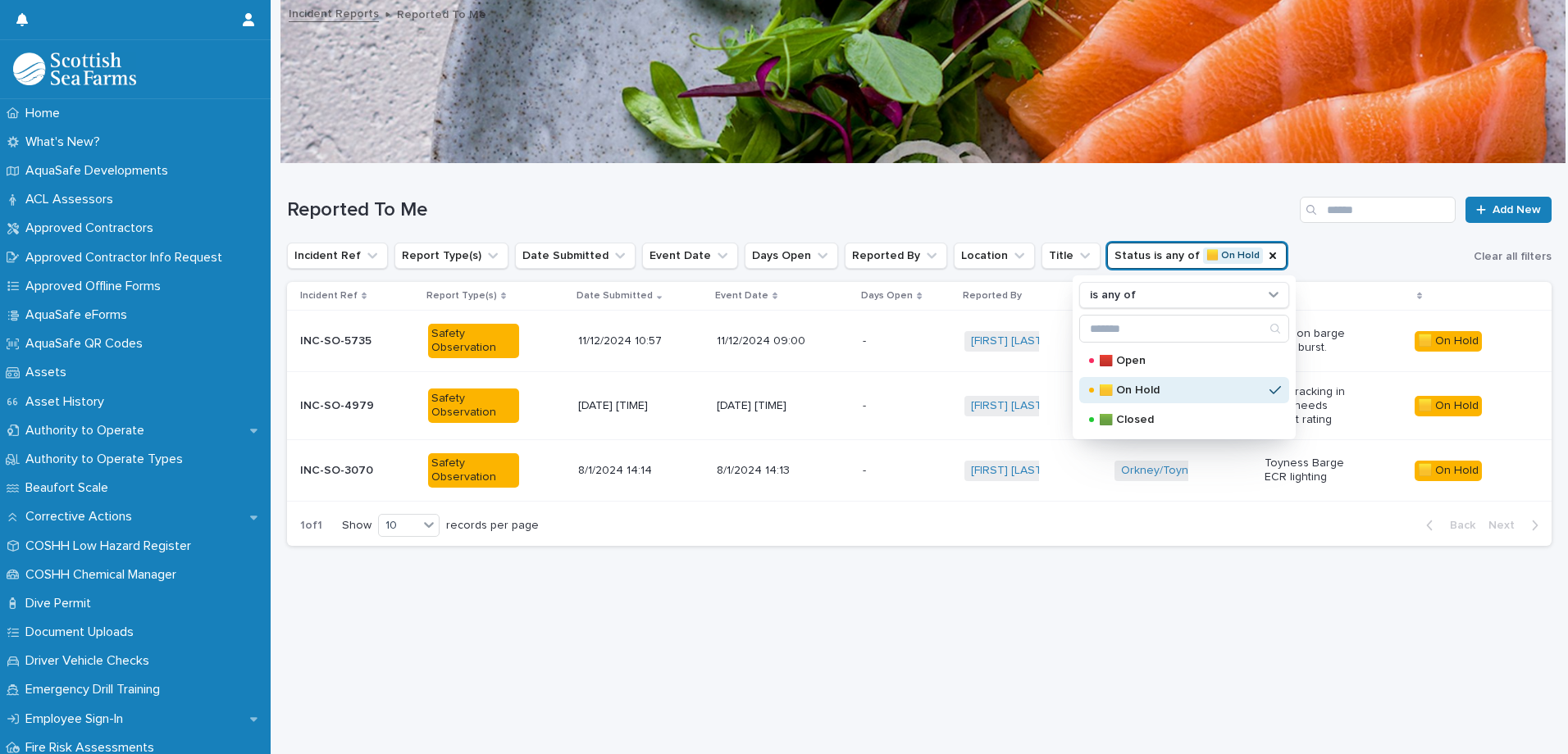 click on "Loading... Saving… Loading... Saving… Reported To Me Add New Incident Ref Report Type(s) Date Submitted Event Date Days Open Reported By Location Title Status is any of 🟨 On Hold is any of 🟥 Open 🟨 On Hold 🟩 Closed Clear all filters Incident Ref Report Type(s) Date Submitted Event Date Days Open Reported By Location Title INC-SO-5735 INC-SO-5735   Safety Observation 11/12/2024 10:57 11/12/2024 09:00 - -   Andrew Coghill   + 0 Orkney/Toyness   + 0 Block on barge crane burst.  🟨 On Hold INC-SO-4979 INC-SO-4979   Safety Observation 26/8/2024 14:41 26/8/2024 14:38 - -   Ian A Sinclair   + 0 Orkney/St Margarets Hope   + 0 Shelf racking in shed needs weight rating 🟨 On Hold INC-SO-3070 INC-SO-3070   Safety Observation 8/1/2024 14:14 8/1/2024 14:13 - -   Steve Kolthammer    + 0 Orkney/Toyness   + 0 Toyness Barge ECR lighting  🟨 On Hold 1  of  1 Show 10 records per page Back Next" at bounding box center [919, 438] 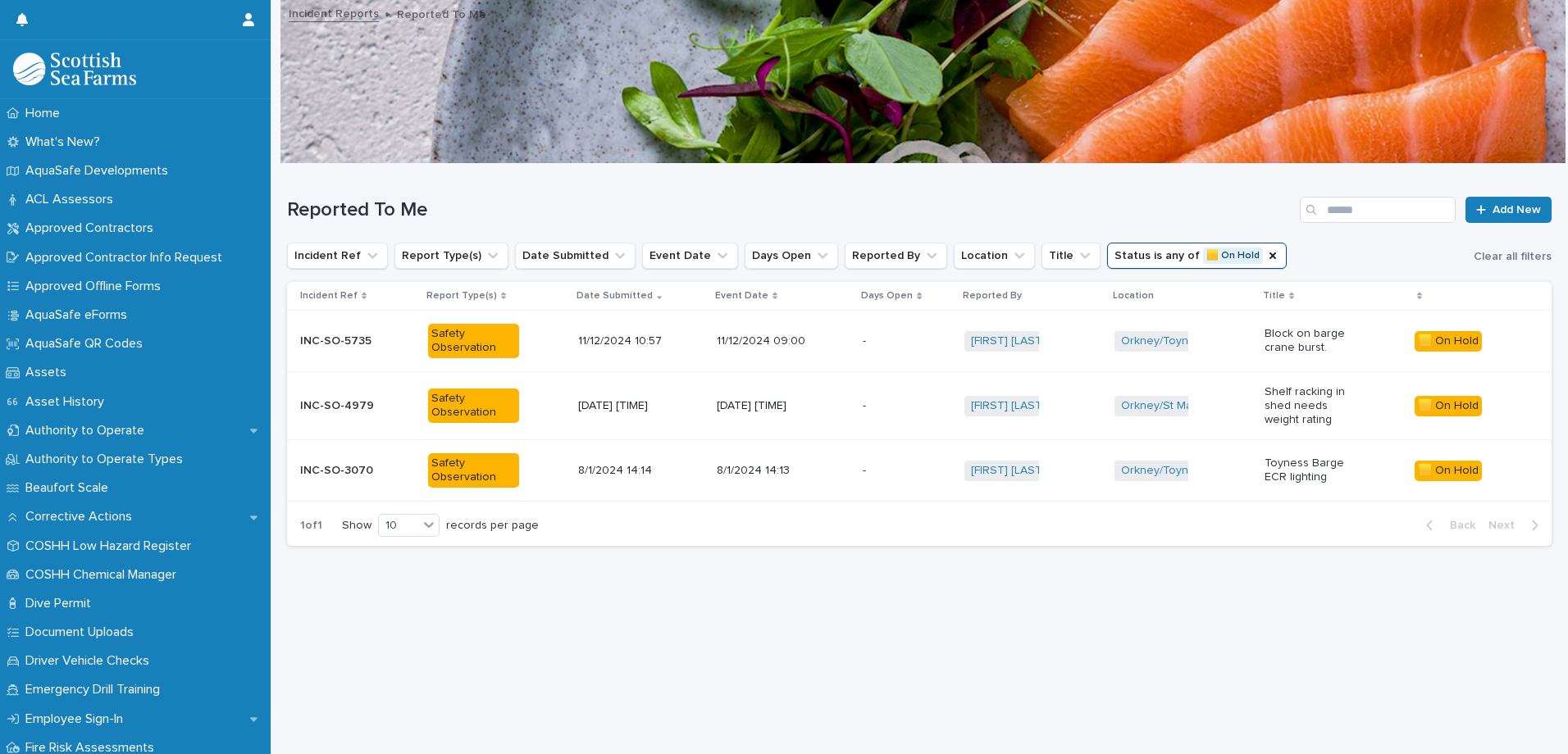 click at bounding box center (886, 406) 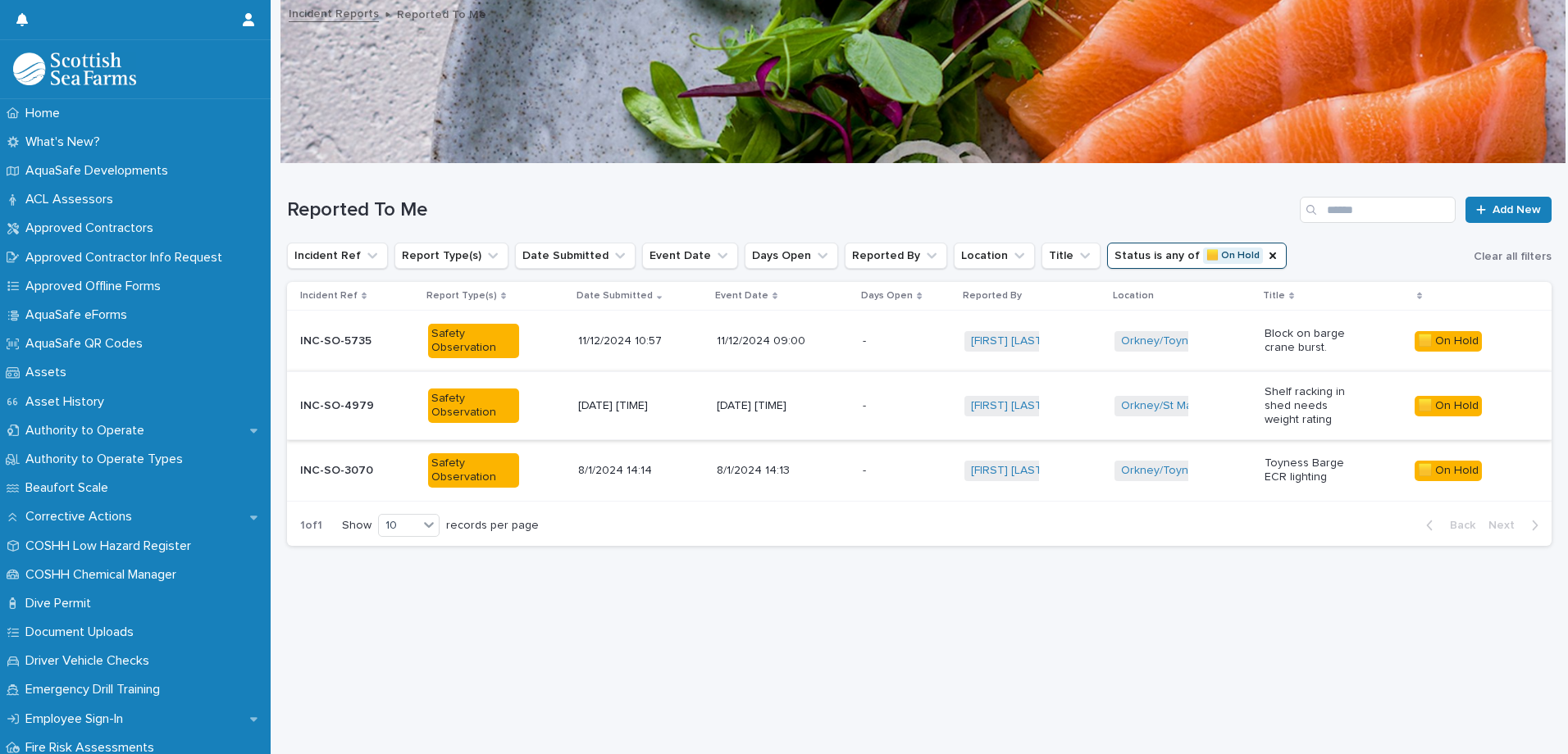scroll, scrollTop: 0, scrollLeft: 0, axis: both 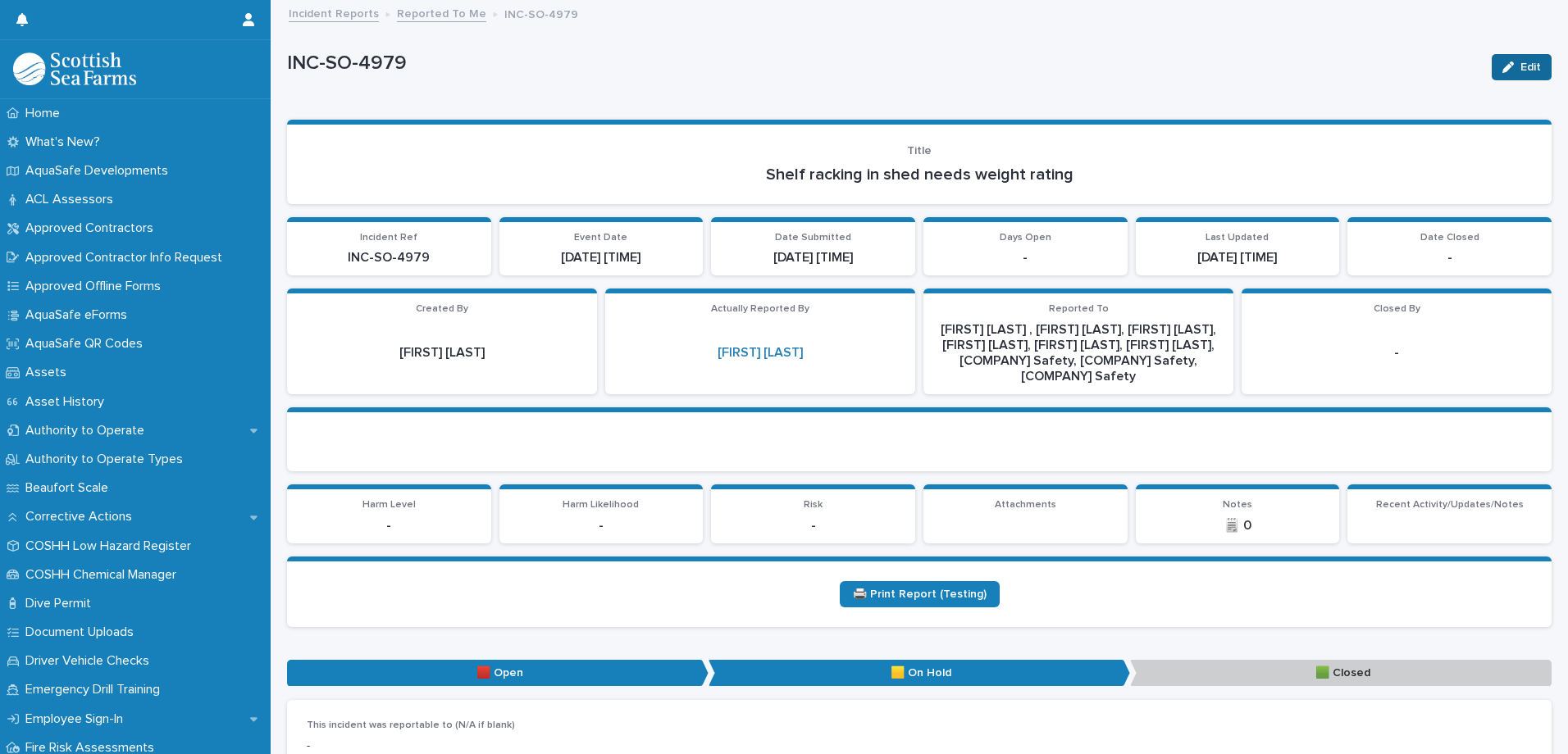click at bounding box center [1511, 67] 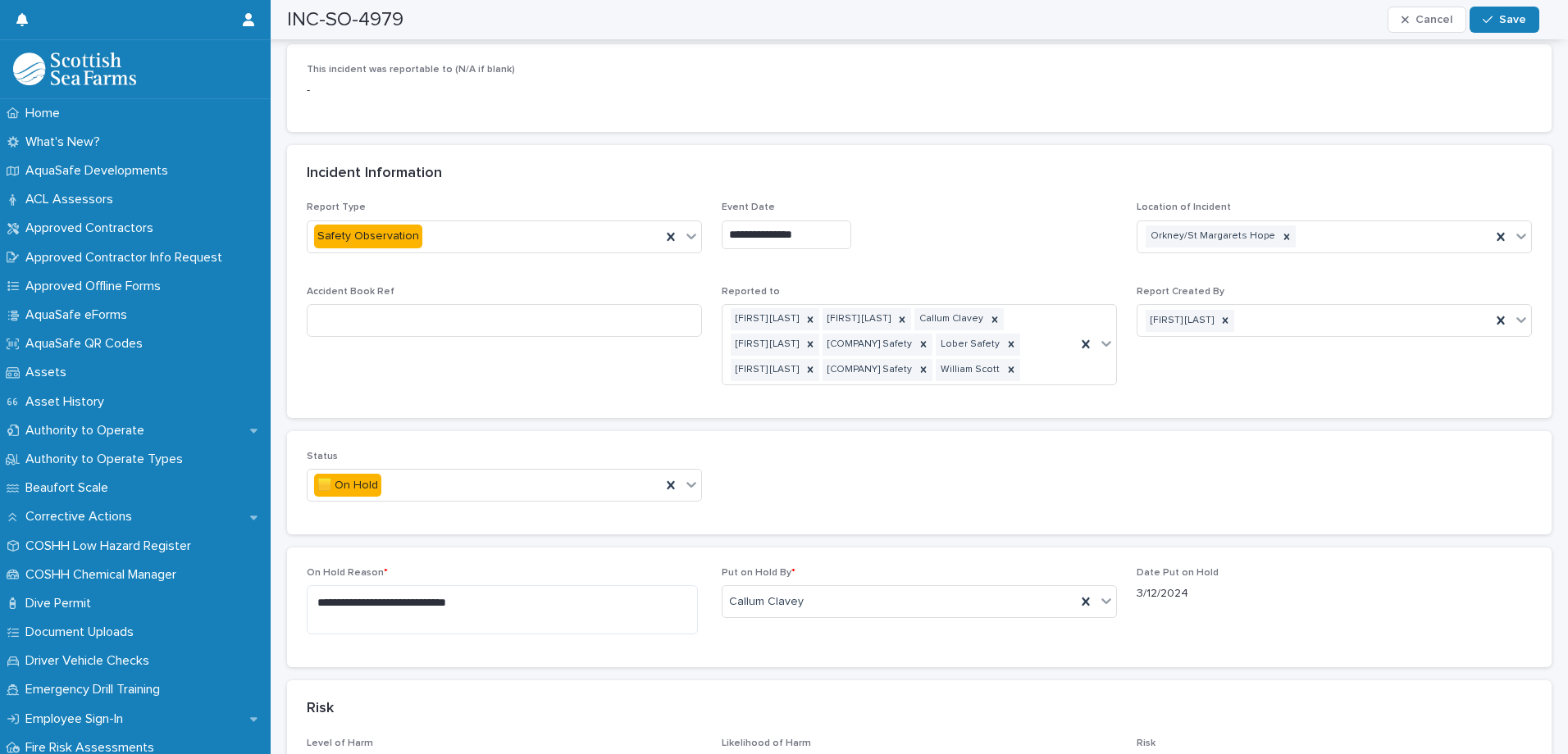 scroll, scrollTop: 738, scrollLeft: 0, axis: vertical 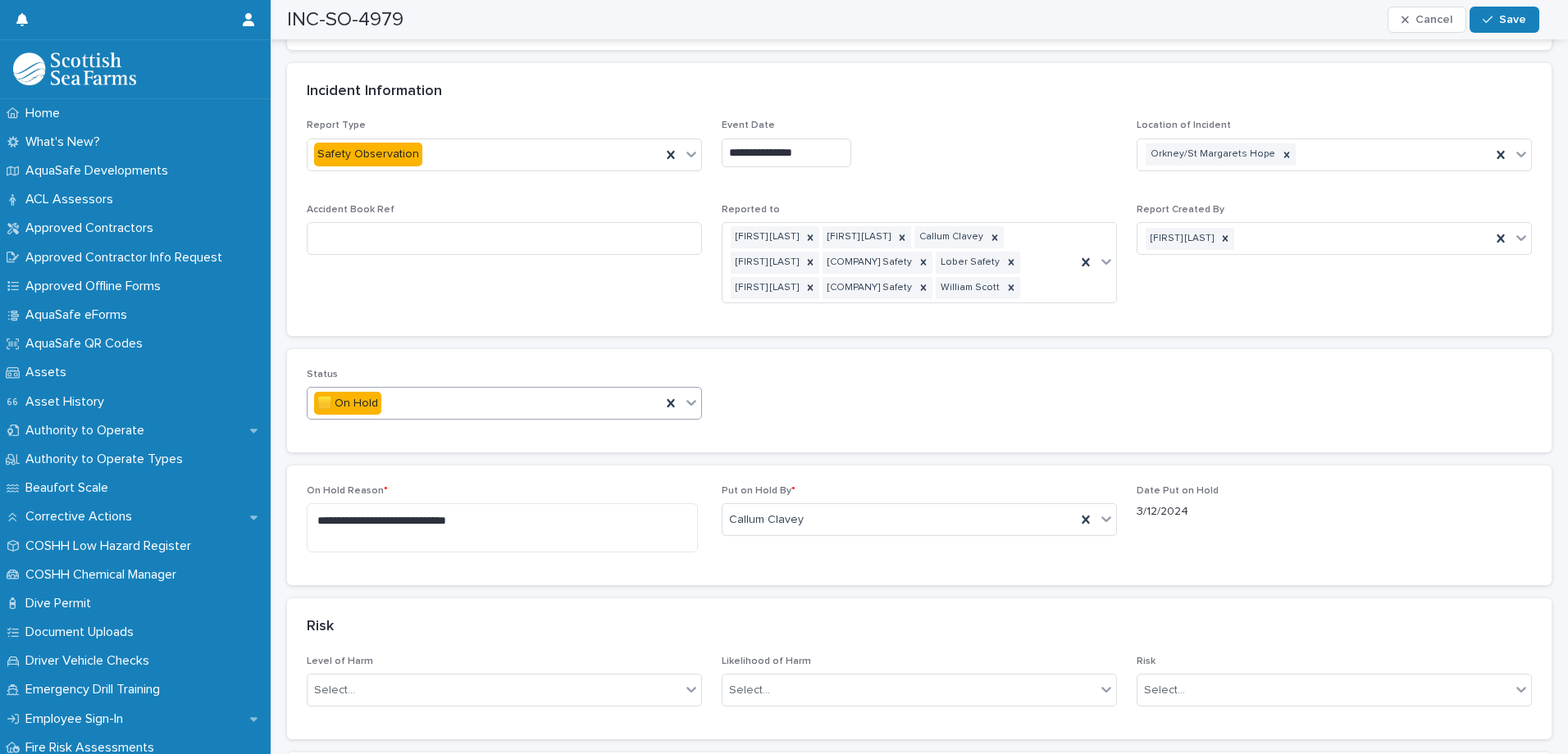 click 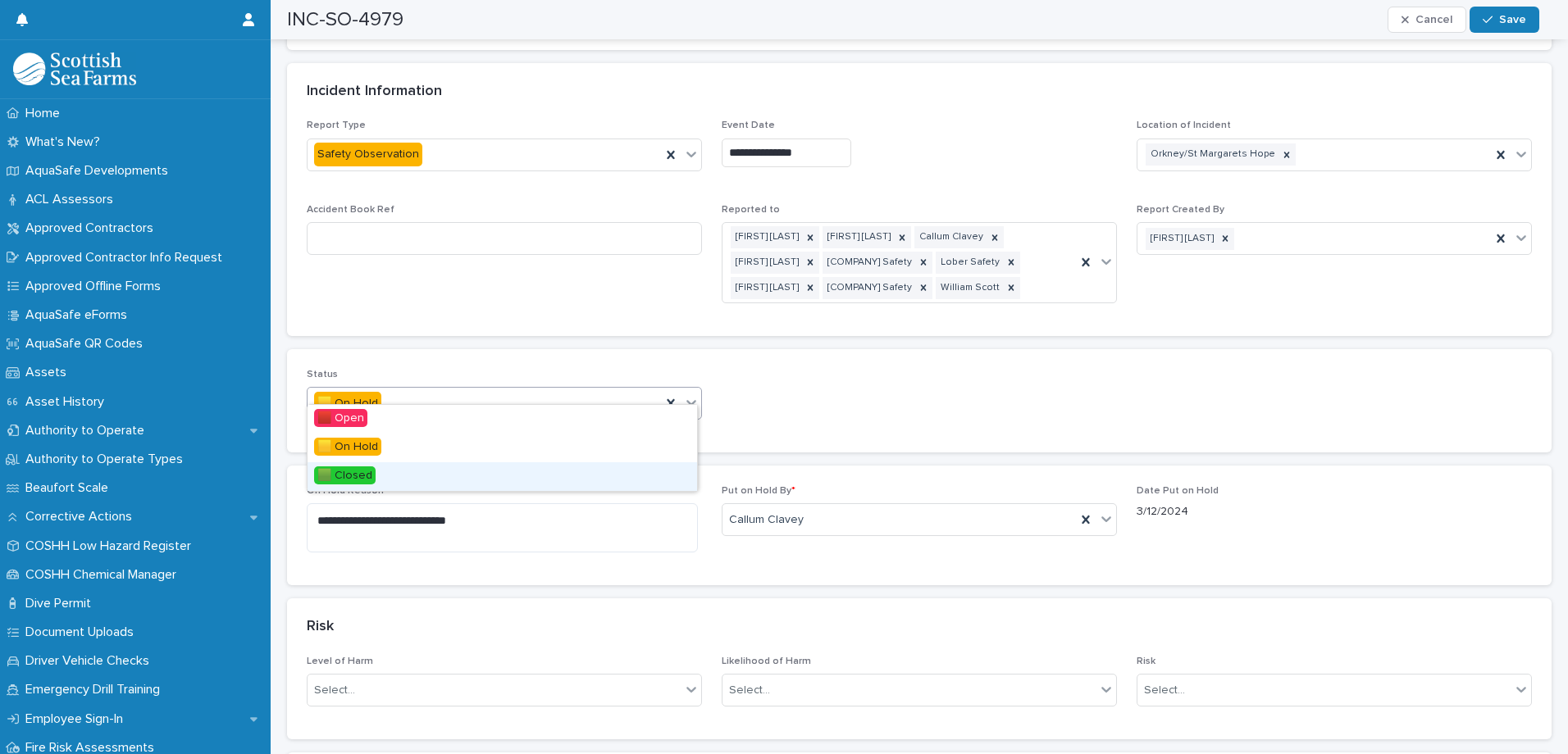 click on "🟩 Closed" at bounding box center (502, 476) 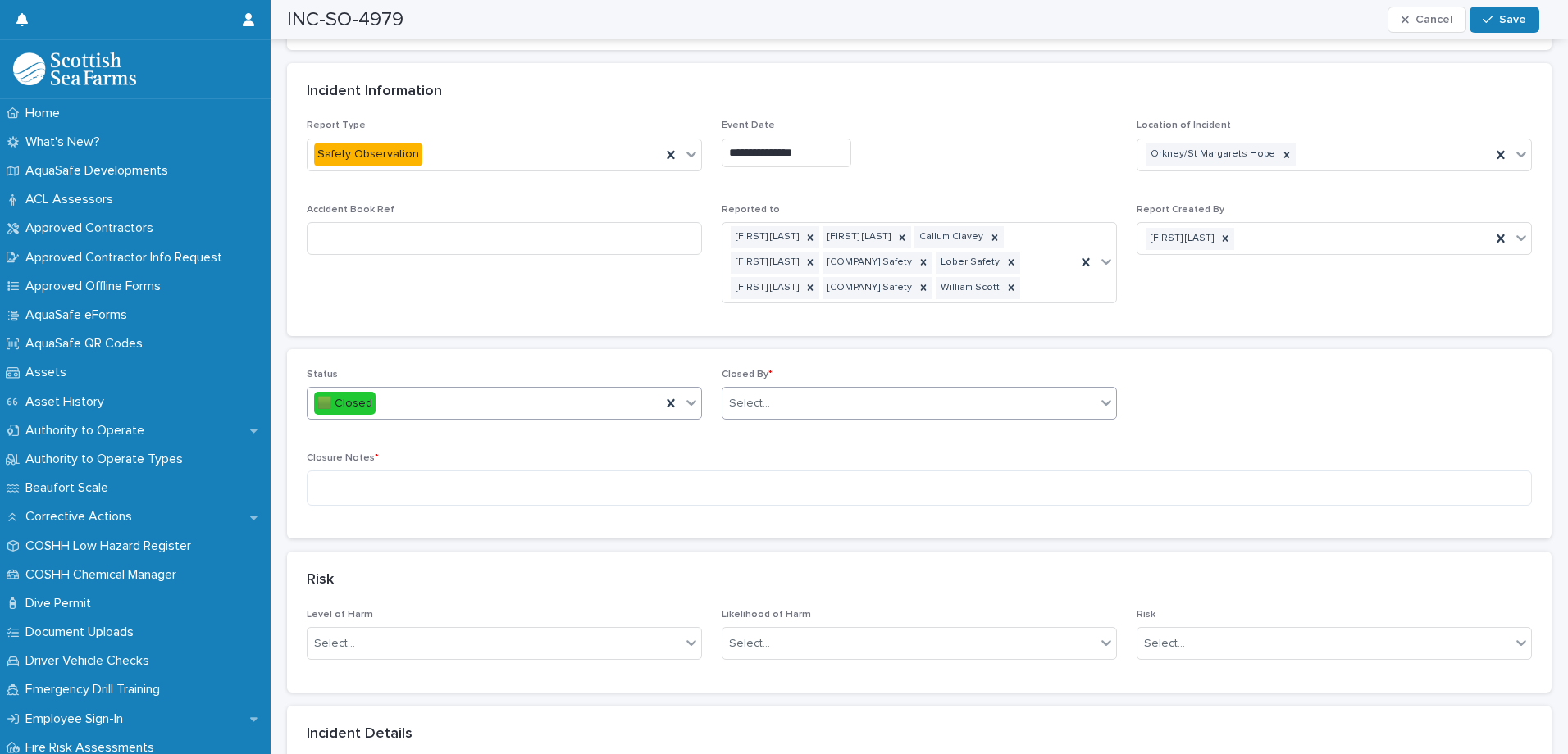 click on "Select..." at bounding box center [909, 403] 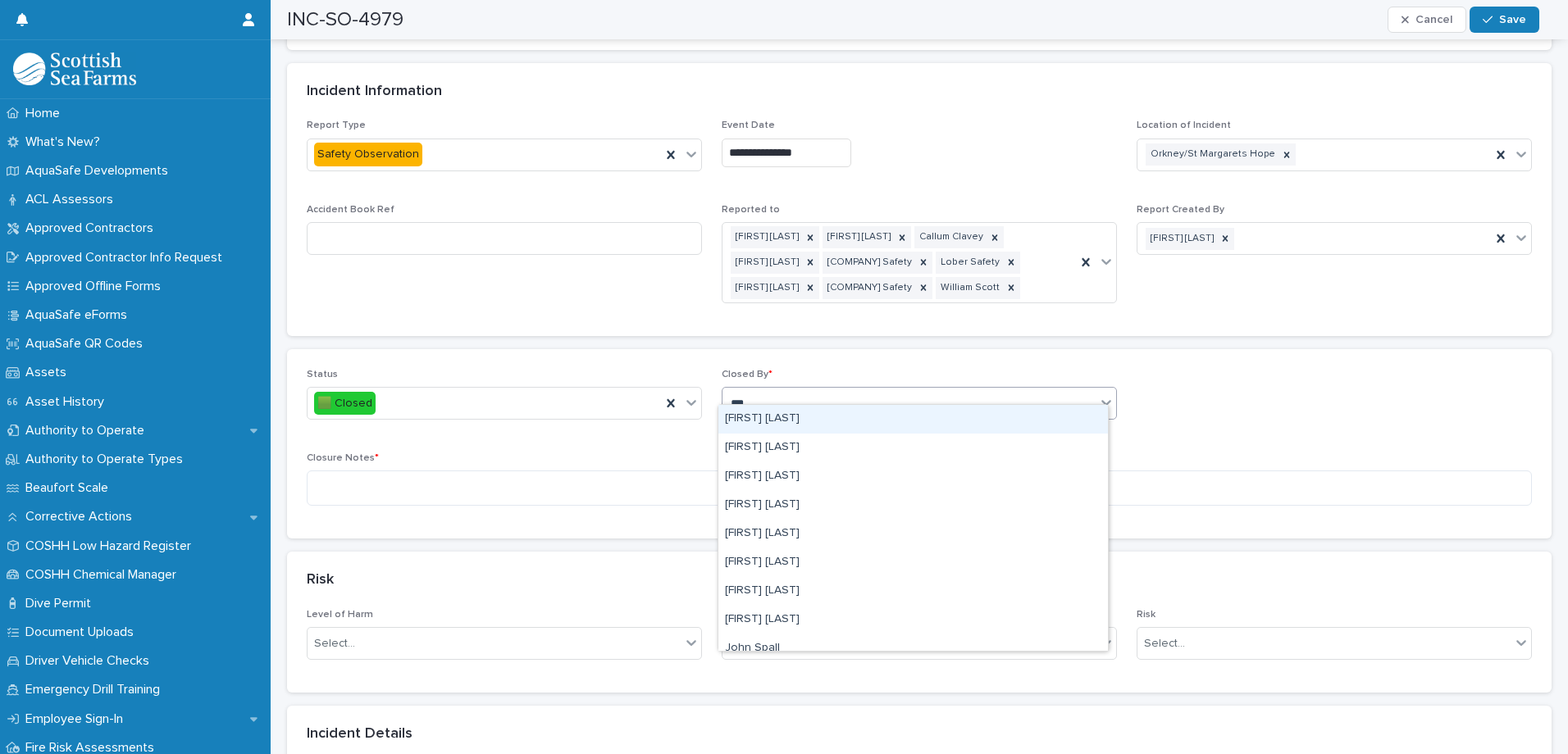 type on "****" 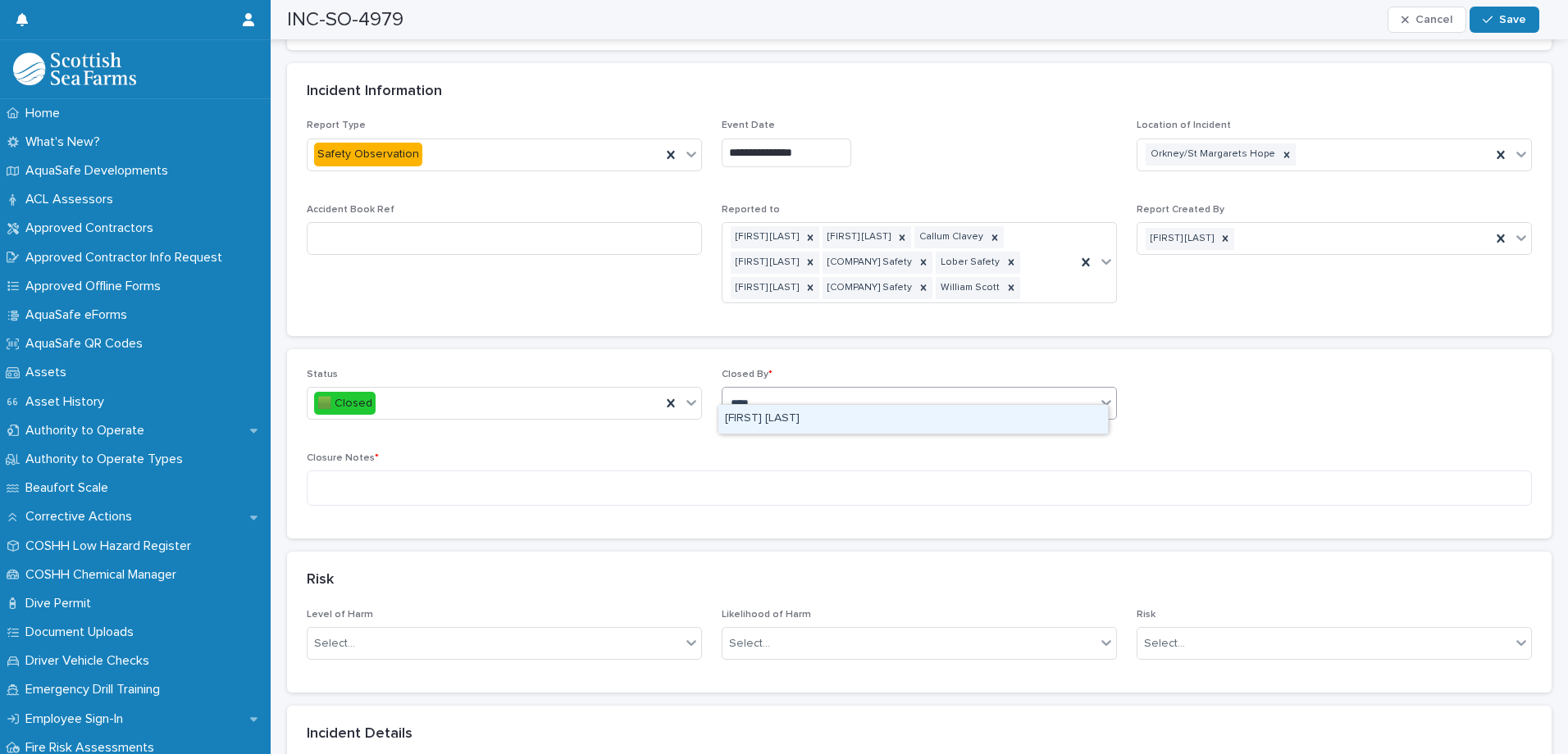 click on "[FIRST] [LAST]" at bounding box center (913, 419) 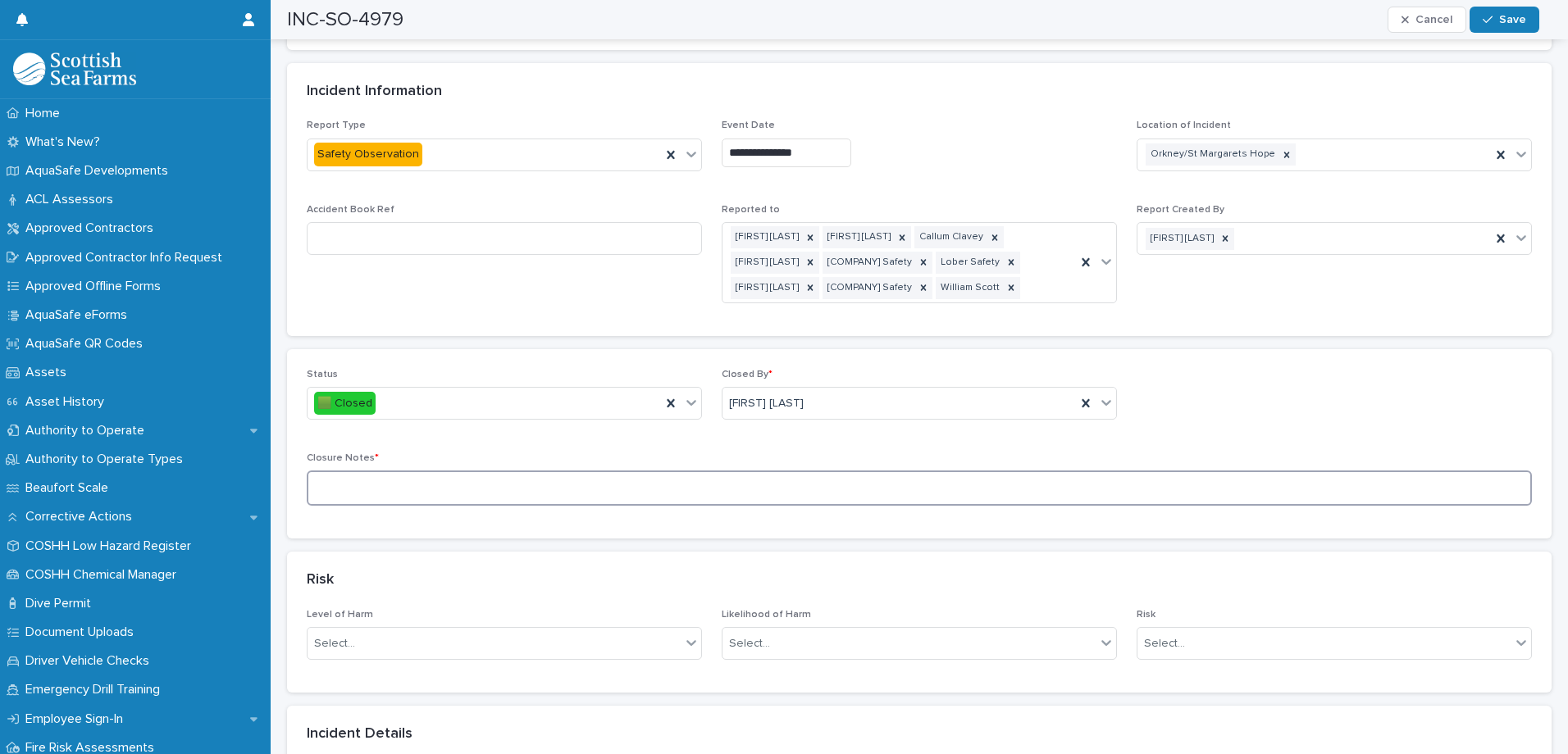 click at bounding box center (919, 488) 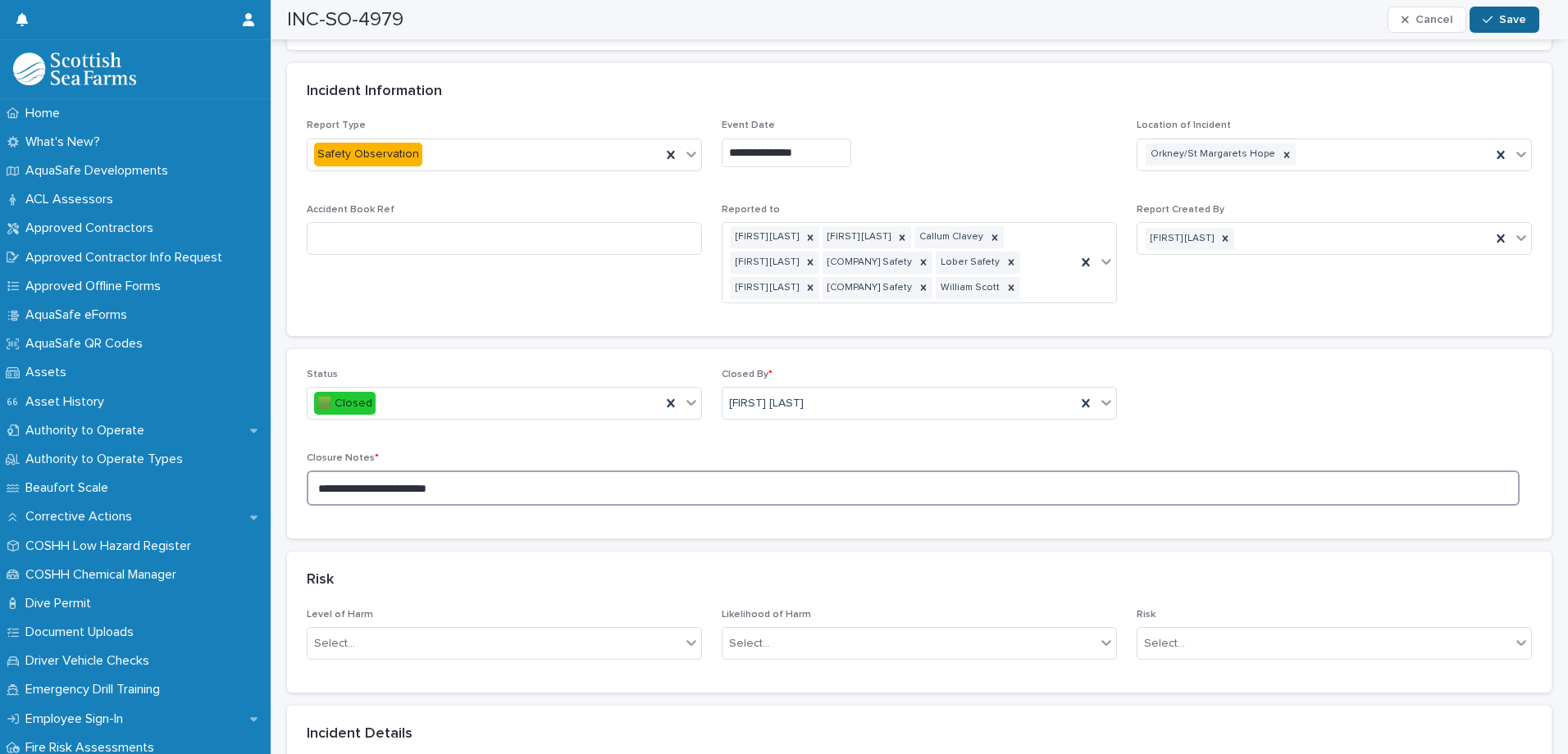 type on "**********" 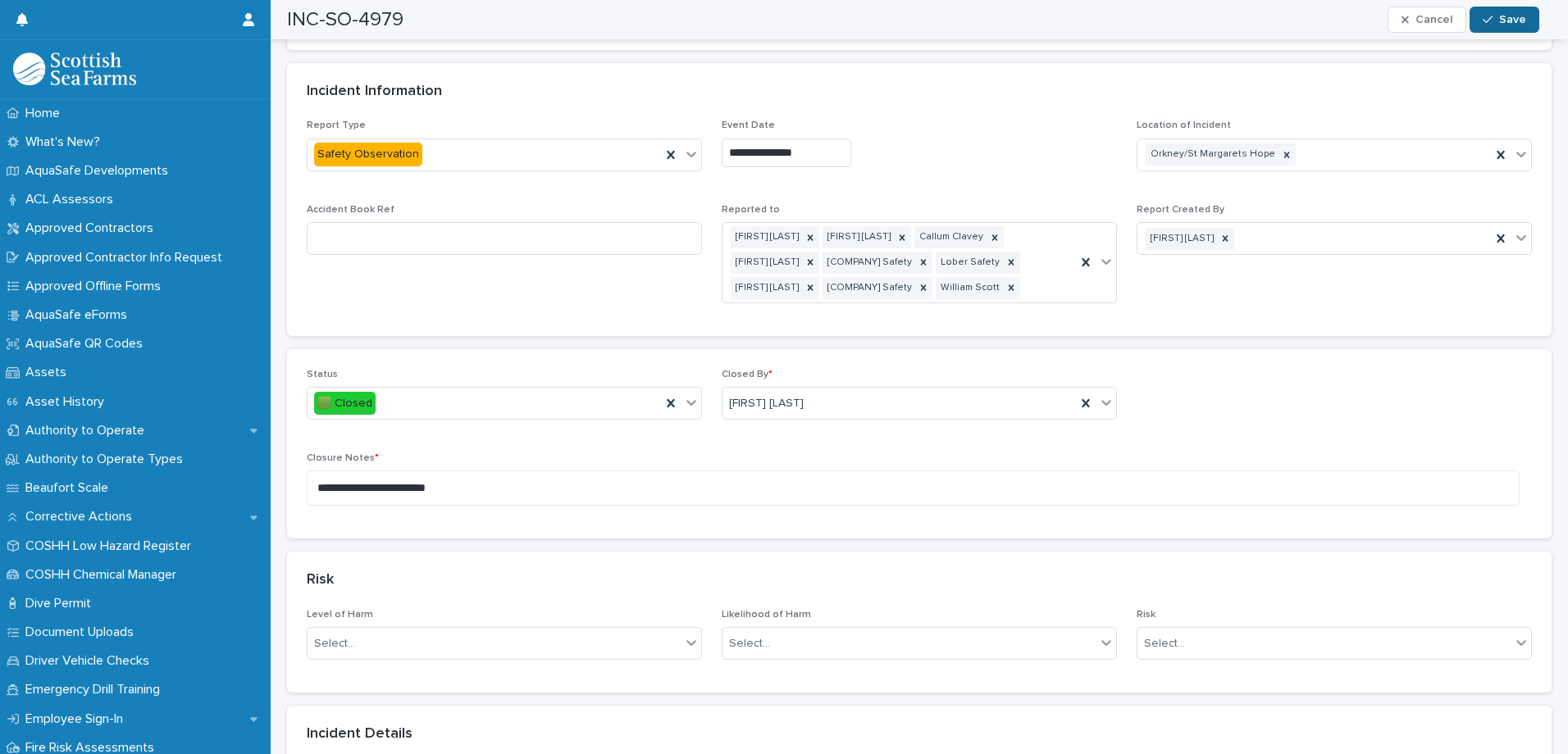 click at bounding box center [1491, 20] 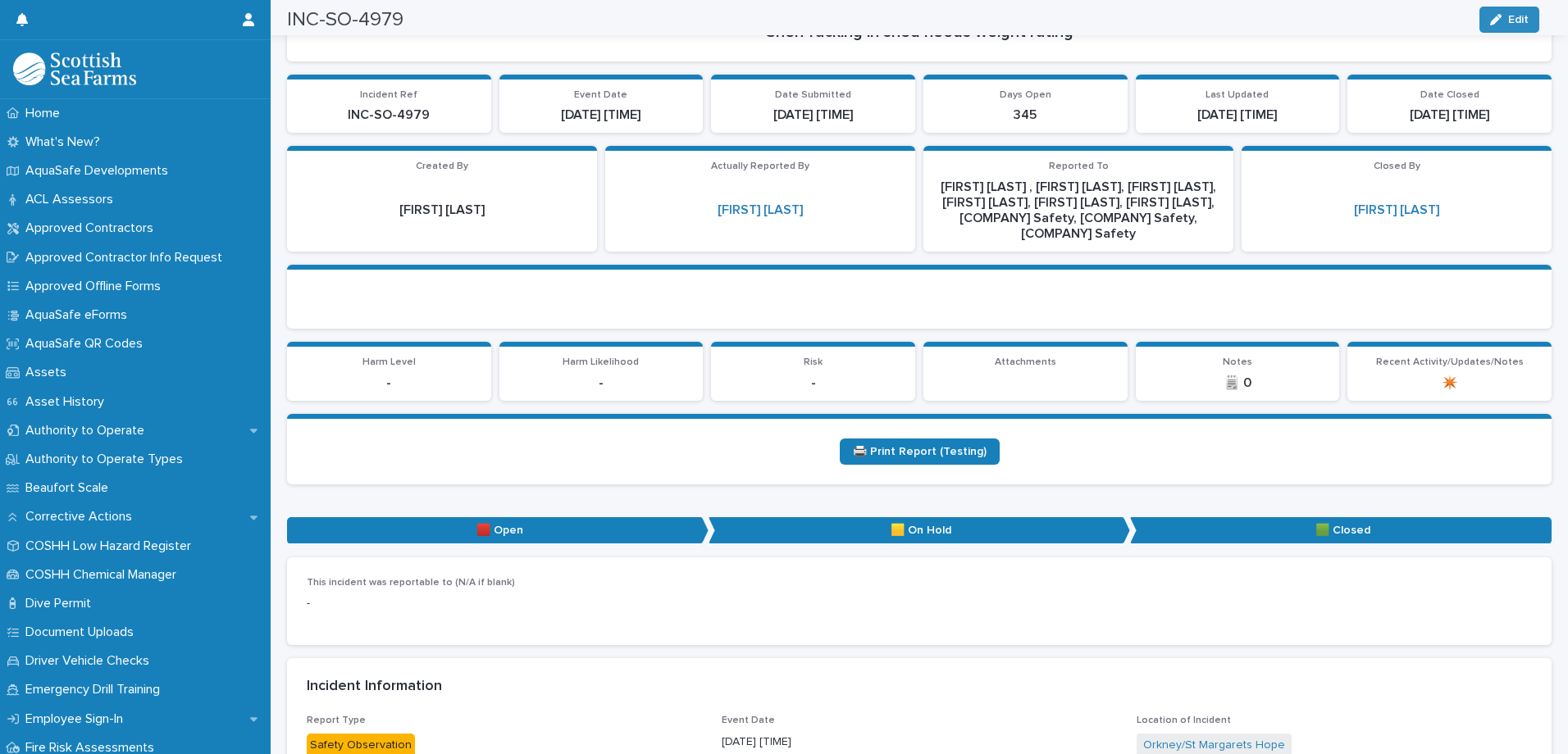 scroll, scrollTop: 0, scrollLeft: 0, axis: both 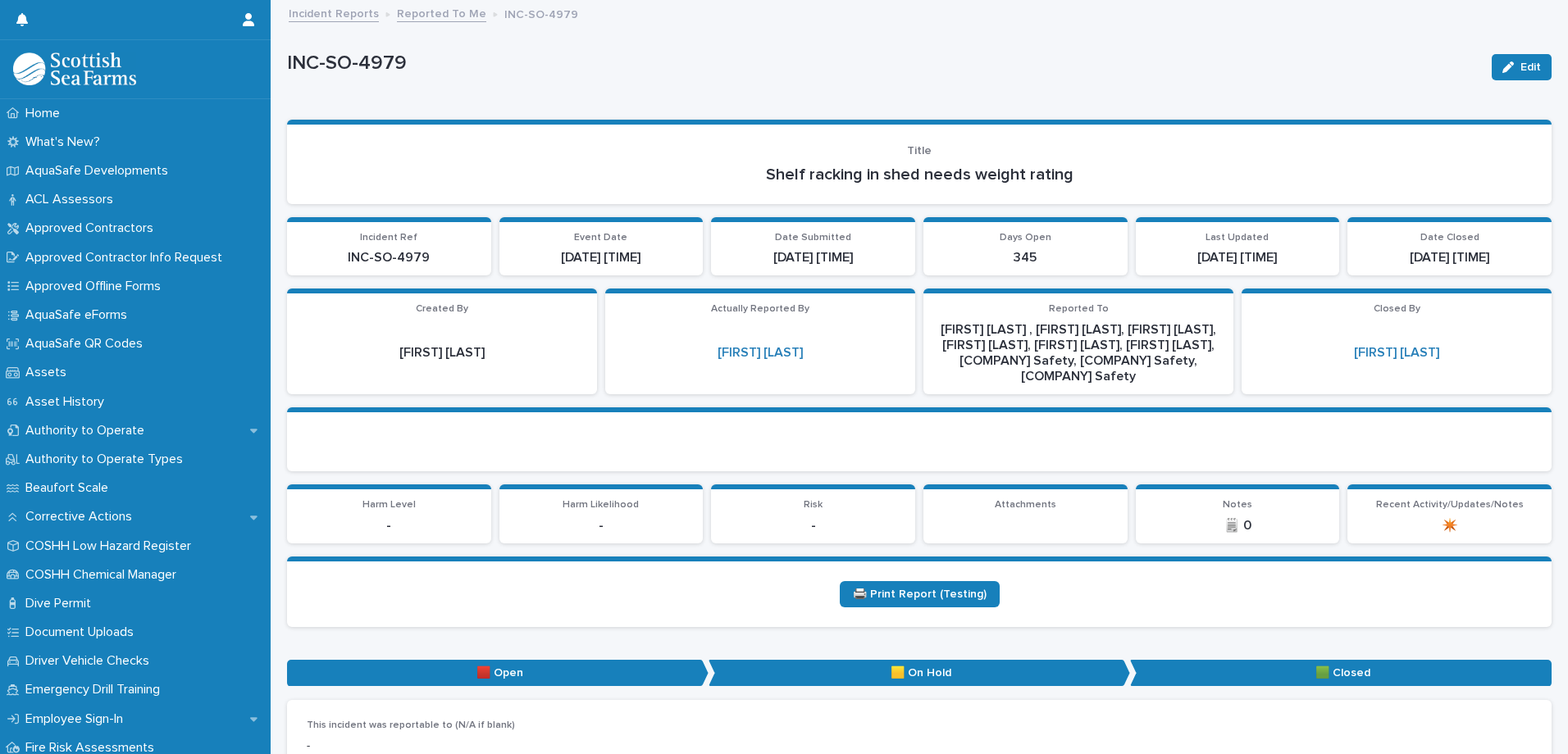 click on "Reported To Me" at bounding box center [441, 12] 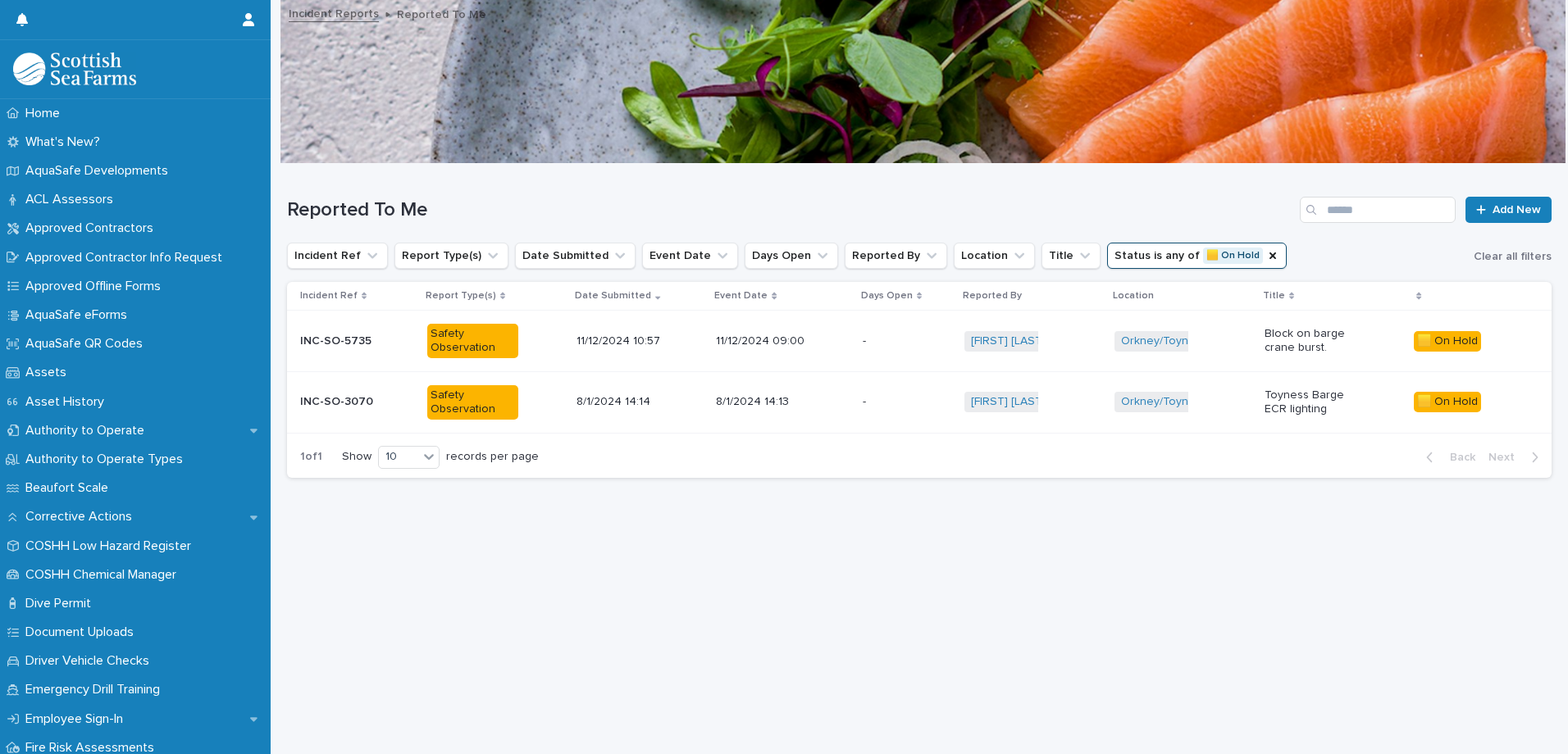 click 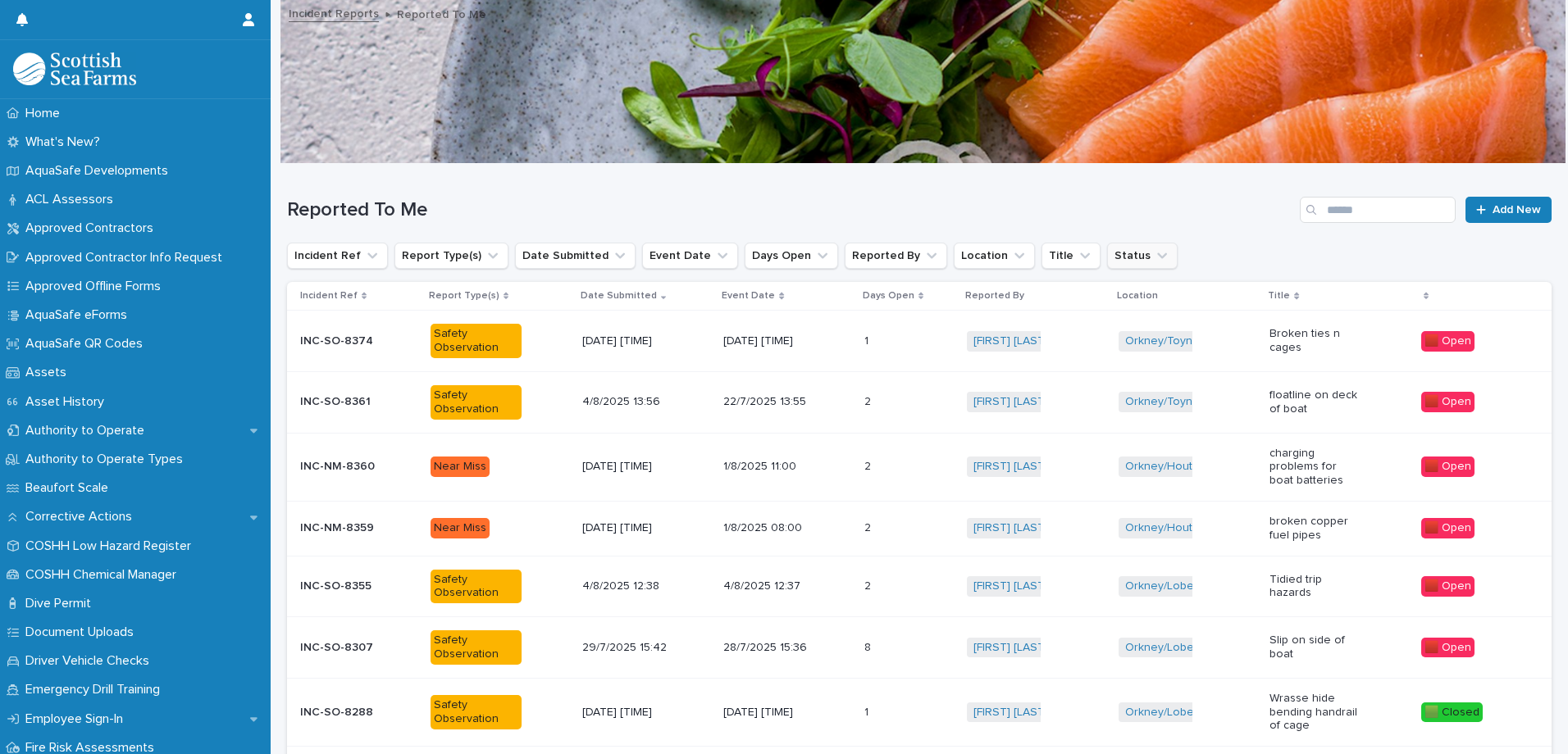 click 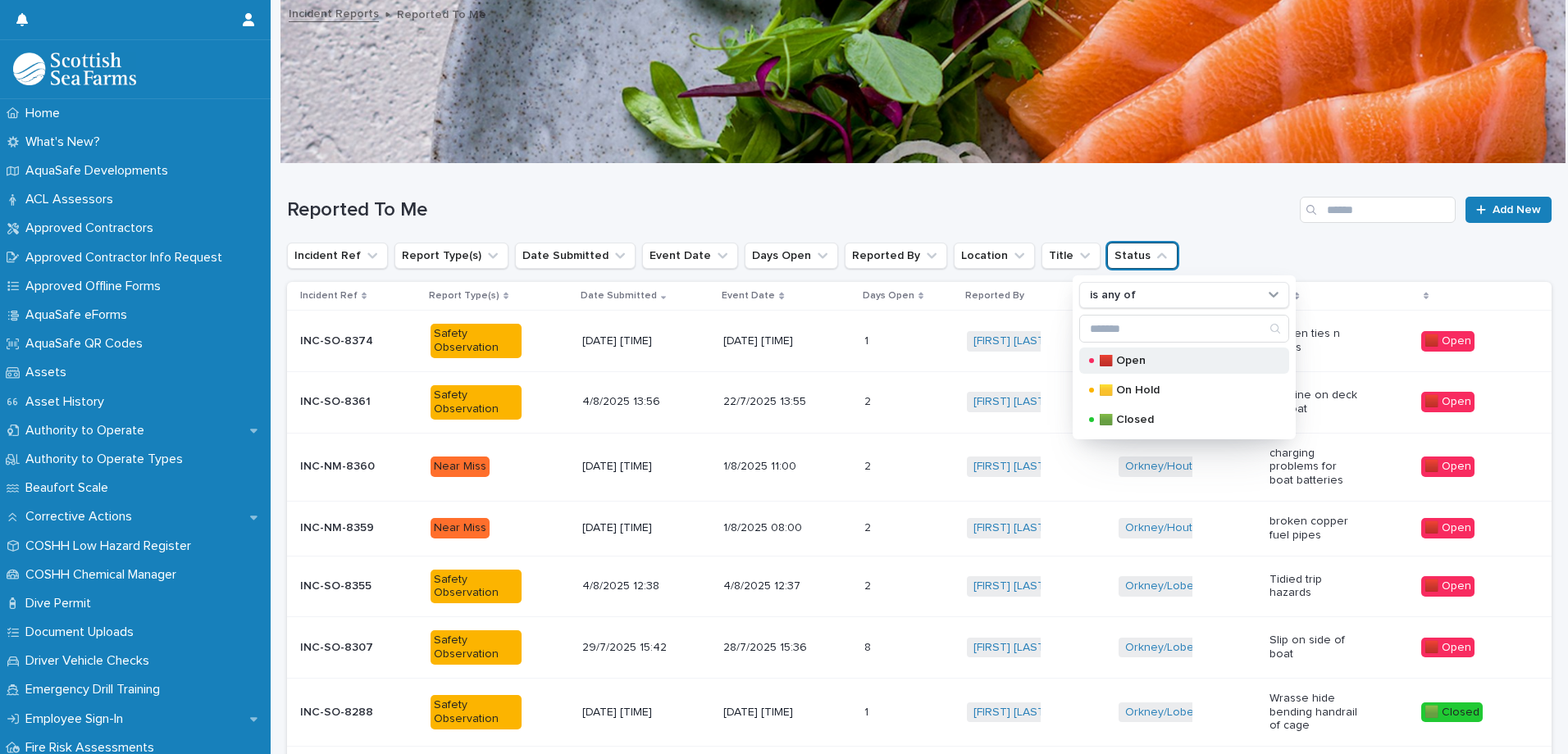 click on "🟥 Open" at bounding box center (1181, 361) 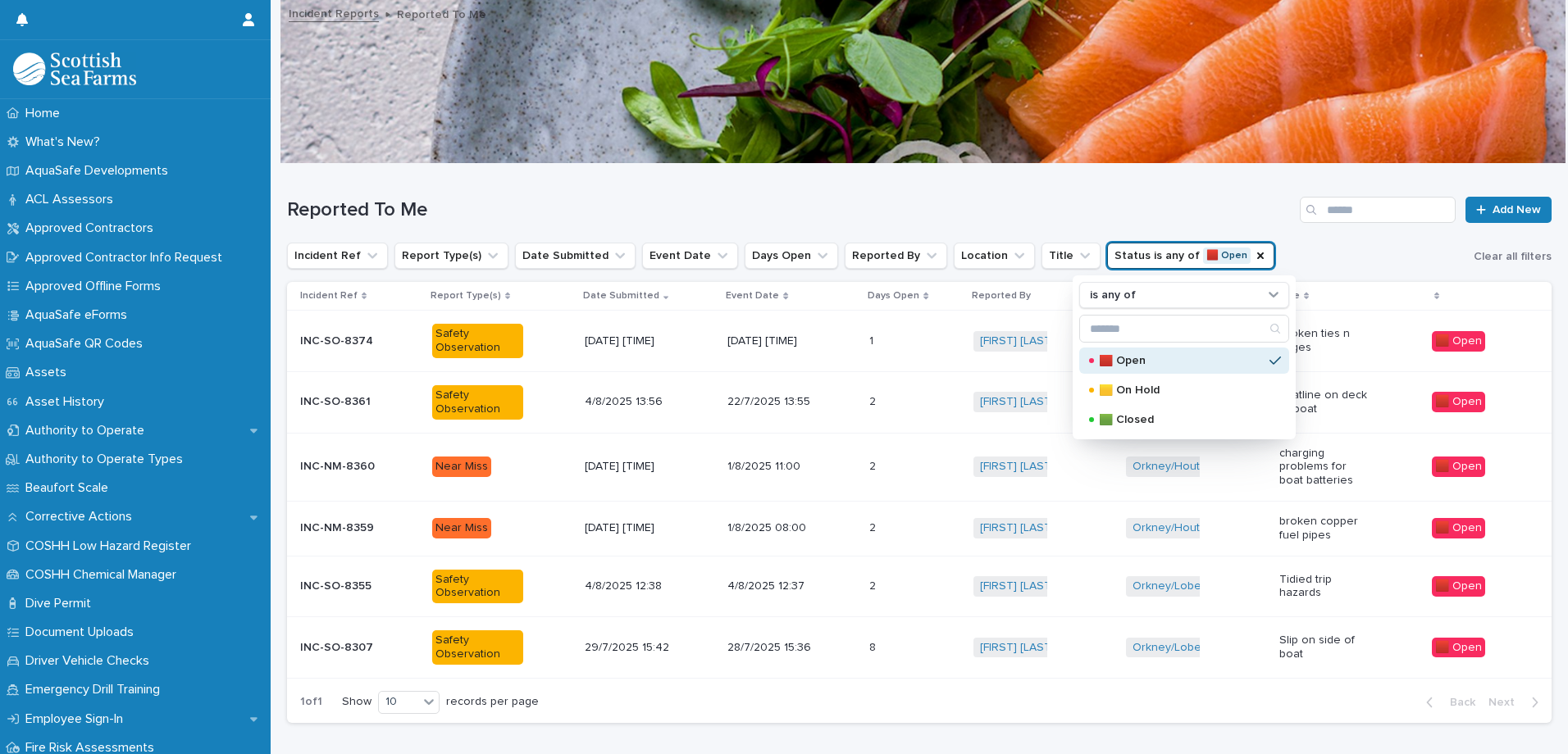 click on "Reported To Me Add New" at bounding box center (919, 203) 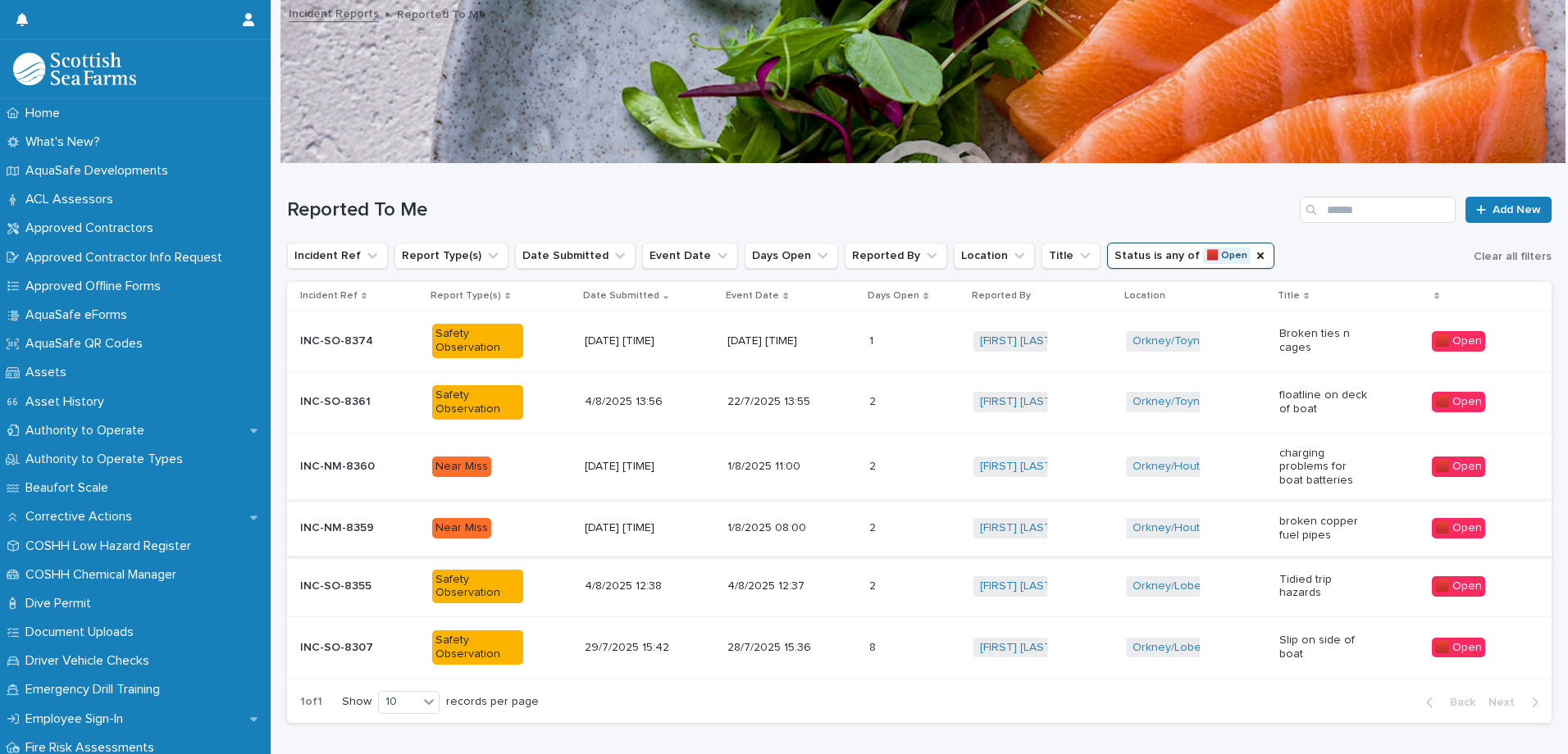 scroll, scrollTop: 76, scrollLeft: 0, axis: vertical 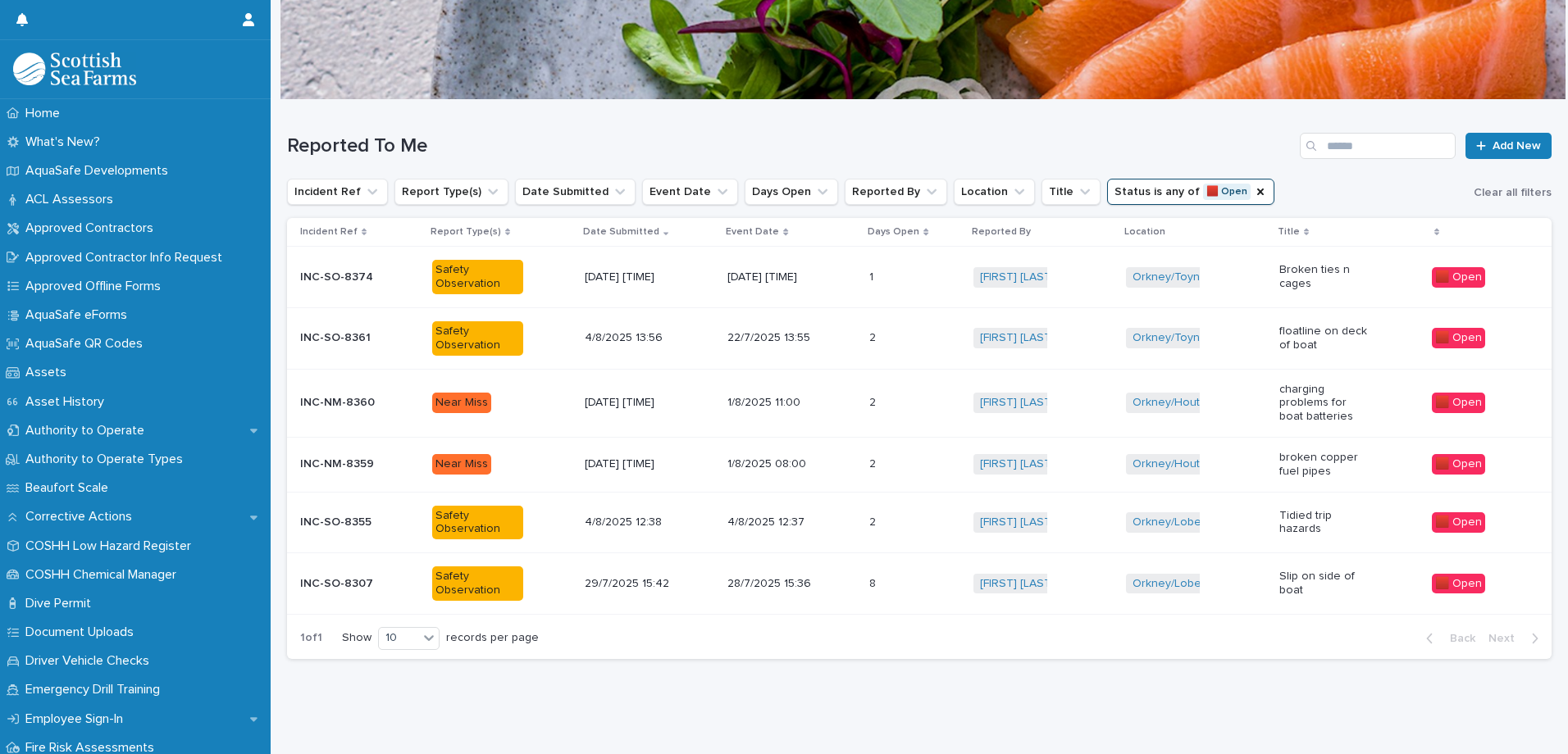 click on "29/7/2025 15:42" at bounding box center (650, 584) 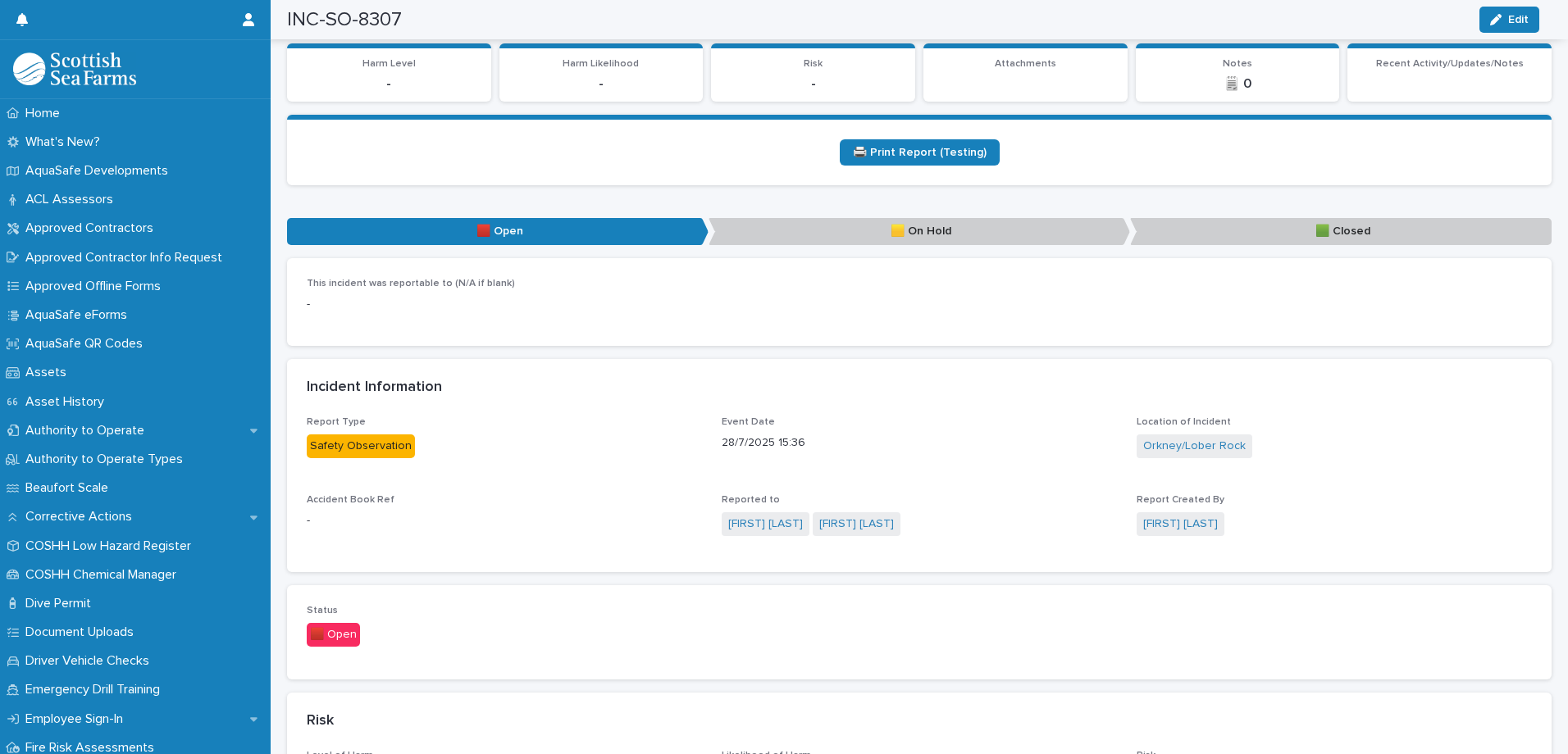 scroll, scrollTop: 164, scrollLeft: 0, axis: vertical 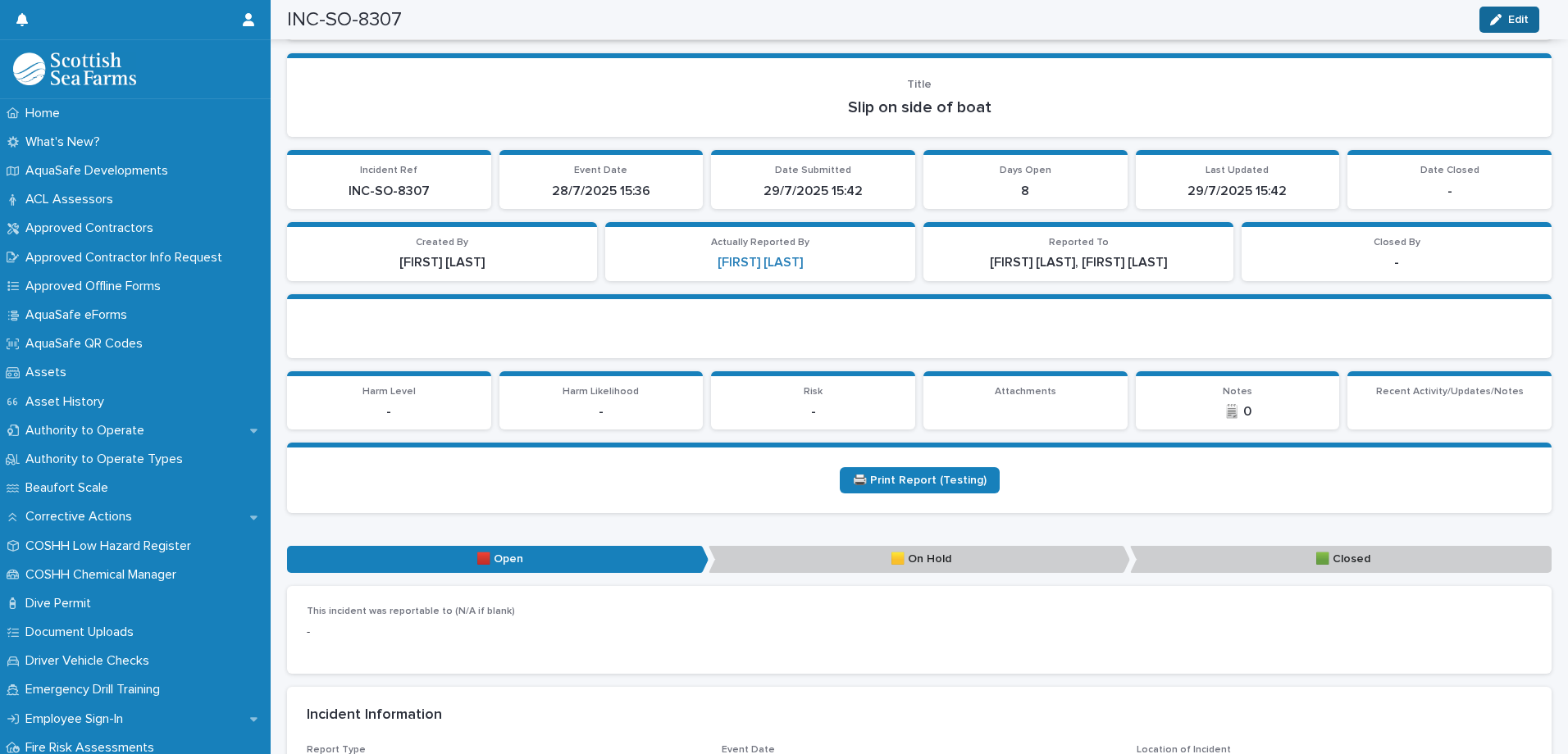 click at bounding box center (1499, 20) 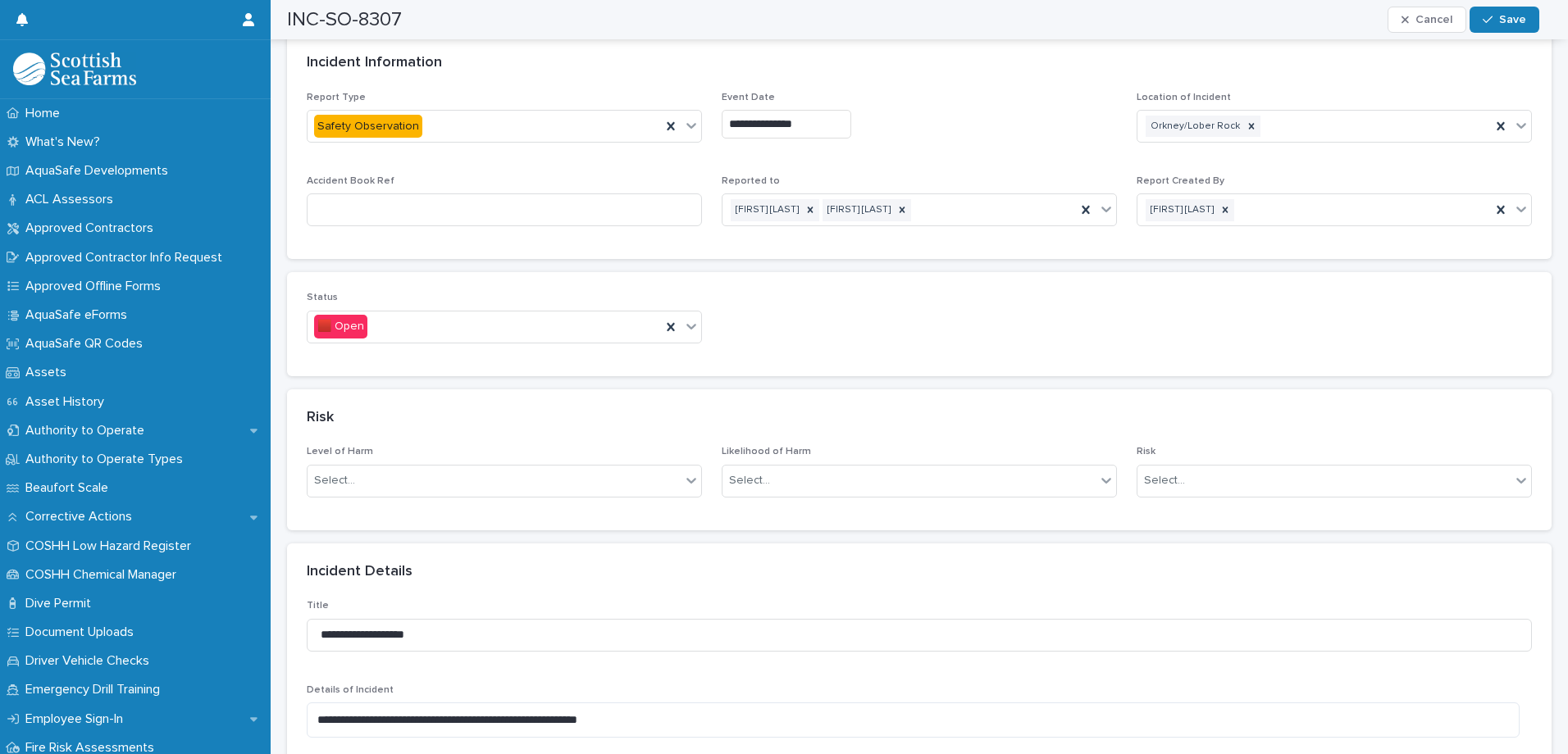 scroll, scrollTop: 820, scrollLeft: 0, axis: vertical 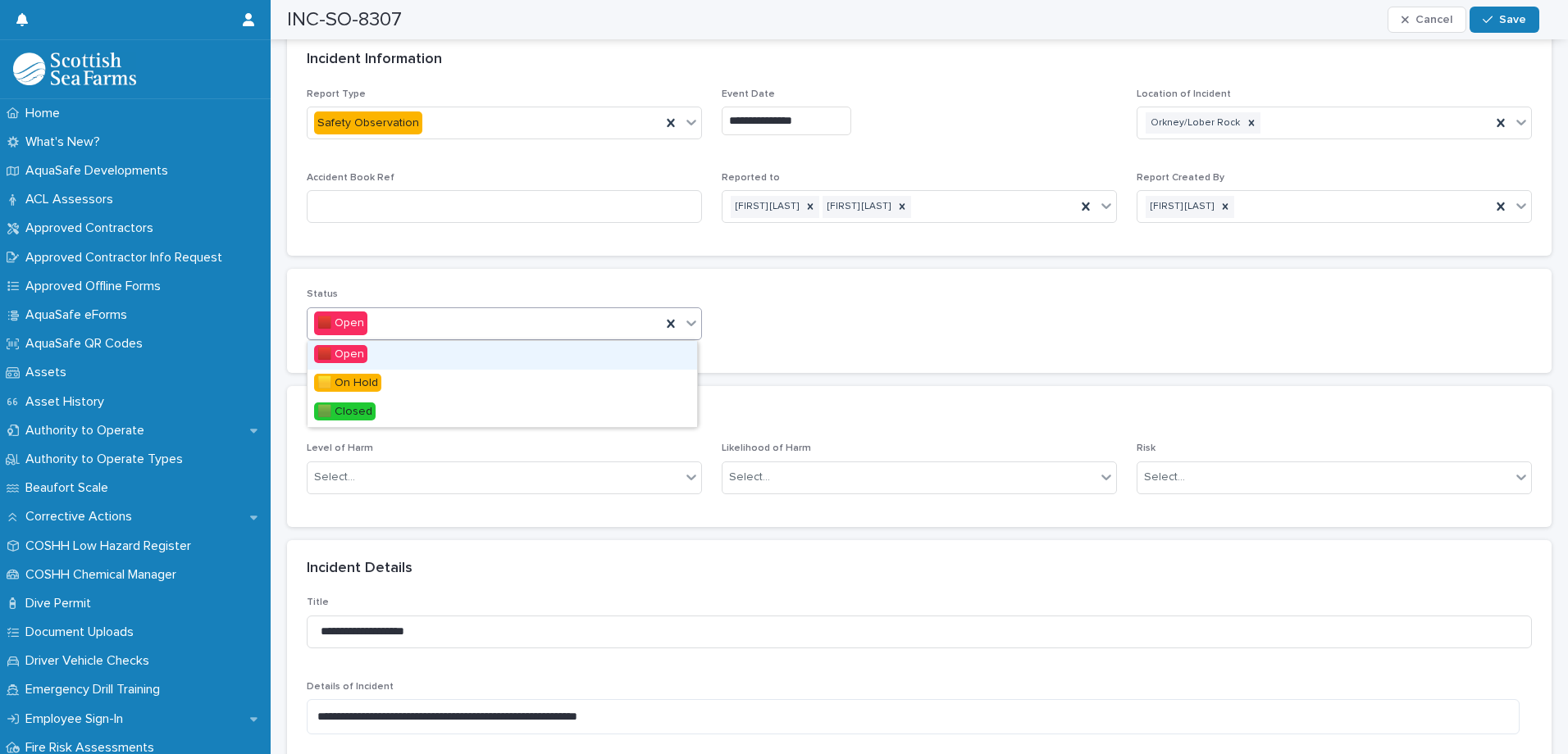 click 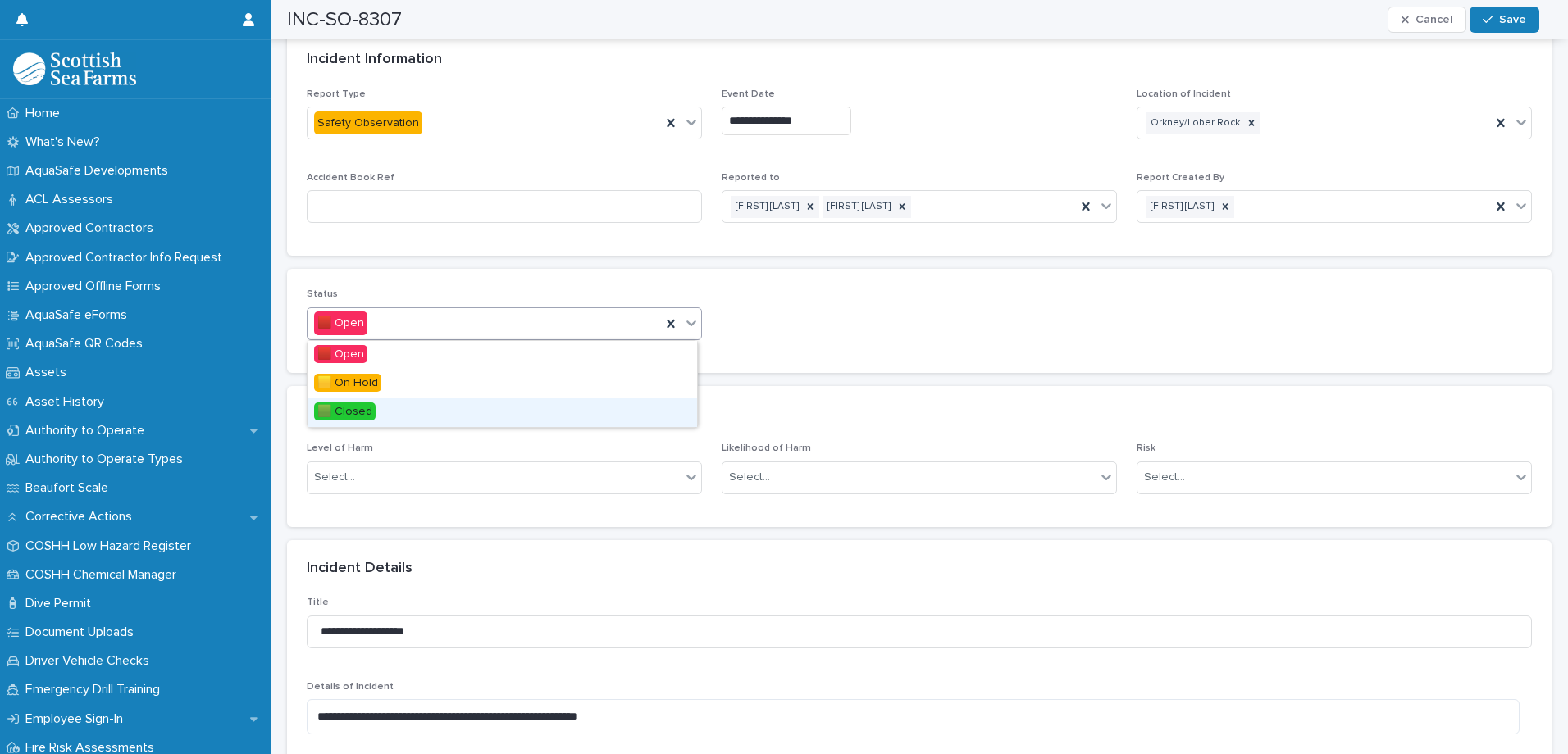 click on "🟩 Closed" at bounding box center (502, 412) 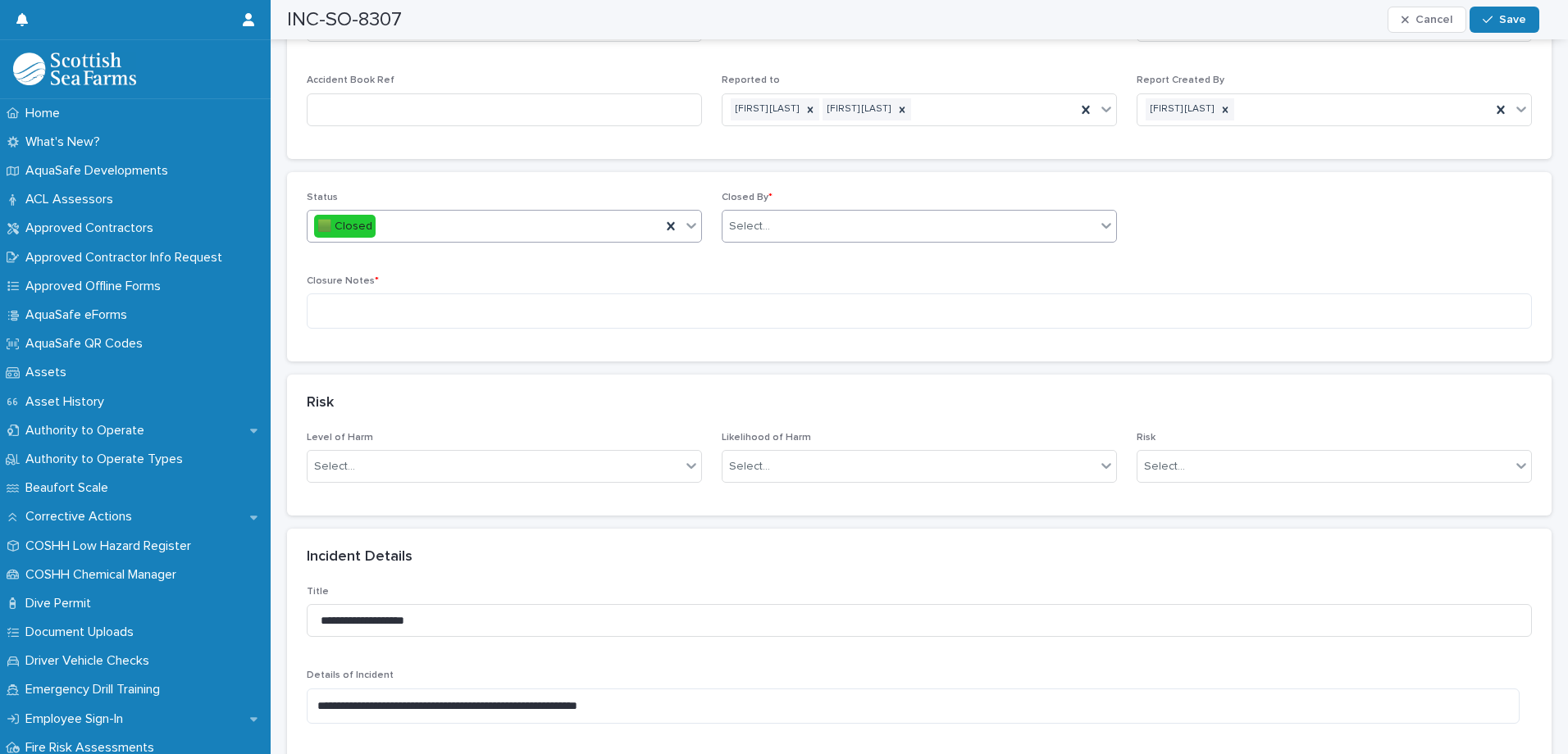 click on "Select..." at bounding box center (909, 226) 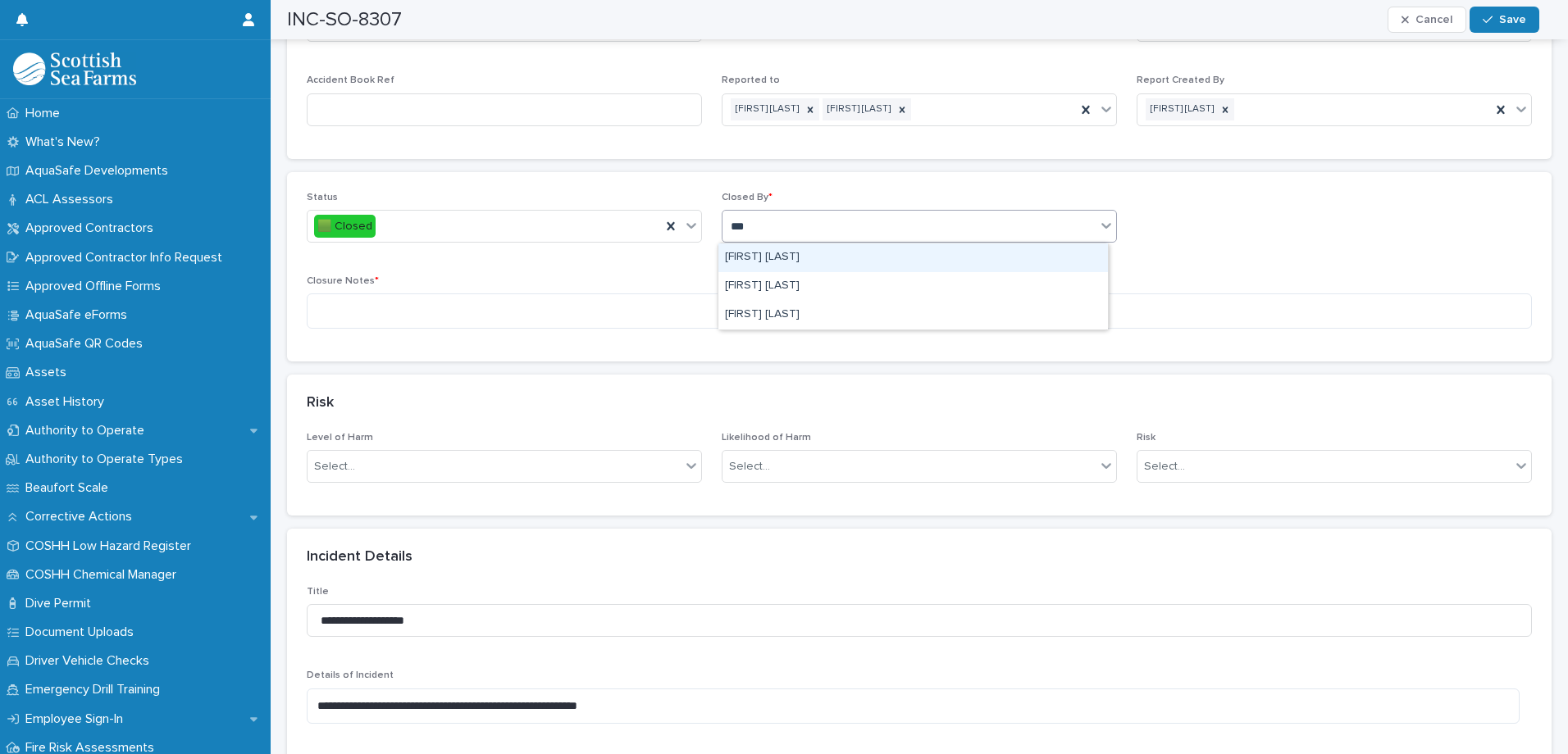 type on "****" 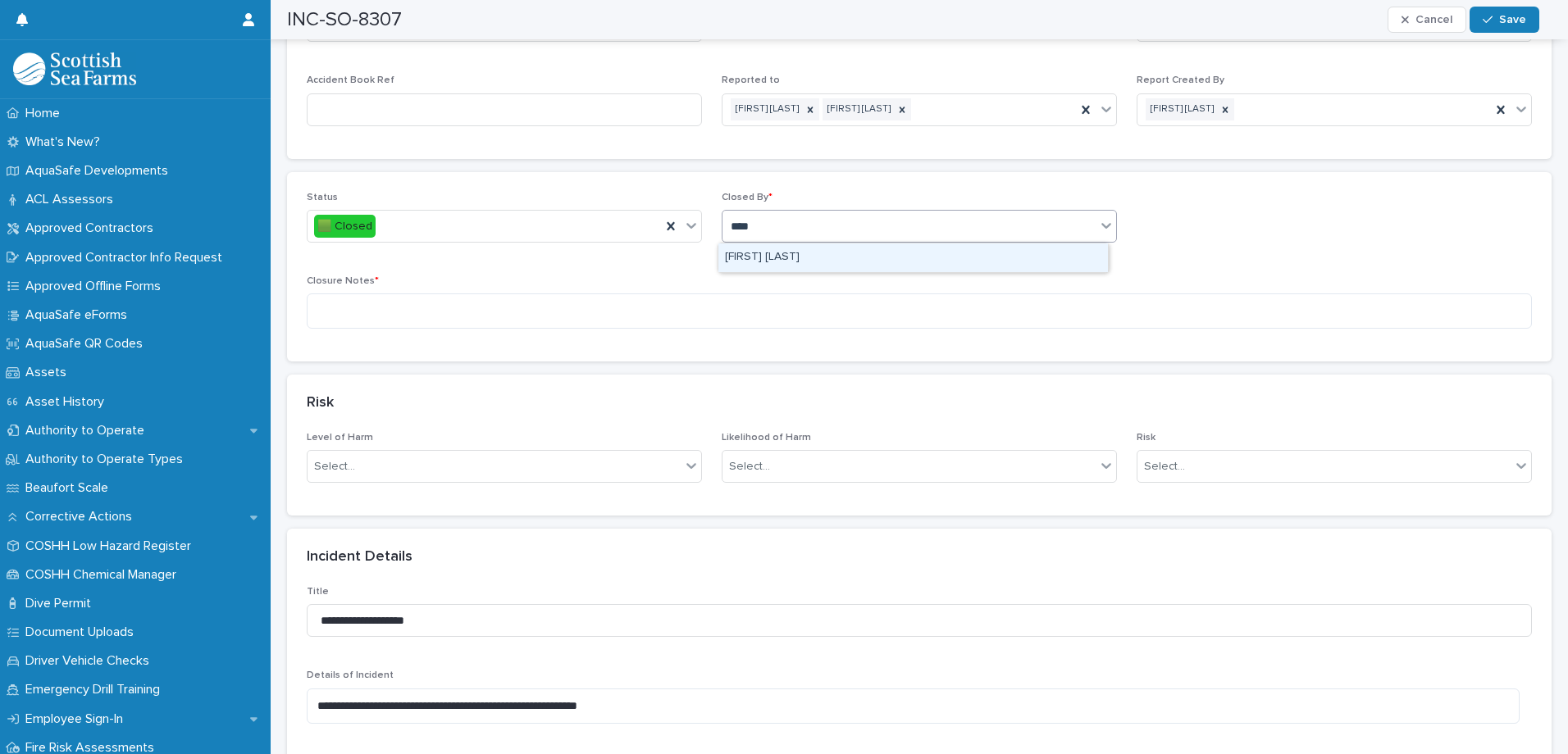 drag, startPoint x: 791, startPoint y: 243, endPoint x: 785, endPoint y: 260, distance: 18.027756 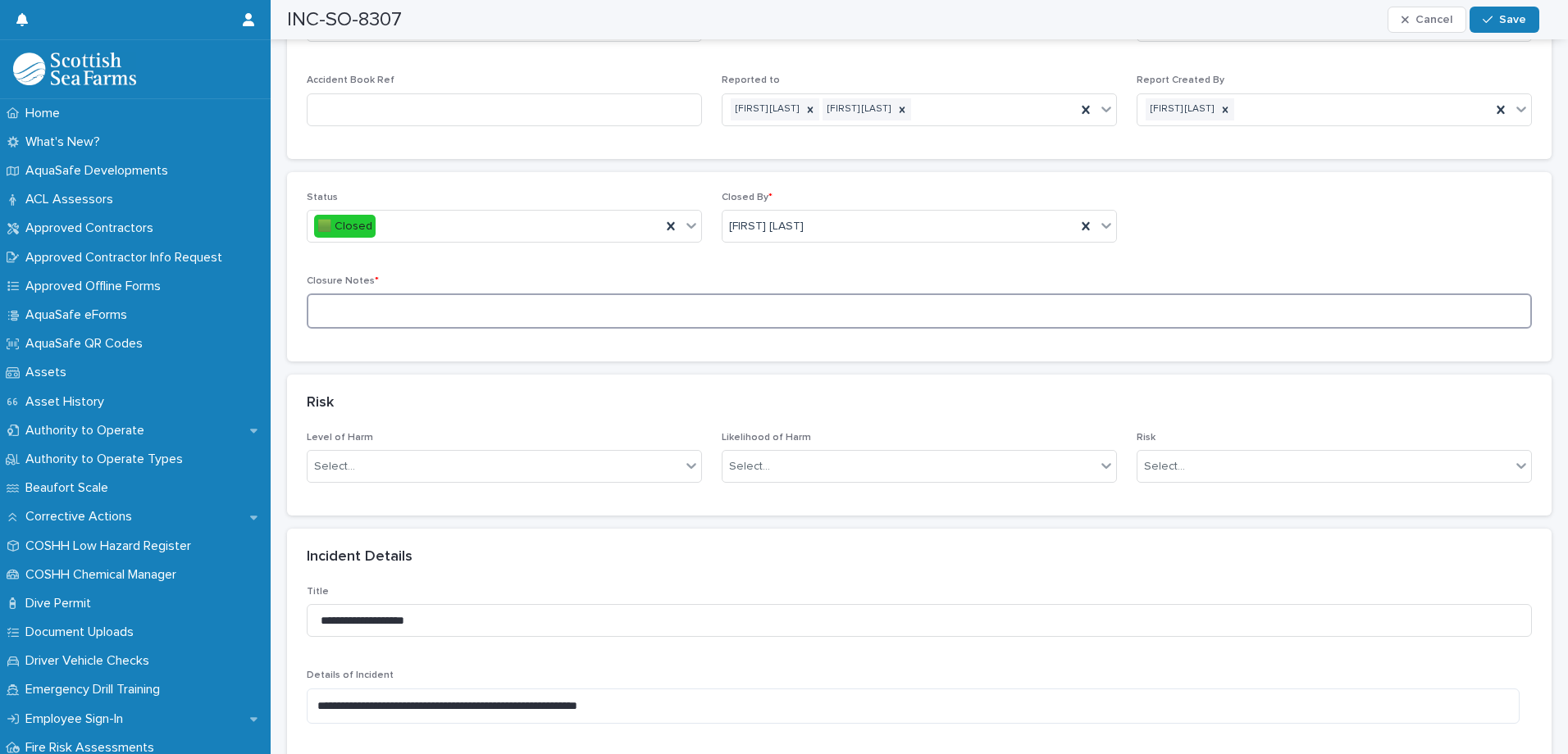 click at bounding box center [919, 311] 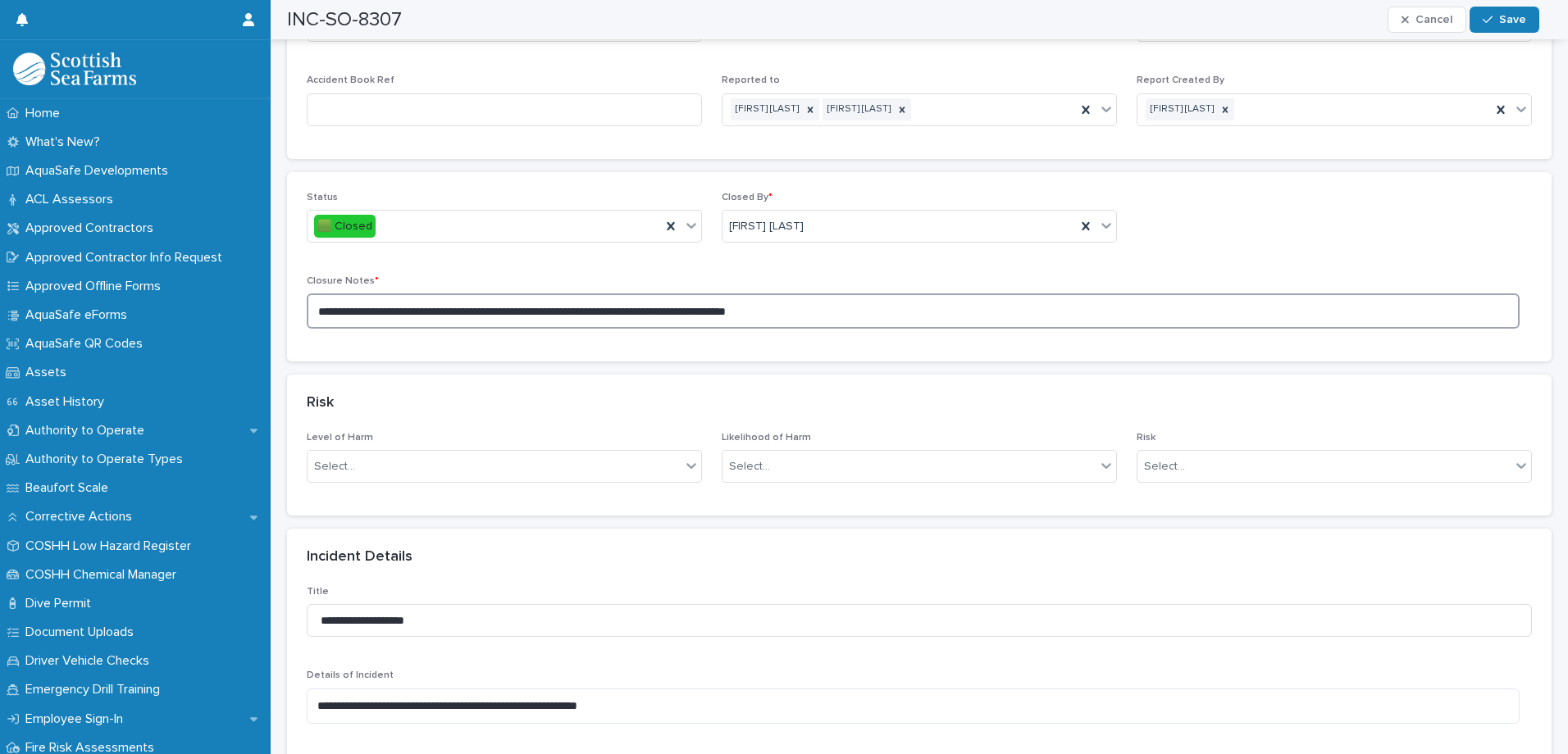 click on "**********" at bounding box center (913, 311) 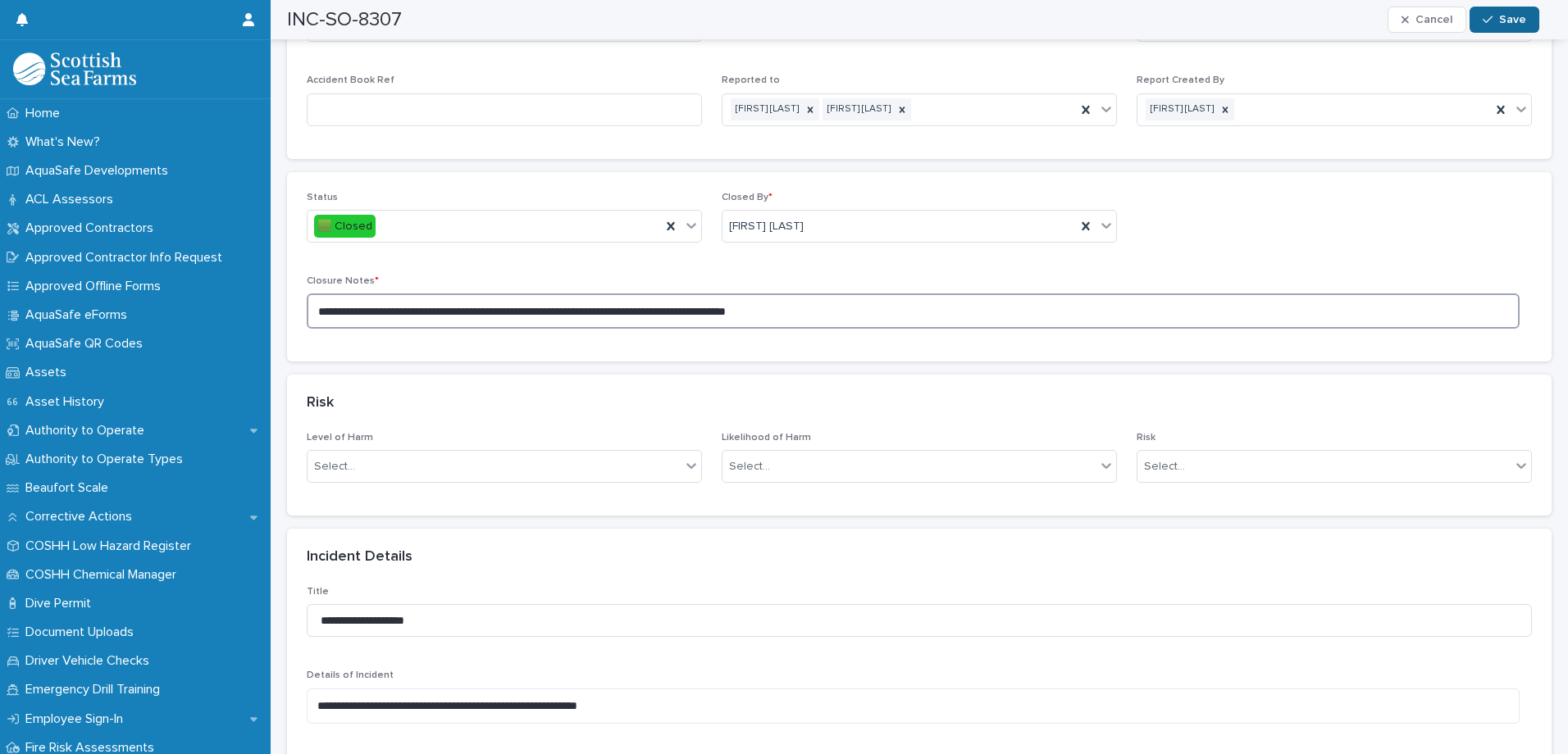 type on "**********" 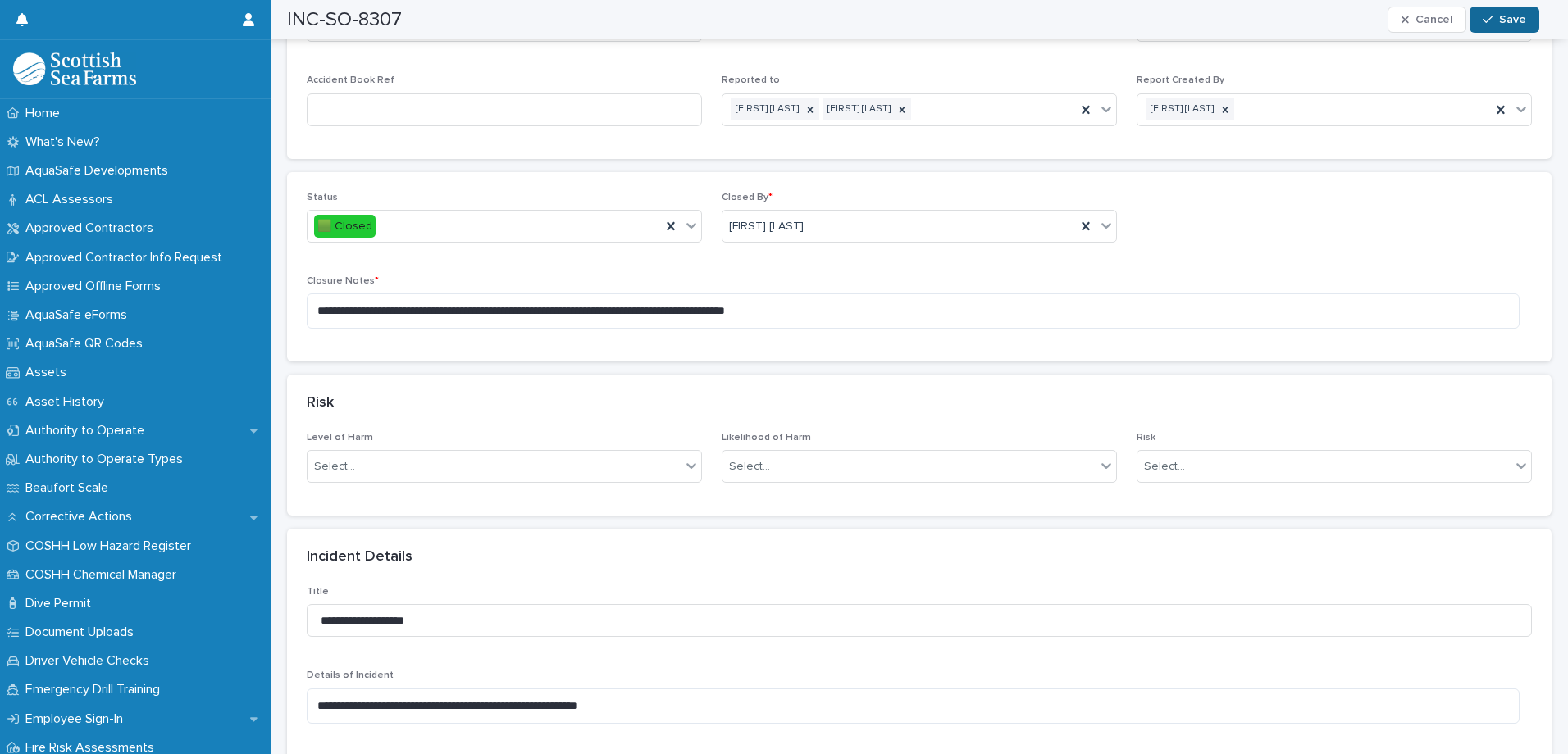click on "Save" at bounding box center (1512, 20) 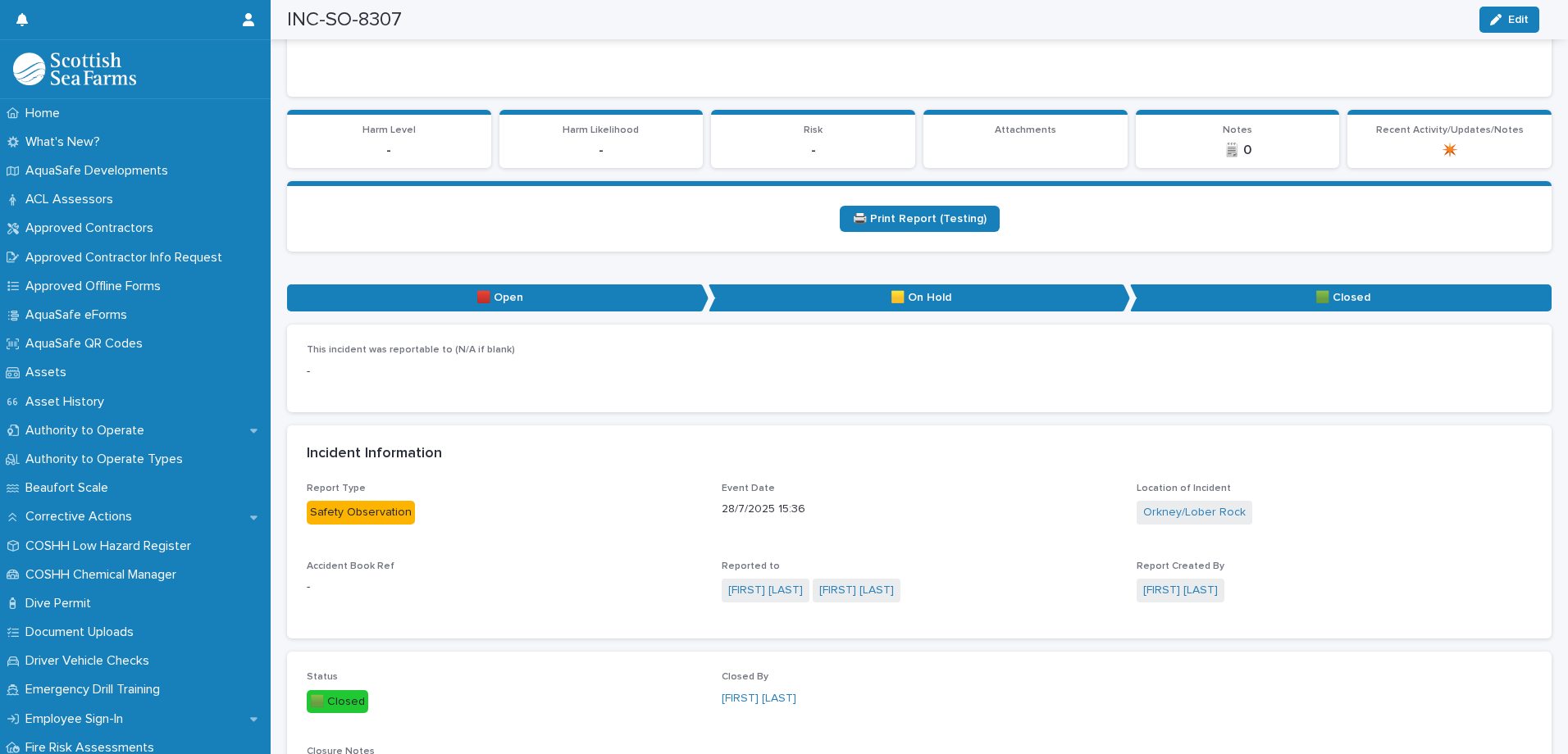 scroll, scrollTop: 0, scrollLeft: 0, axis: both 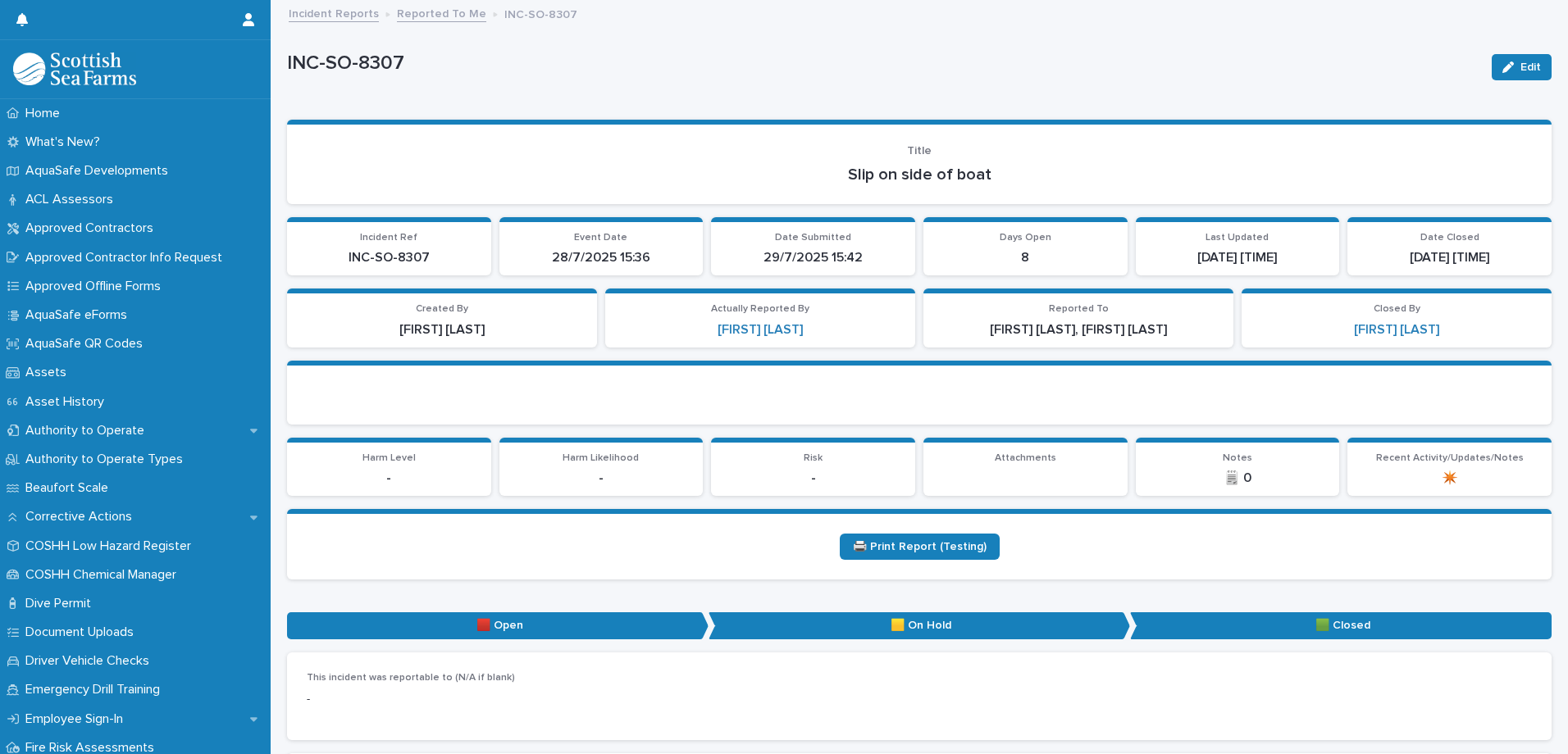 click on "Reported To Me" at bounding box center (441, 12) 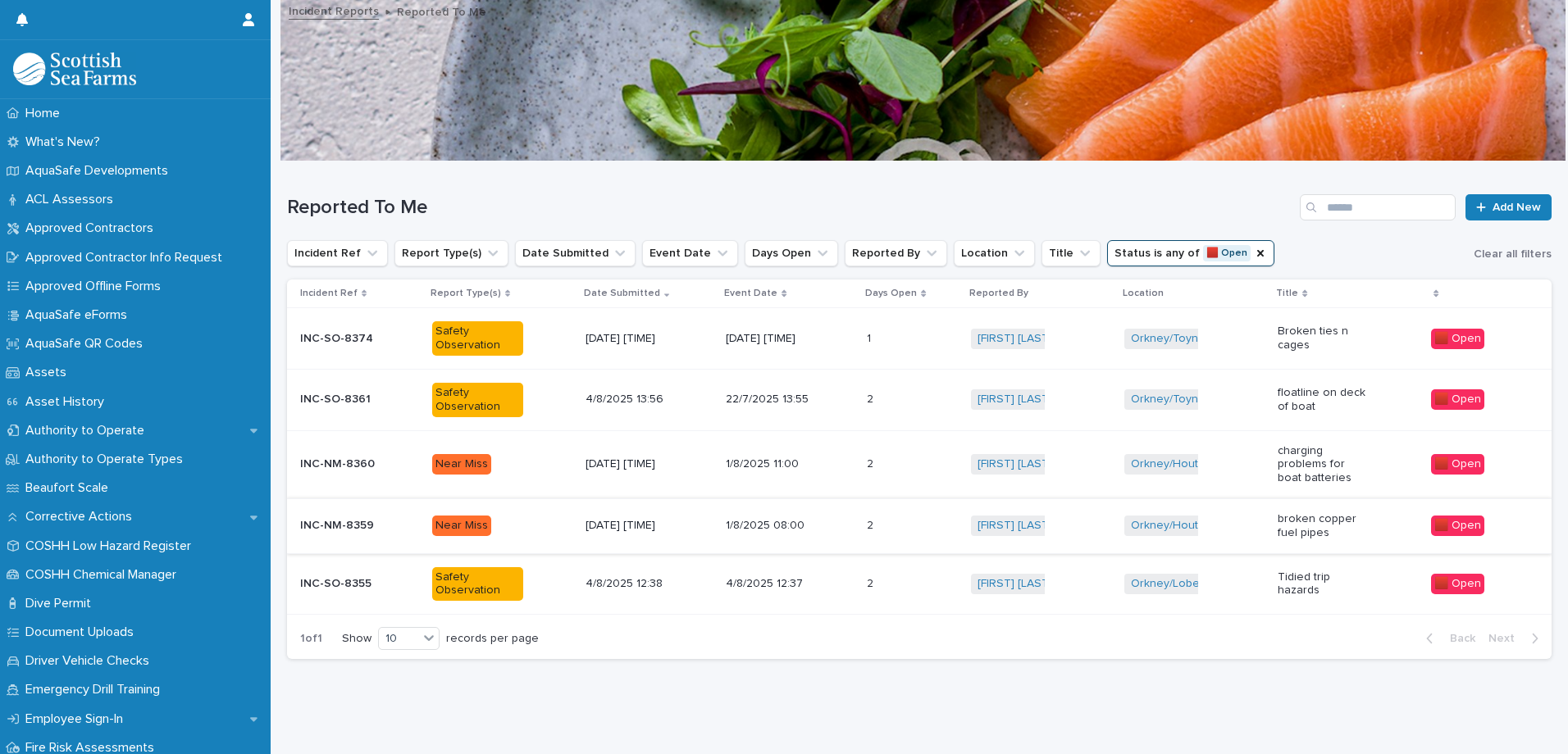scroll, scrollTop: 15, scrollLeft: 0, axis: vertical 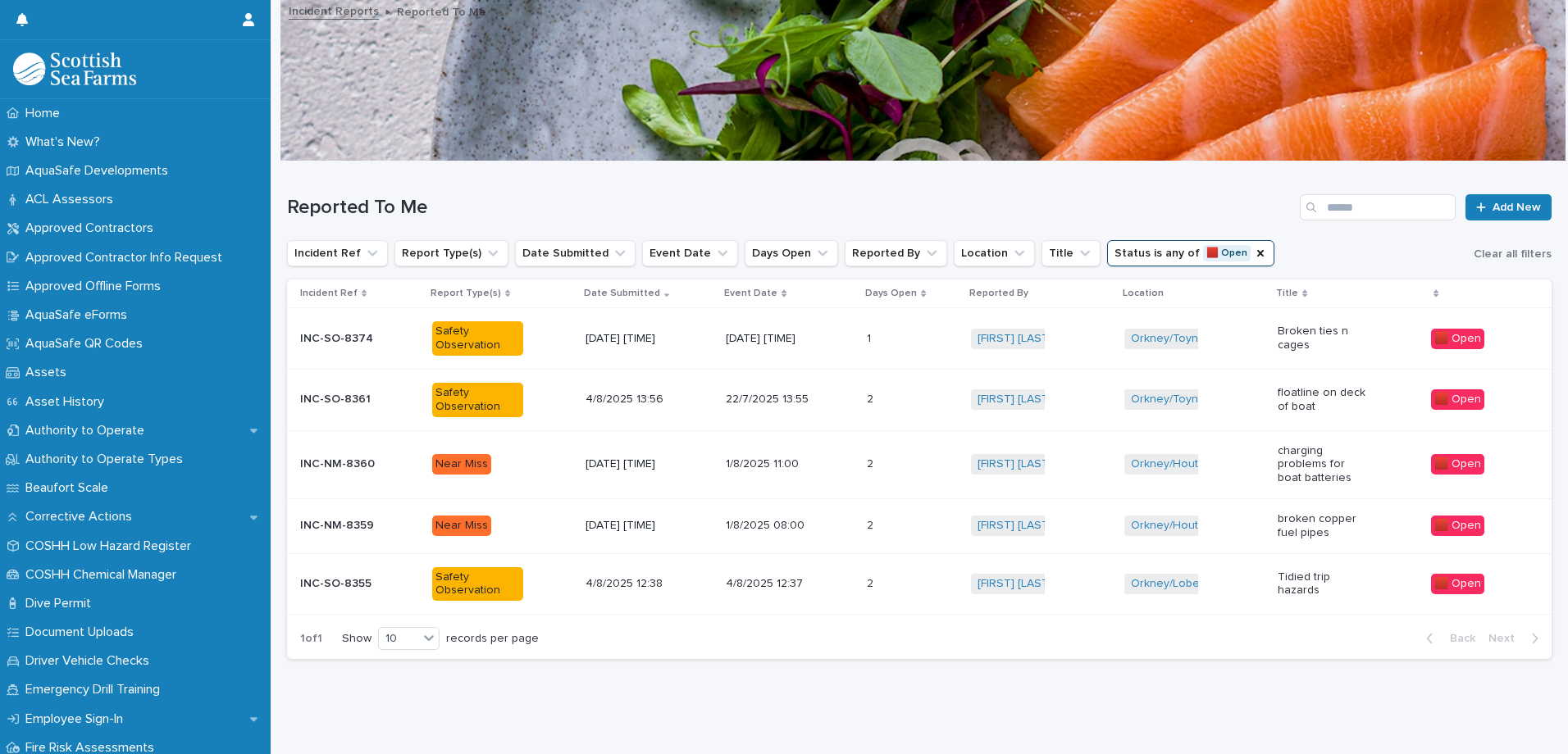 click on "4/8/2025 12:38" at bounding box center [649, 584] 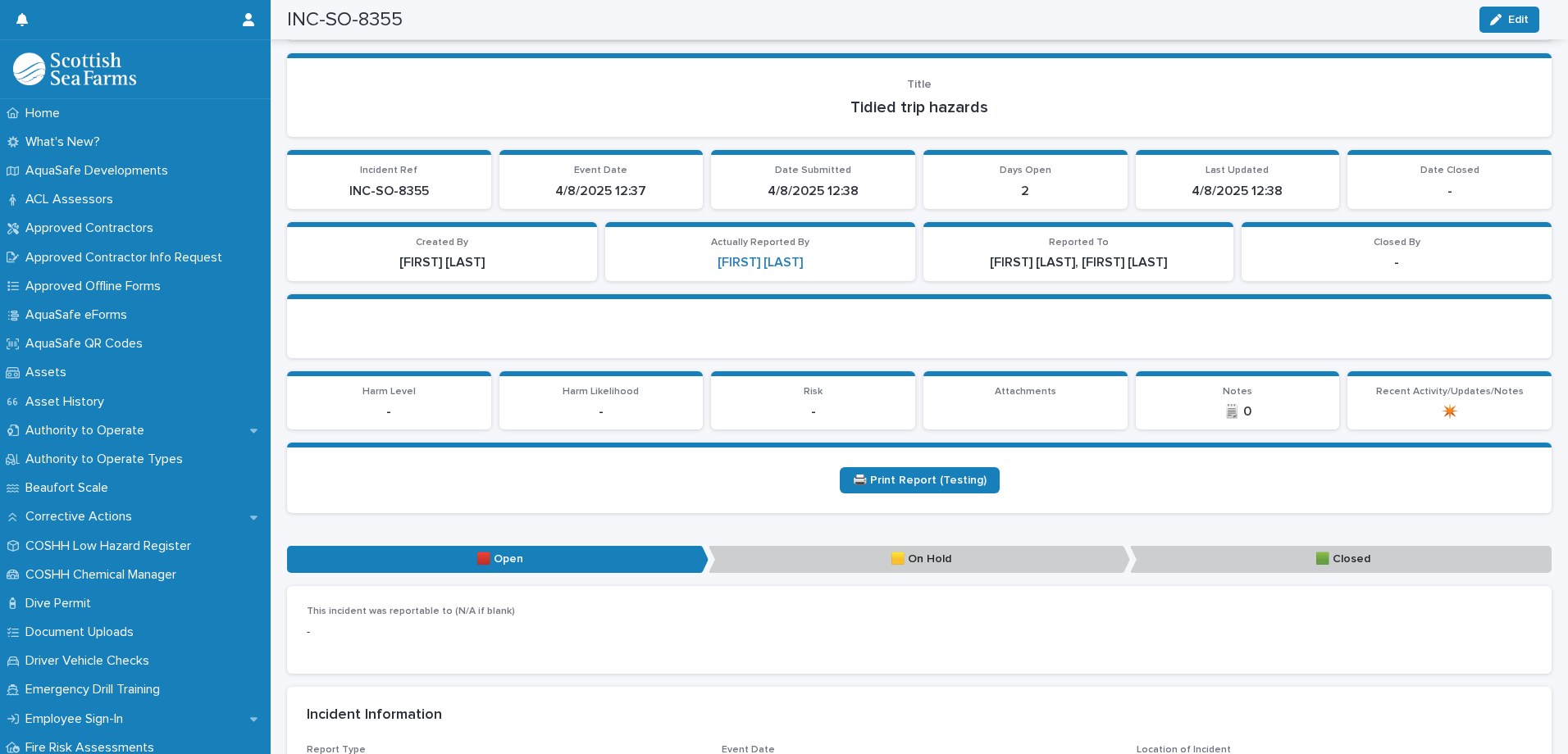 scroll, scrollTop: 0, scrollLeft: 0, axis: both 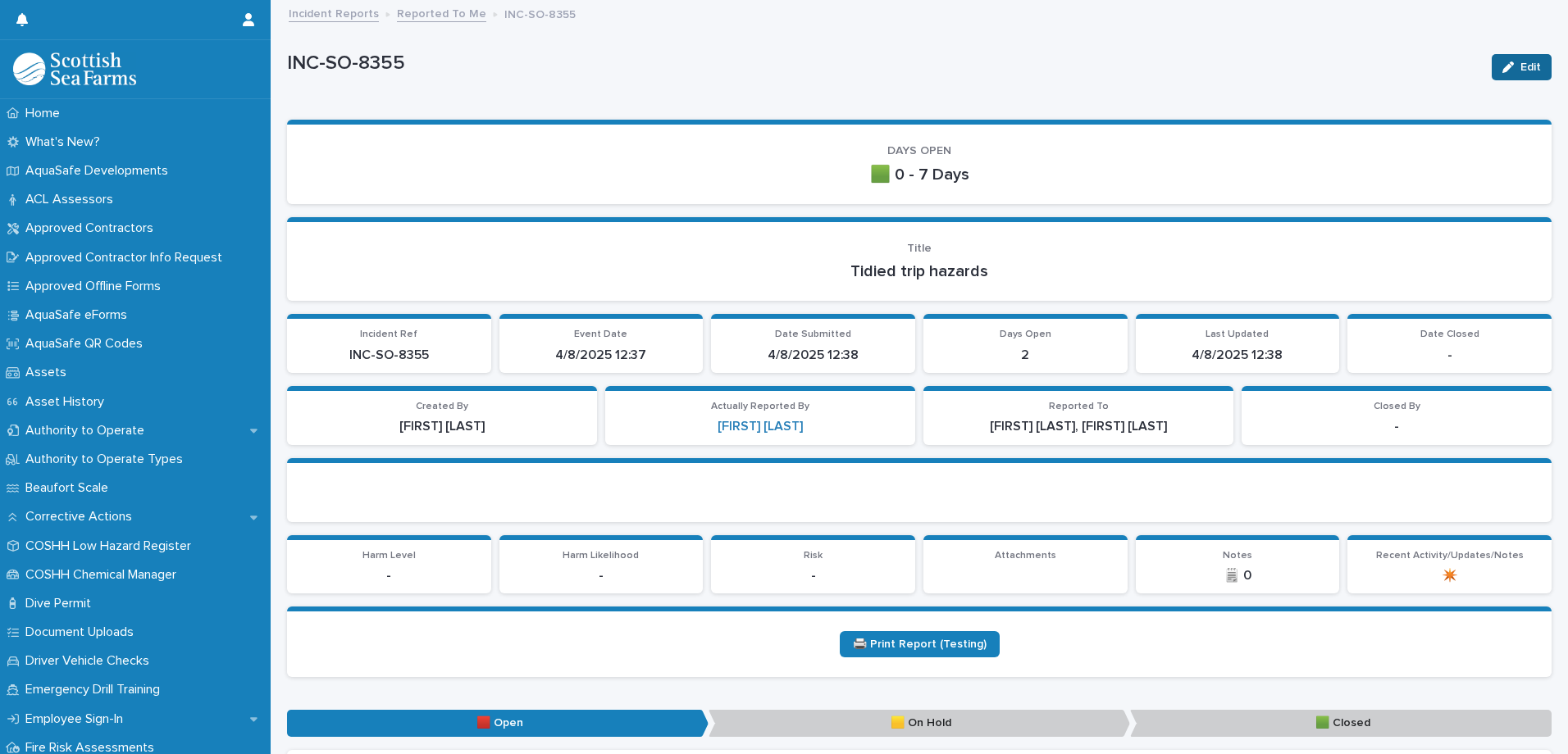 click on "Edit" at bounding box center [1521, 67] 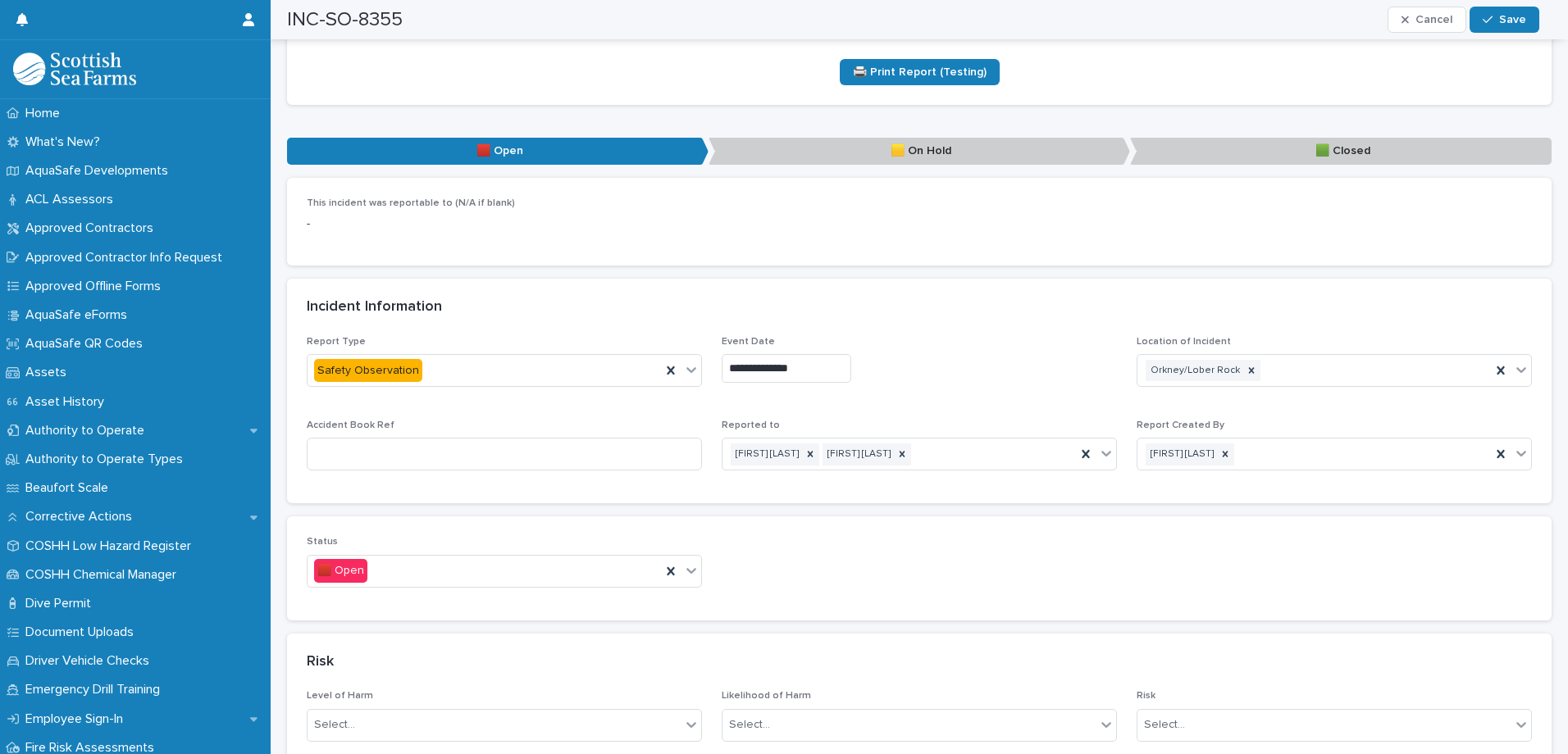 scroll, scrollTop: 738, scrollLeft: 0, axis: vertical 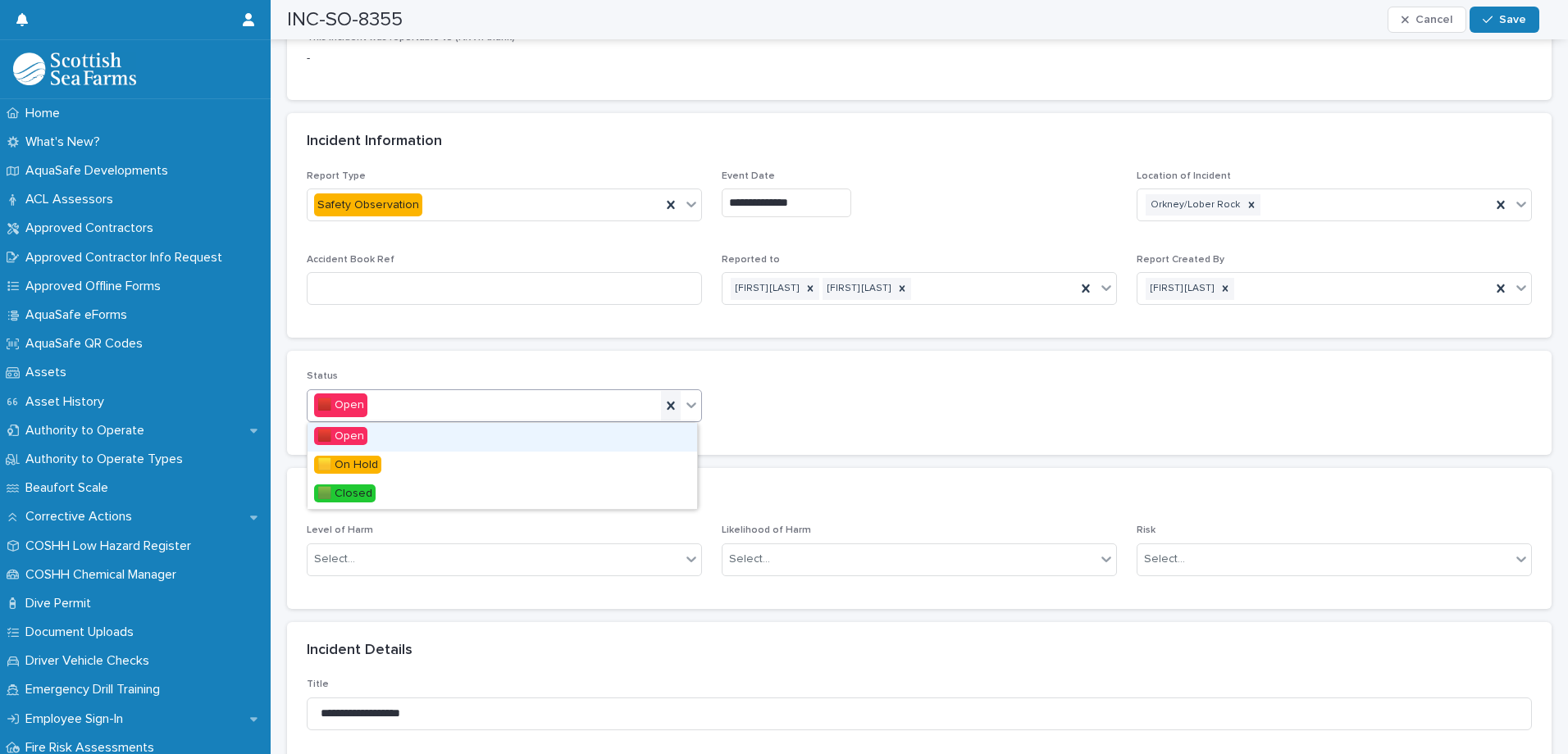 drag, startPoint x: 681, startPoint y: 405, endPoint x: 665, endPoint y: 410, distance: 16.763055 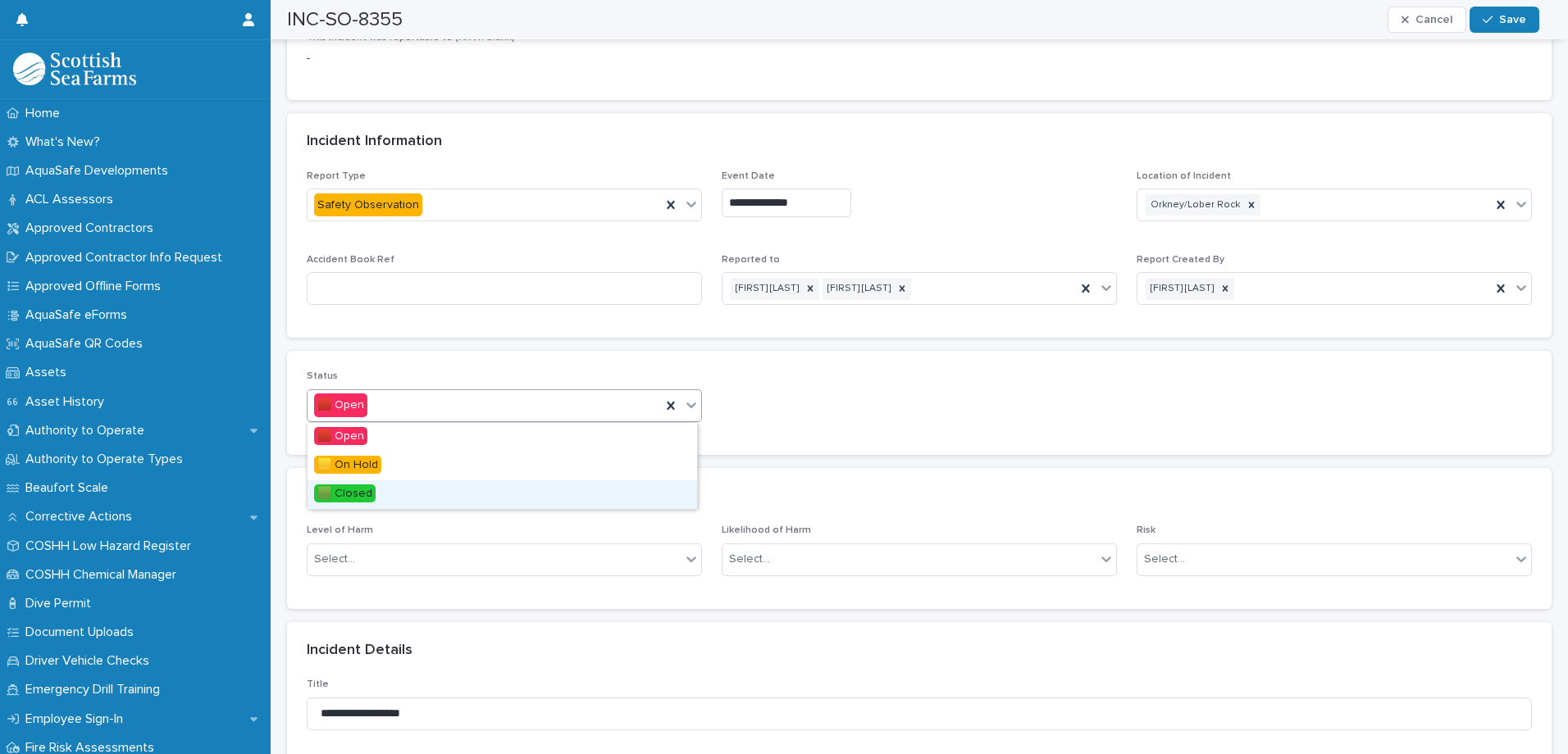 click on "🟩 Closed" at bounding box center [502, 494] 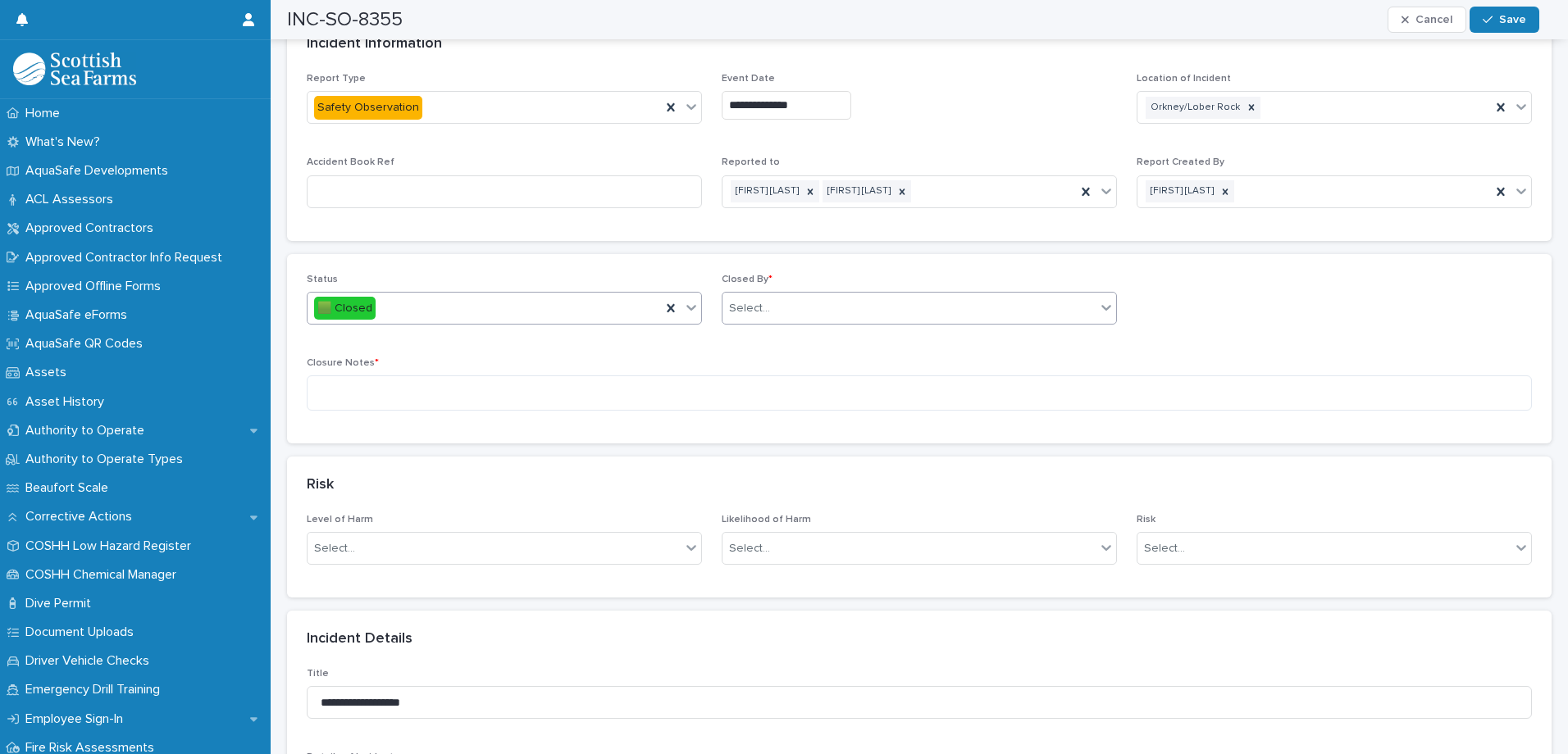 click on "Select..." at bounding box center [909, 308] 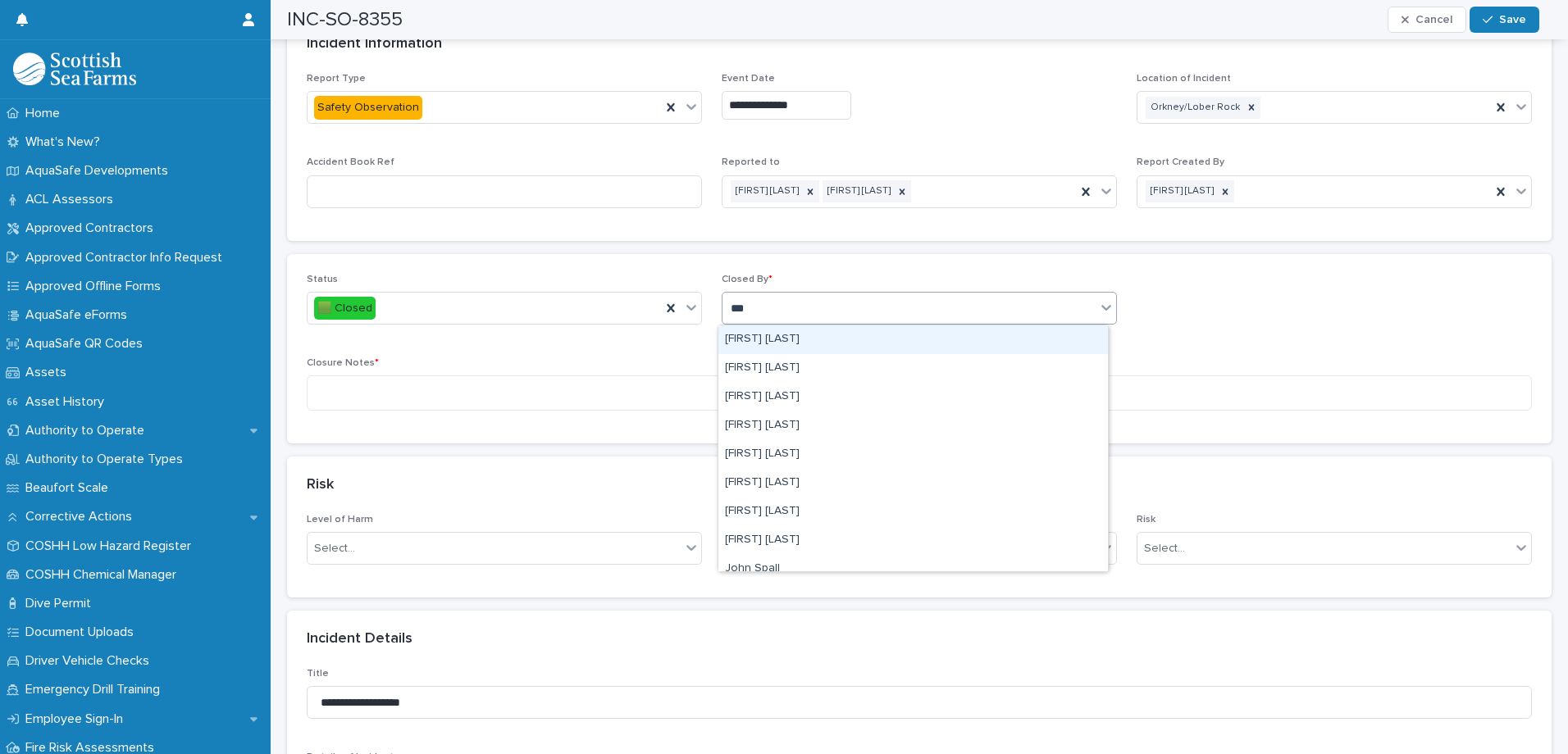 type on "****" 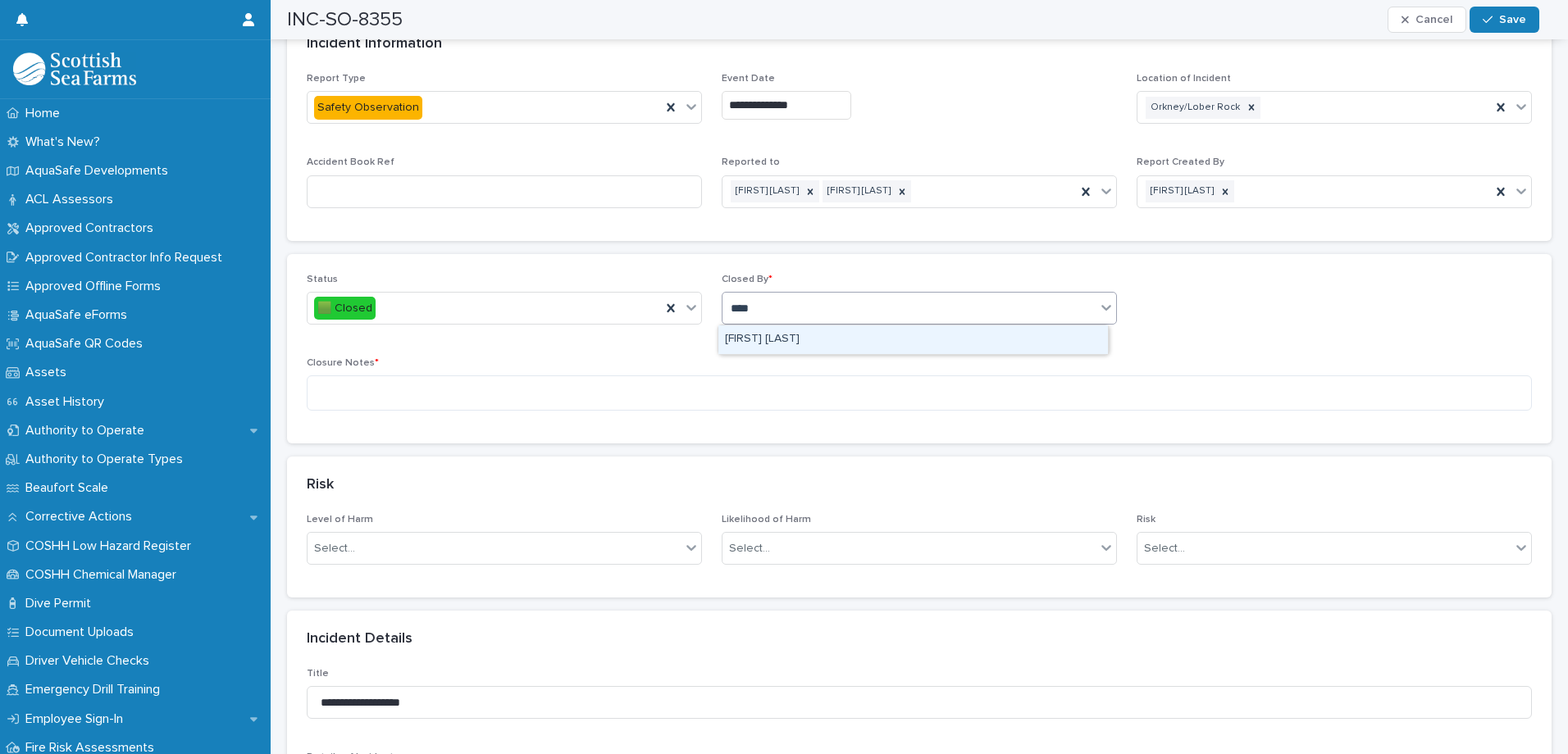 click on "[FIRST] [LAST]" at bounding box center [913, 339] 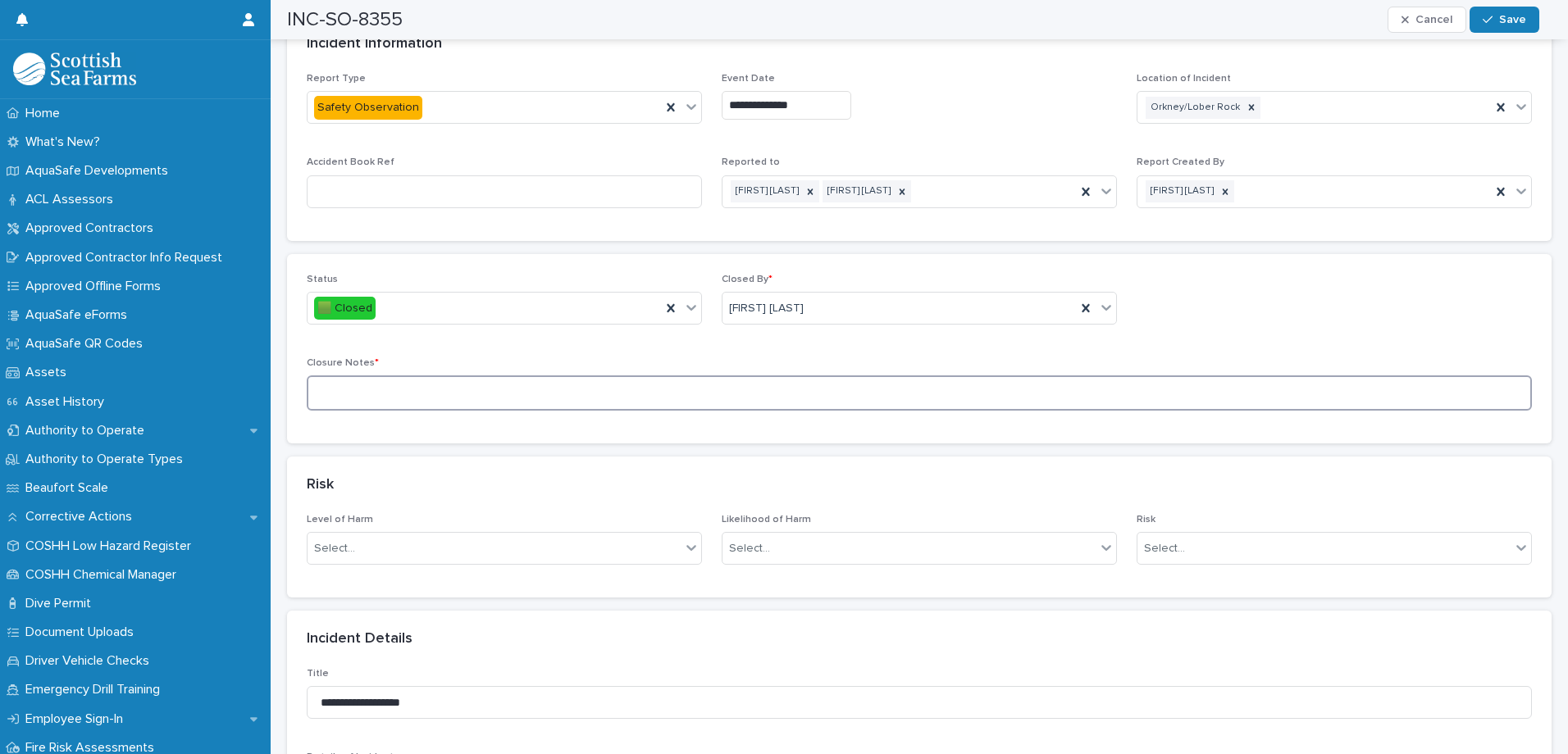 click at bounding box center (919, 393) 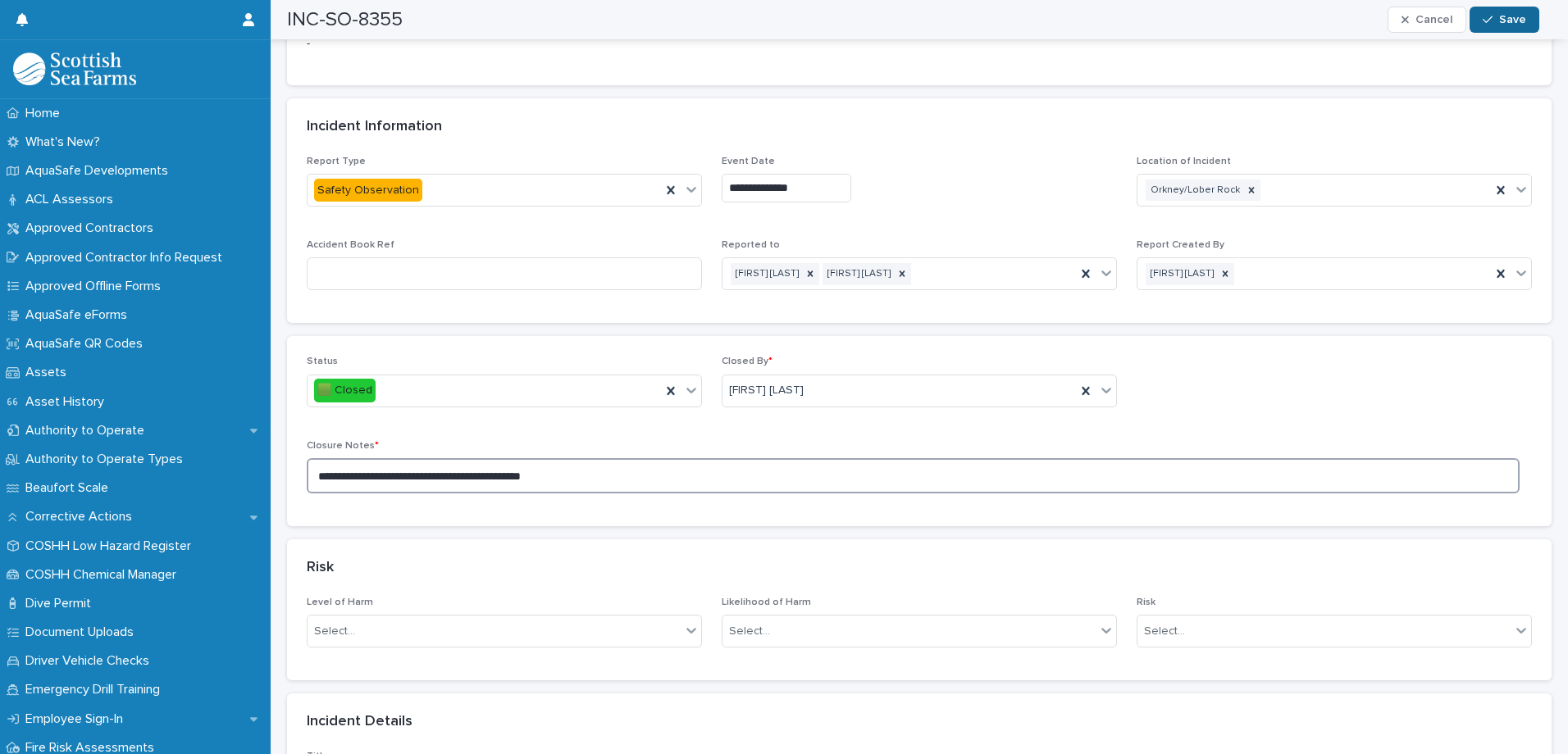 type on "**********" 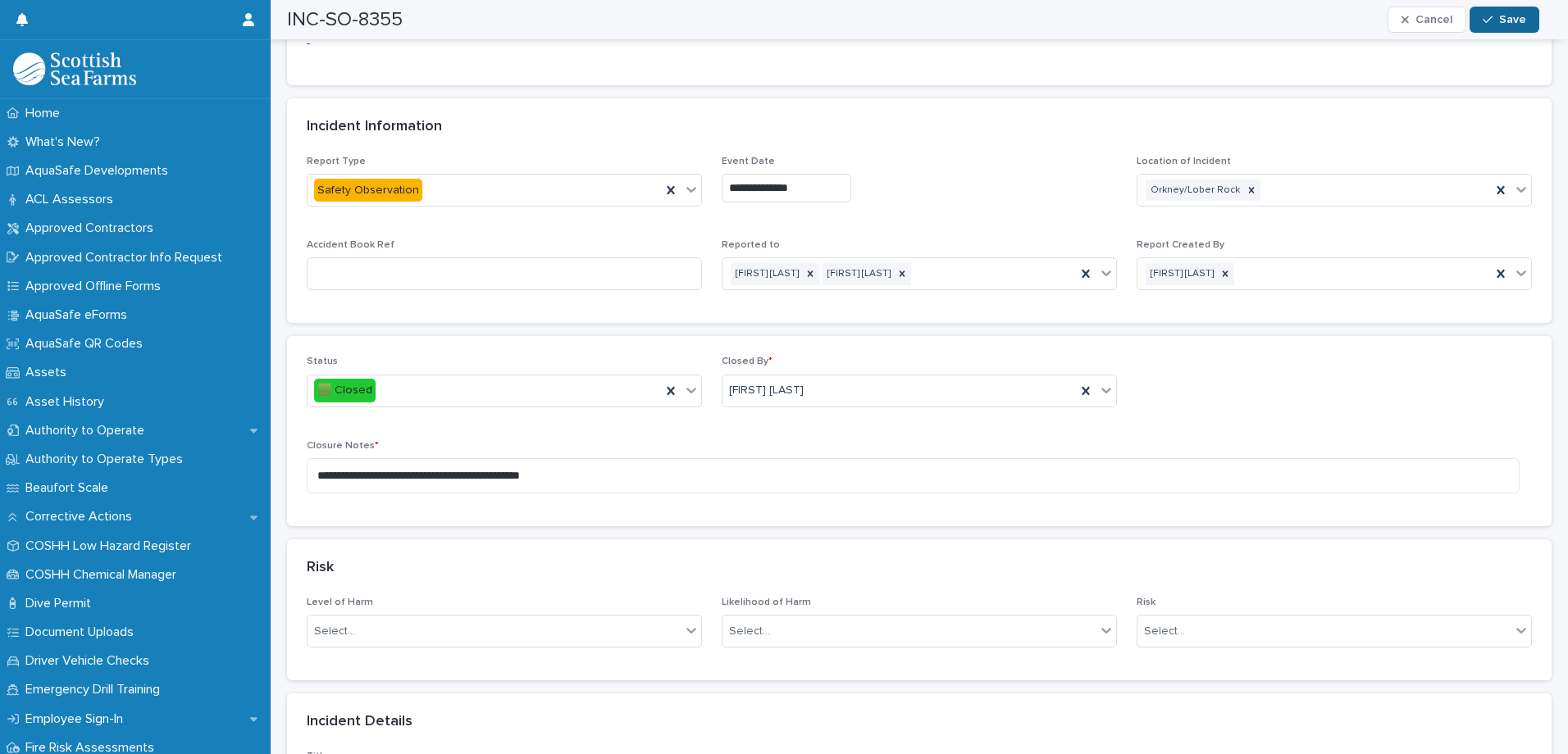 click on "Save" at bounding box center [1512, 20] 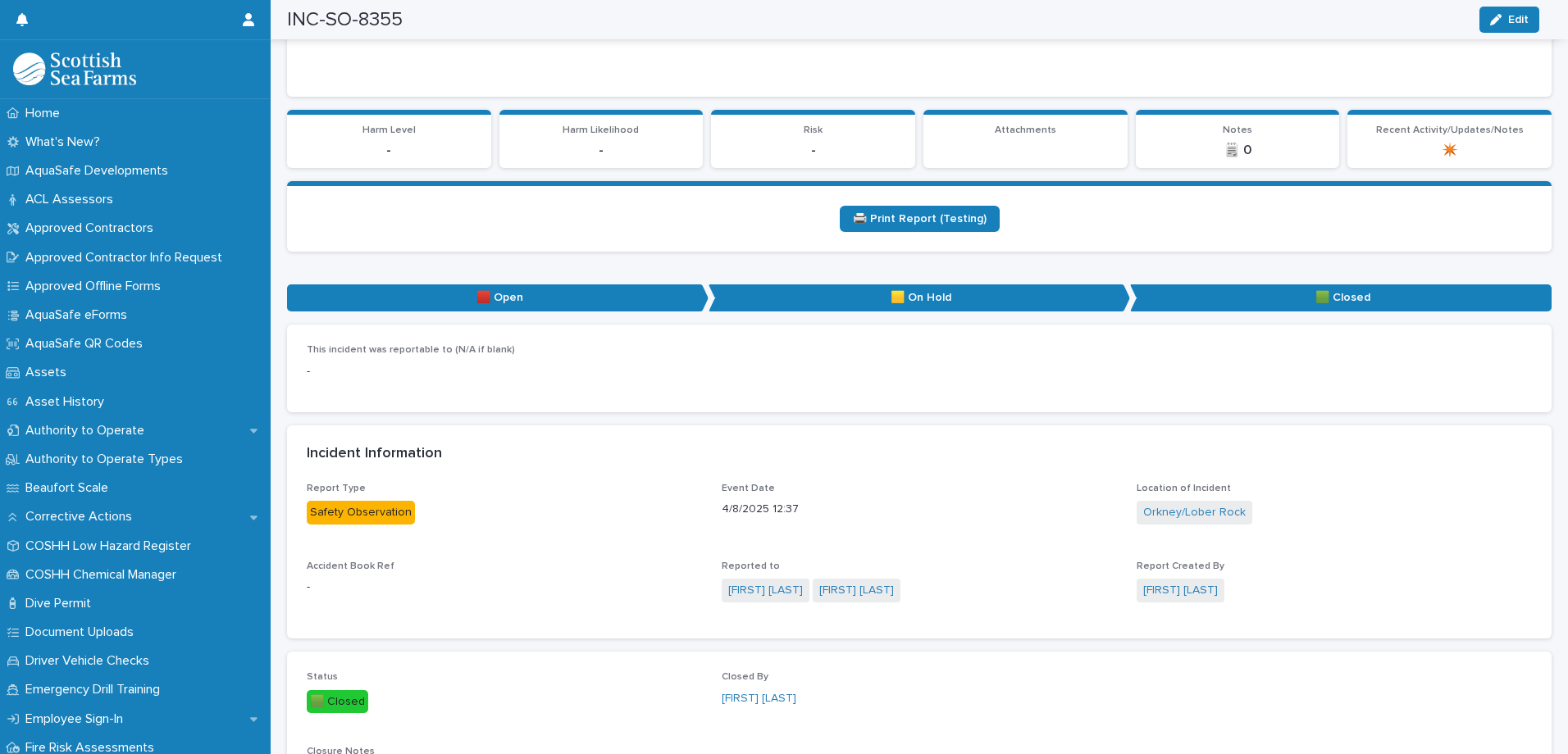 scroll, scrollTop: 0, scrollLeft: 0, axis: both 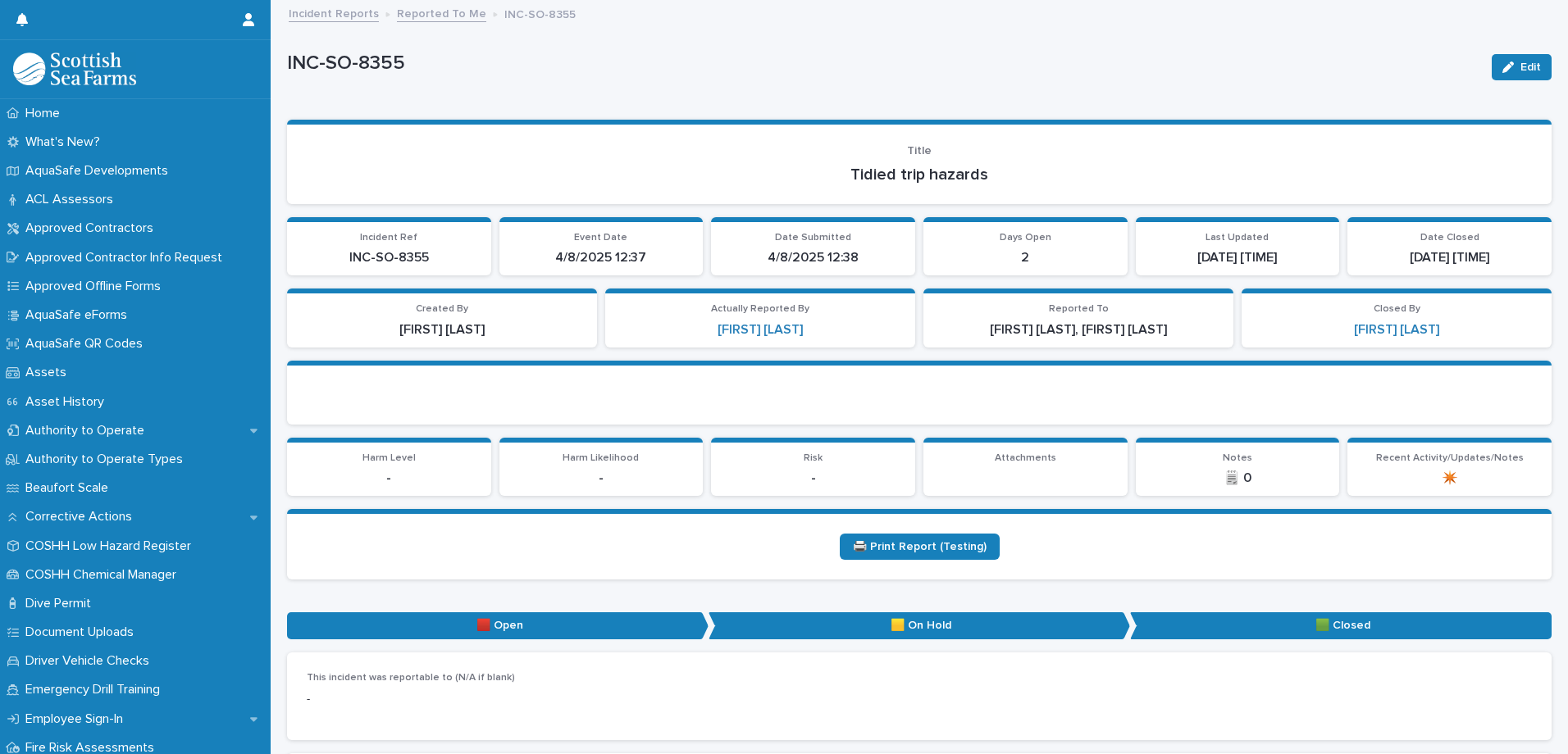 click on "Reported To Me" at bounding box center [441, 12] 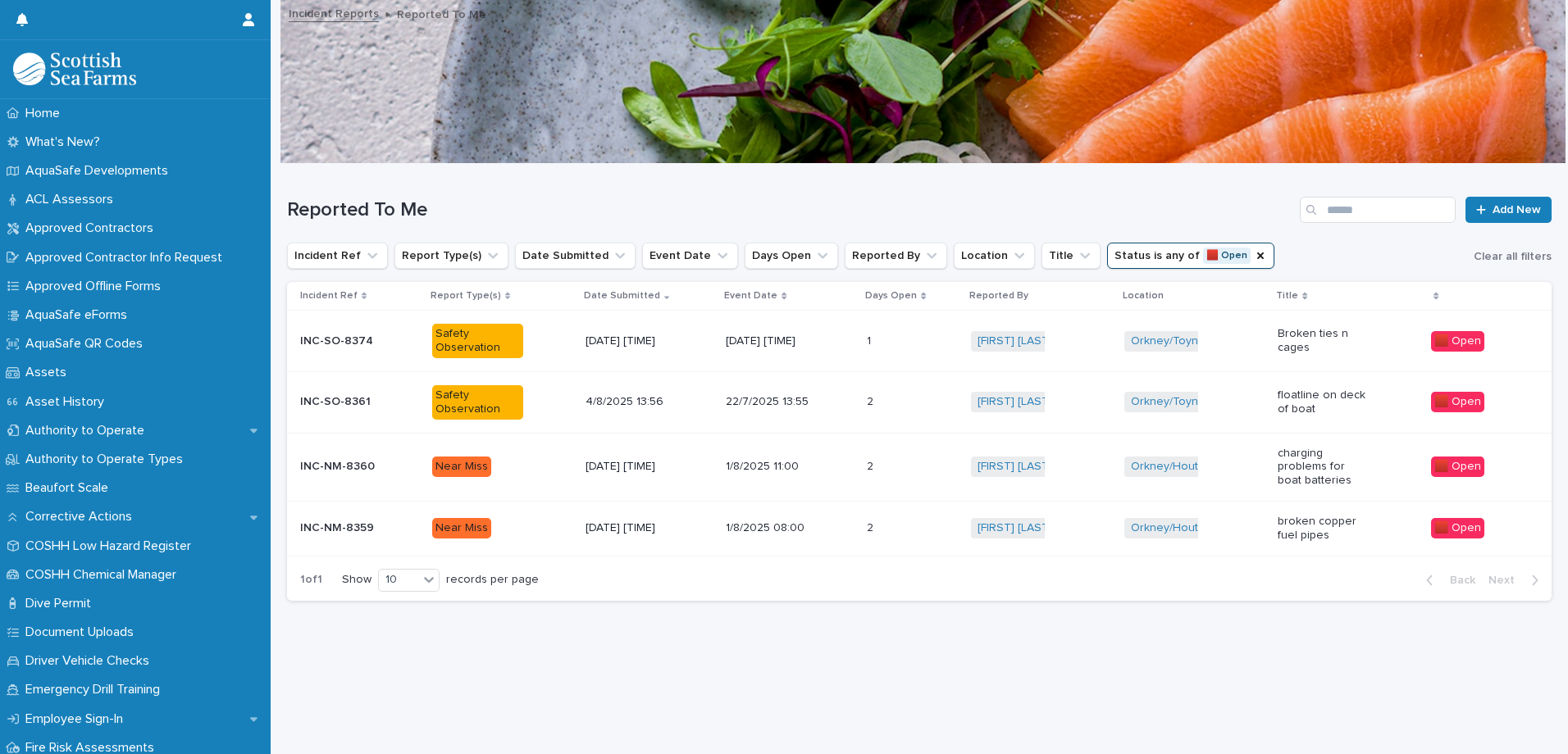click on "Near Miss" at bounding box center [502, 528] 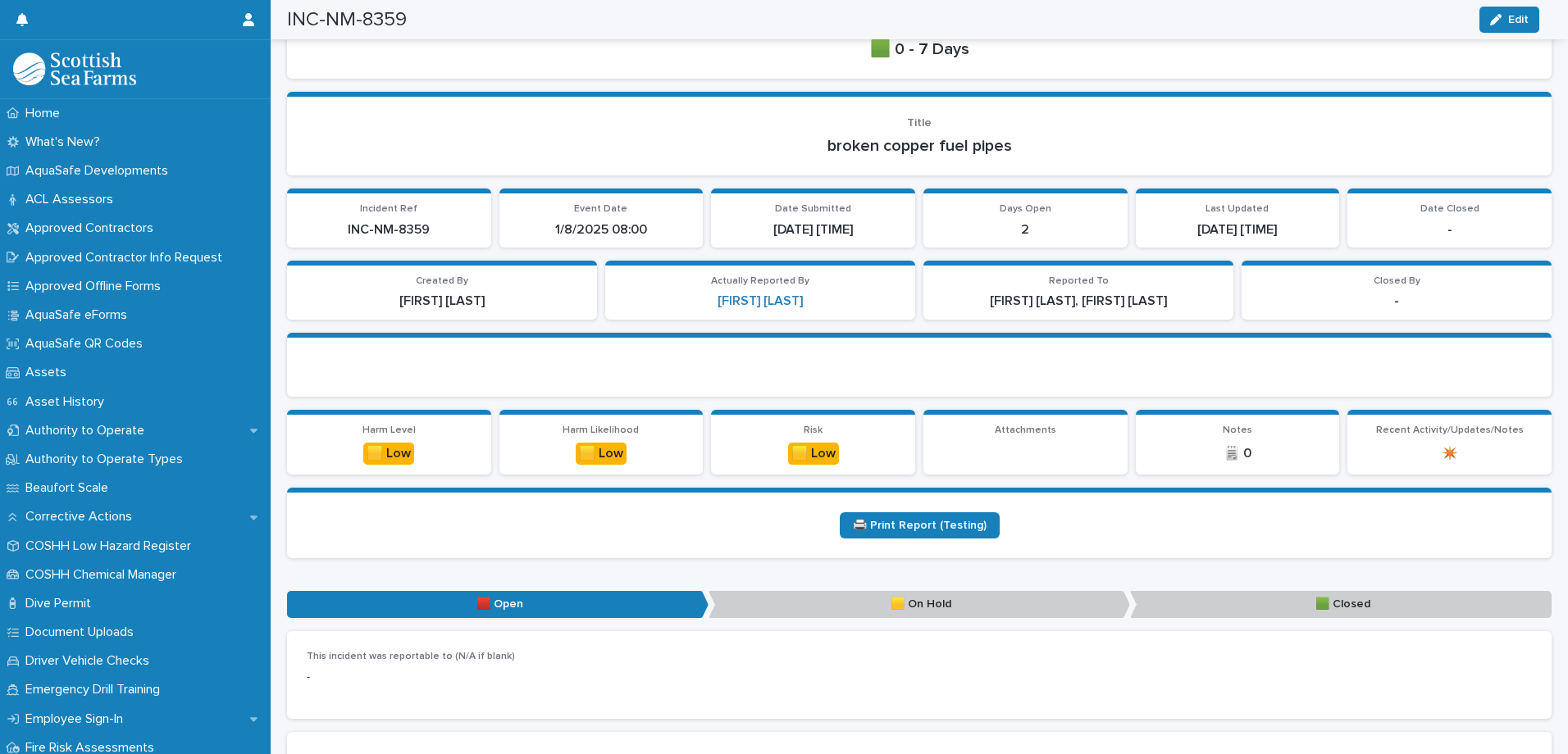 scroll, scrollTop: 0, scrollLeft: 0, axis: both 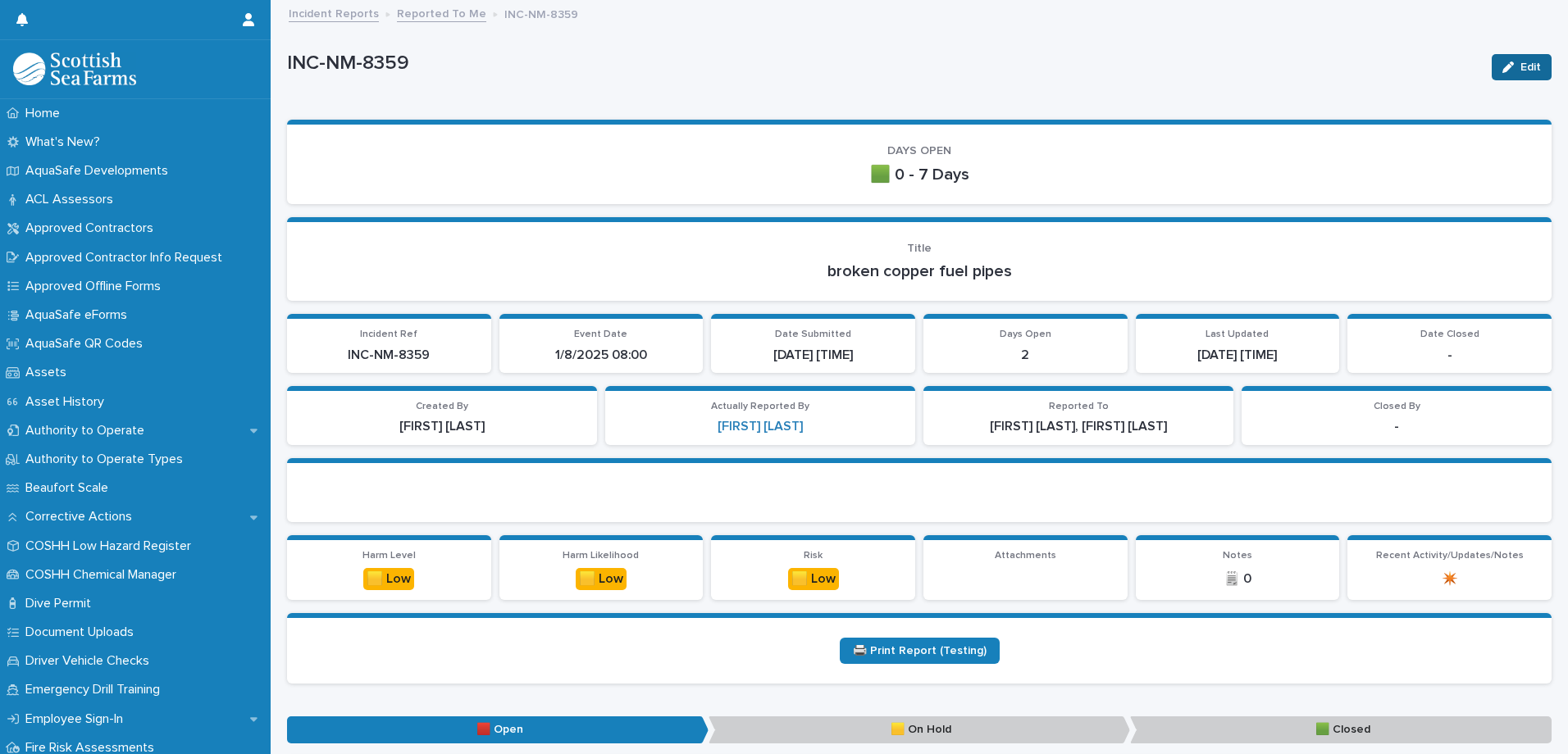 click on "Edit" at bounding box center [1530, 67] 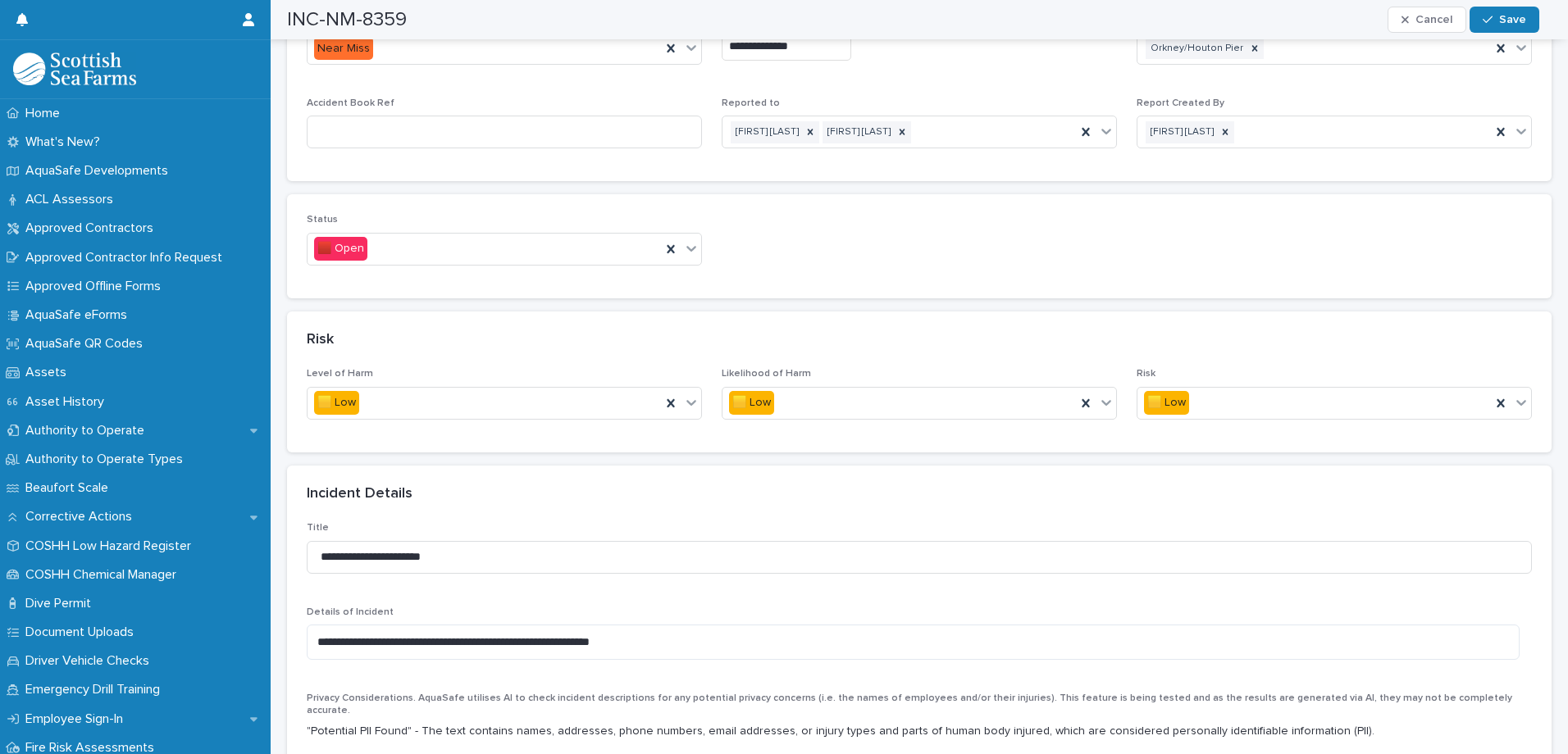 scroll, scrollTop: 902, scrollLeft: 0, axis: vertical 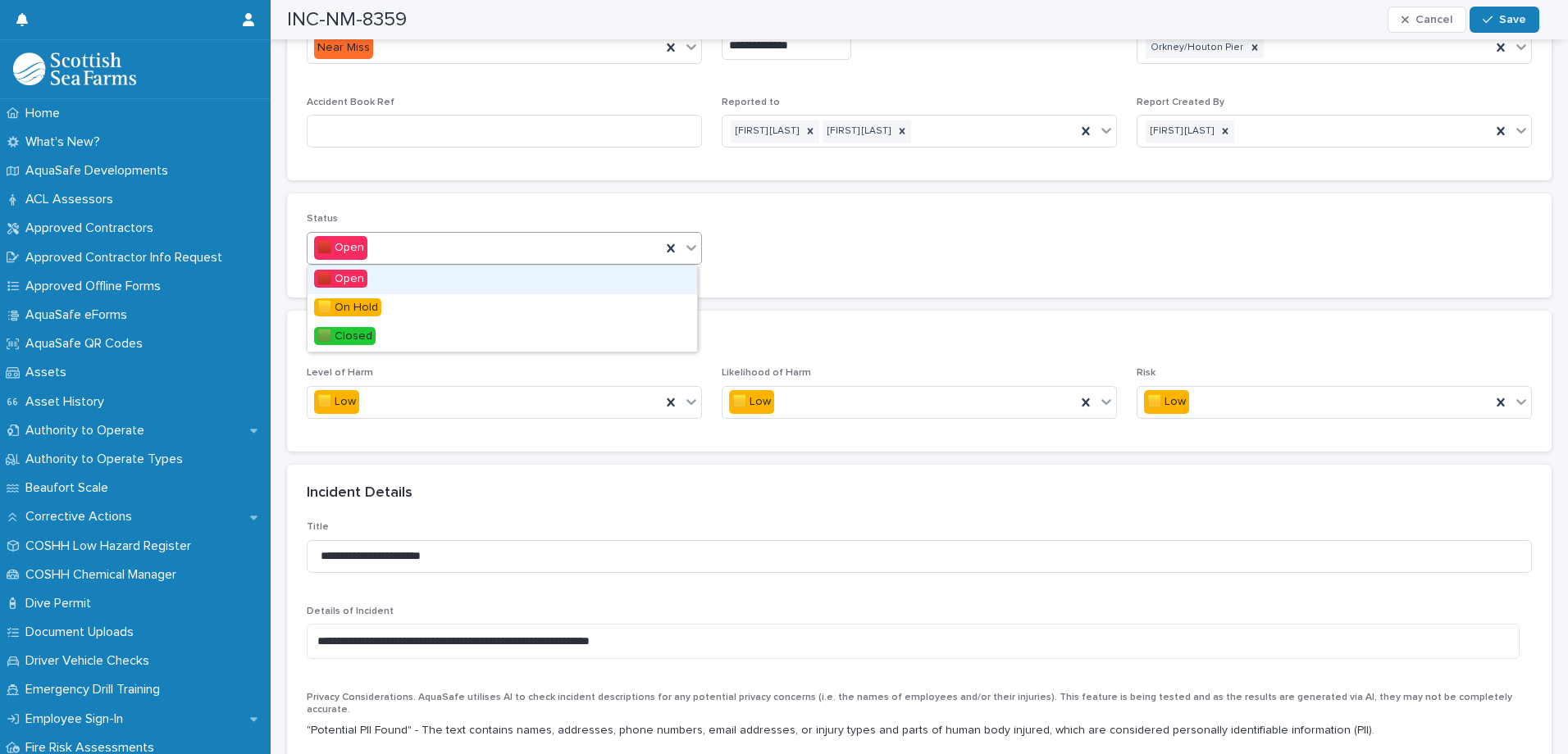 click 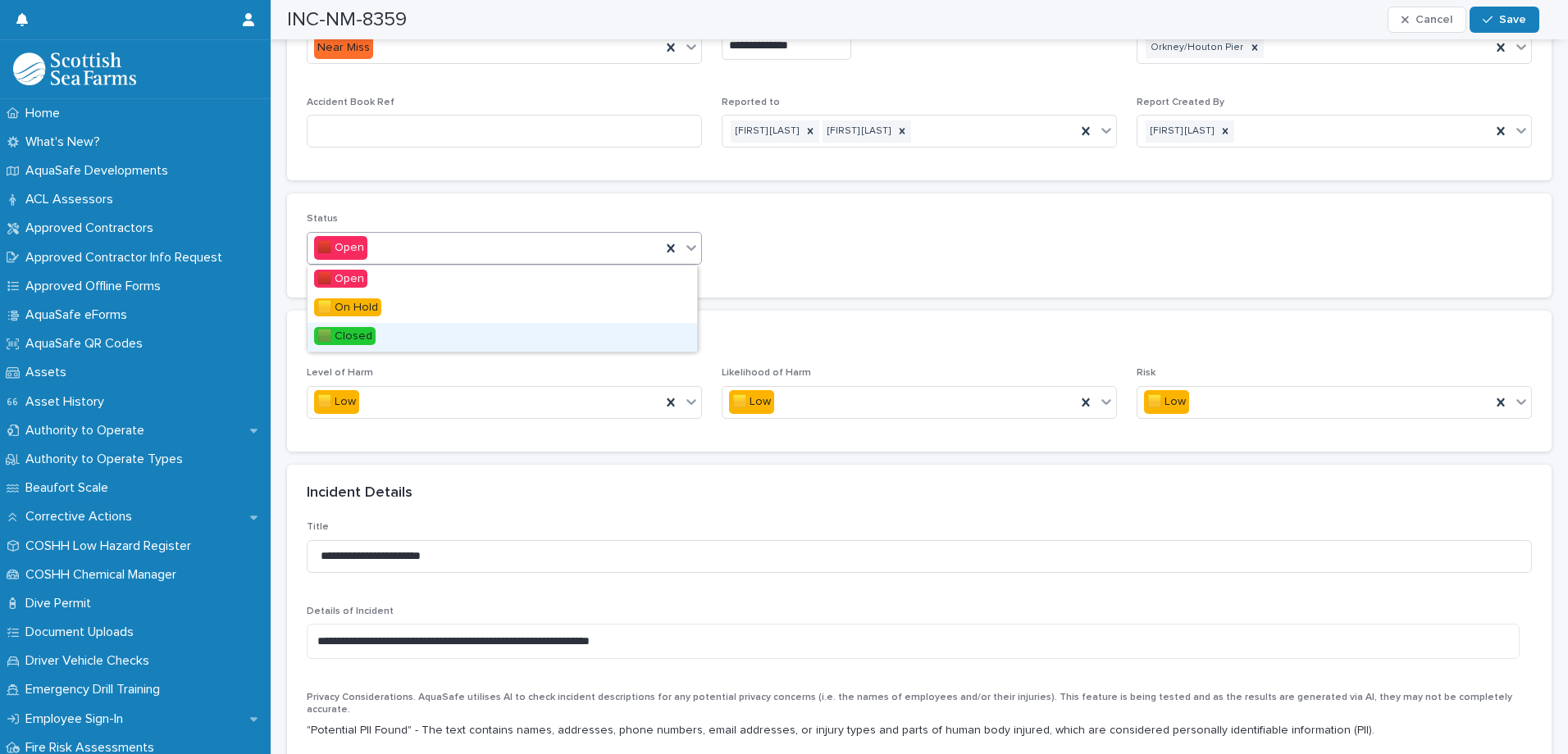 click on "🟩 Closed" at bounding box center (502, 337) 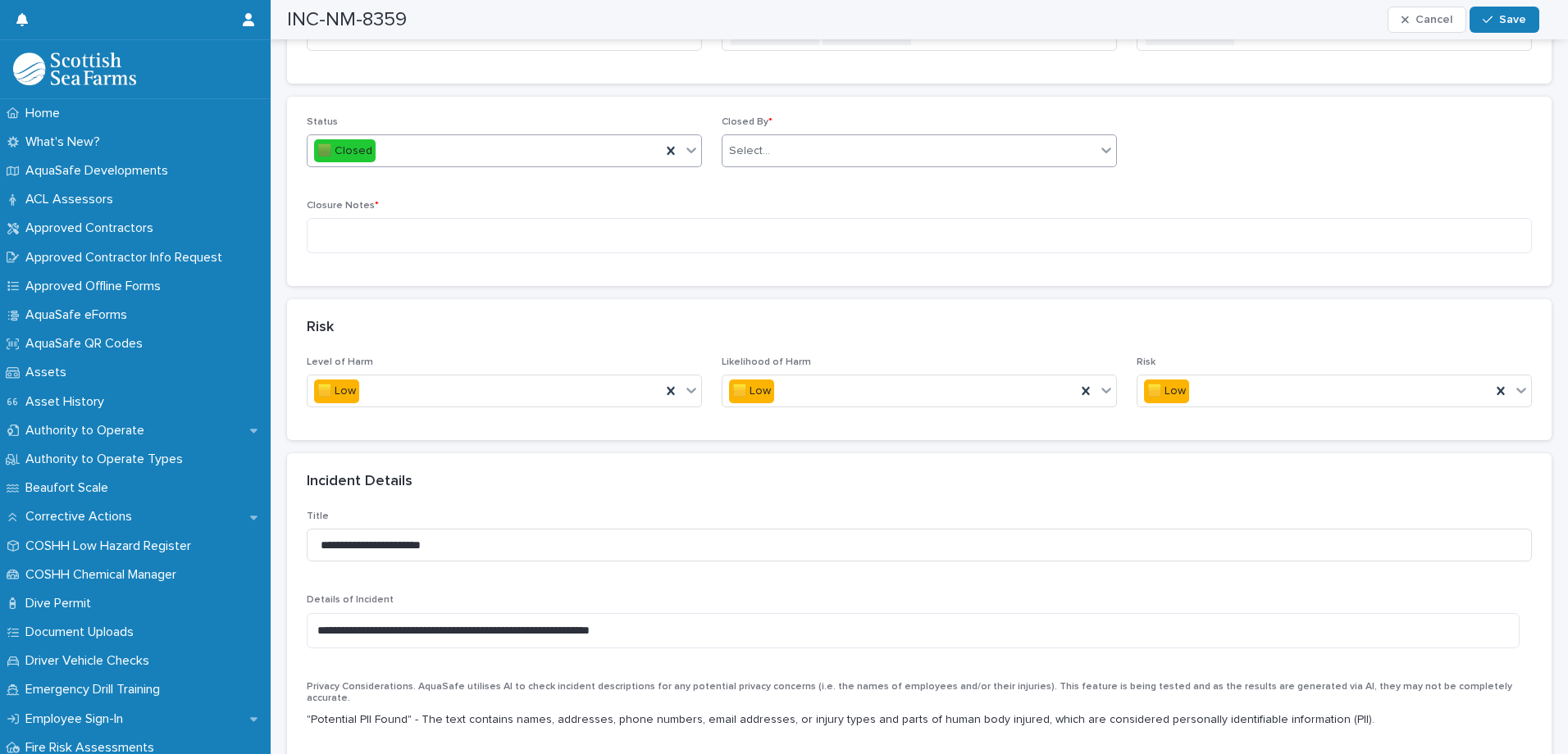 click on "Select..." at bounding box center (909, 151) 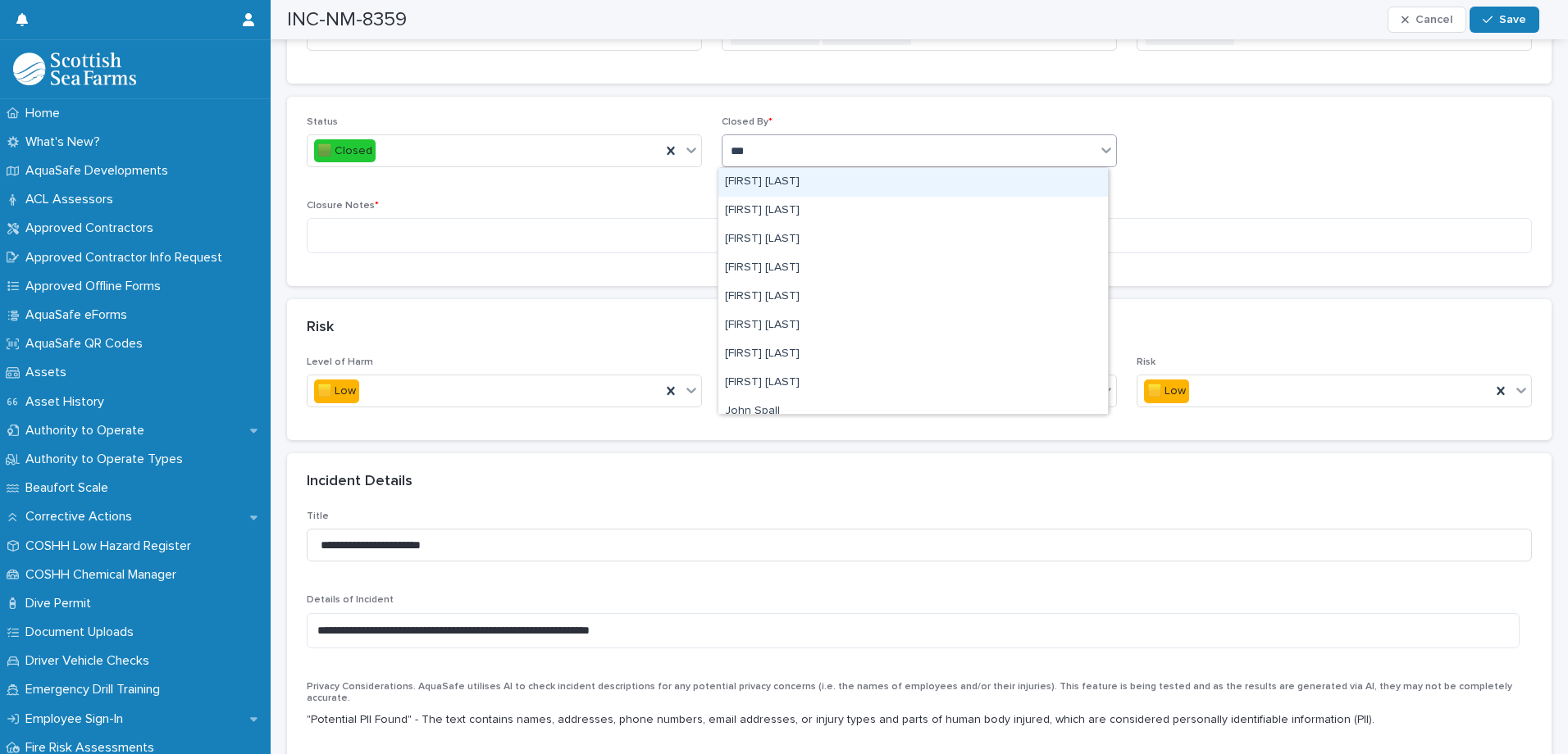 type on "****" 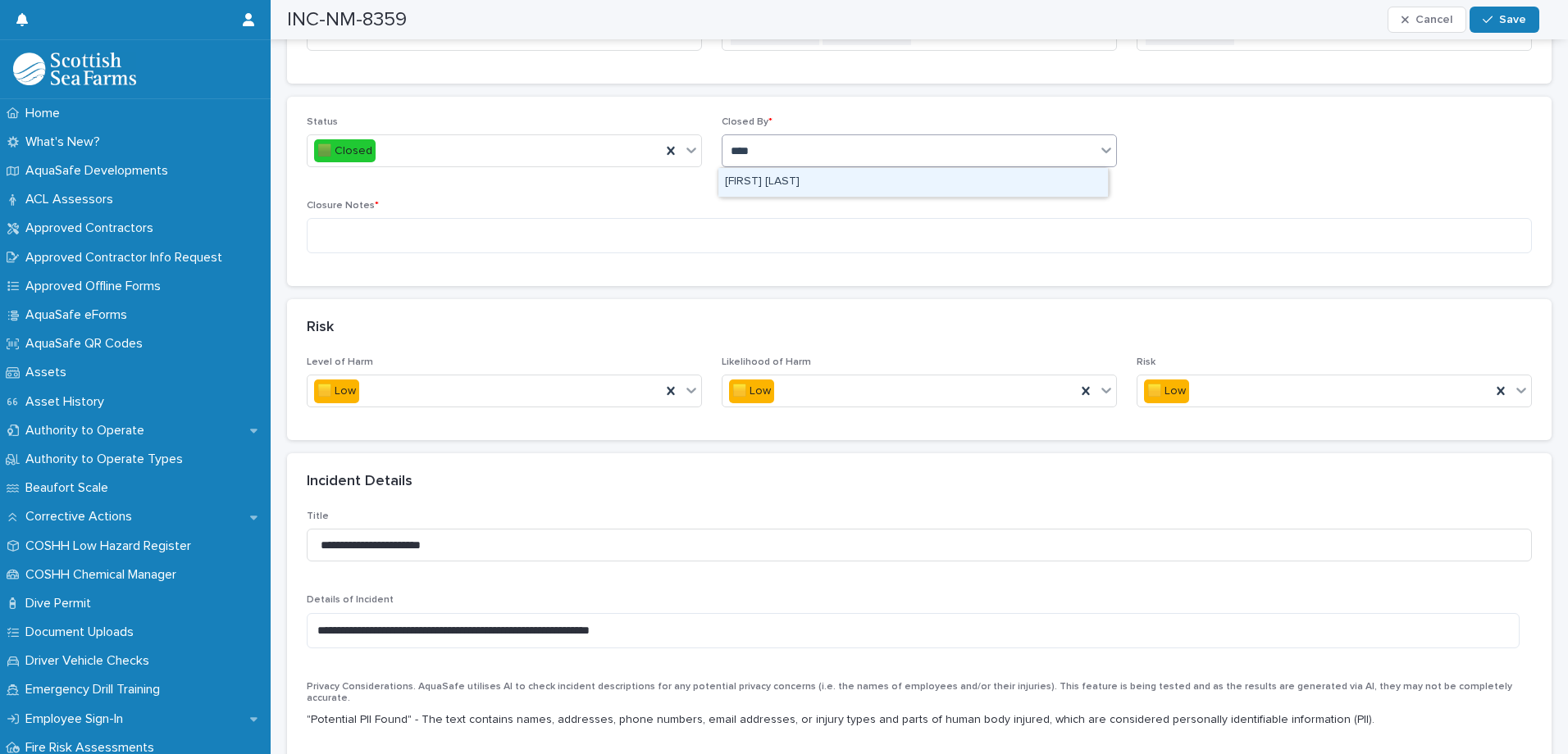 click on "[FIRST] [LAST]" at bounding box center (913, 182) 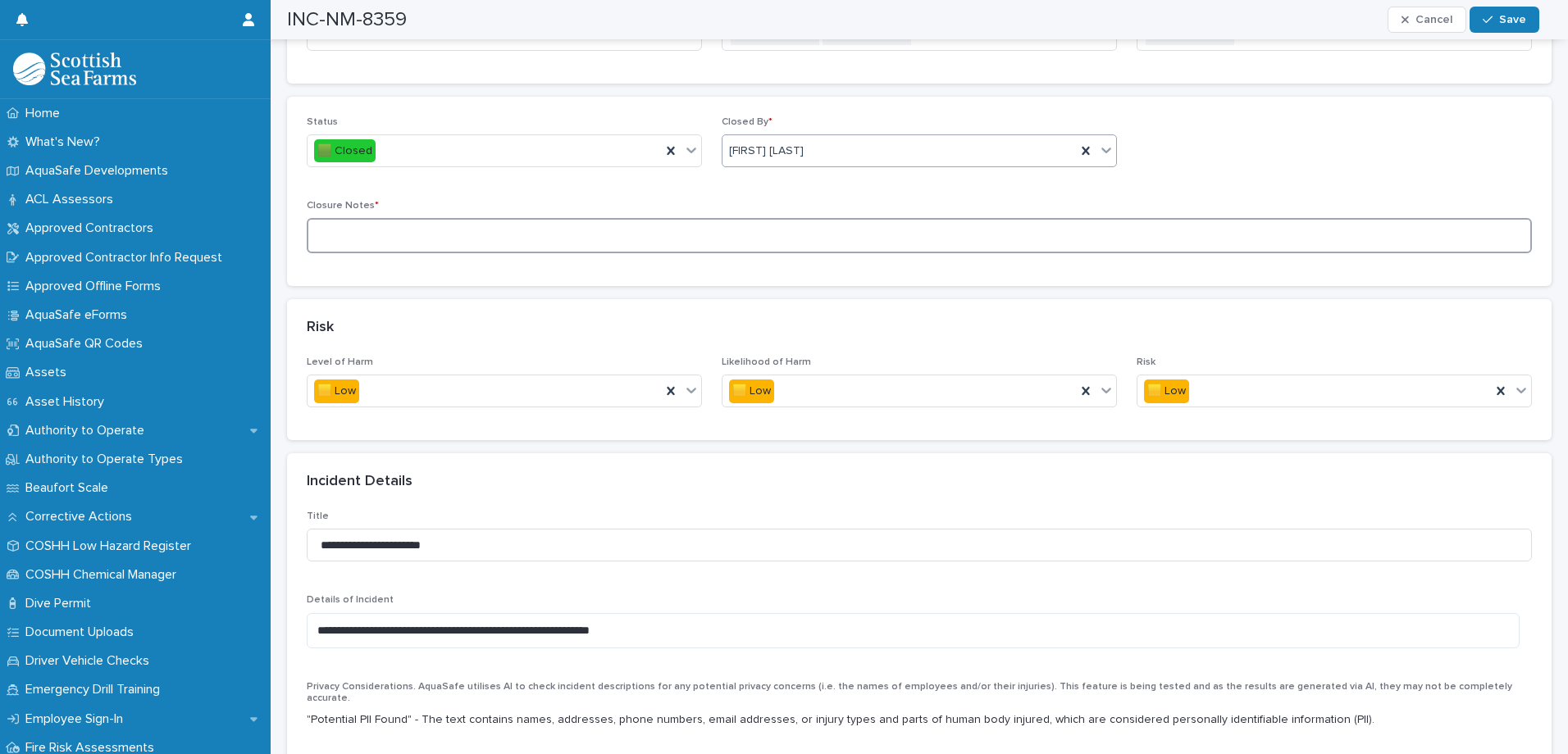 click at bounding box center (919, 235) 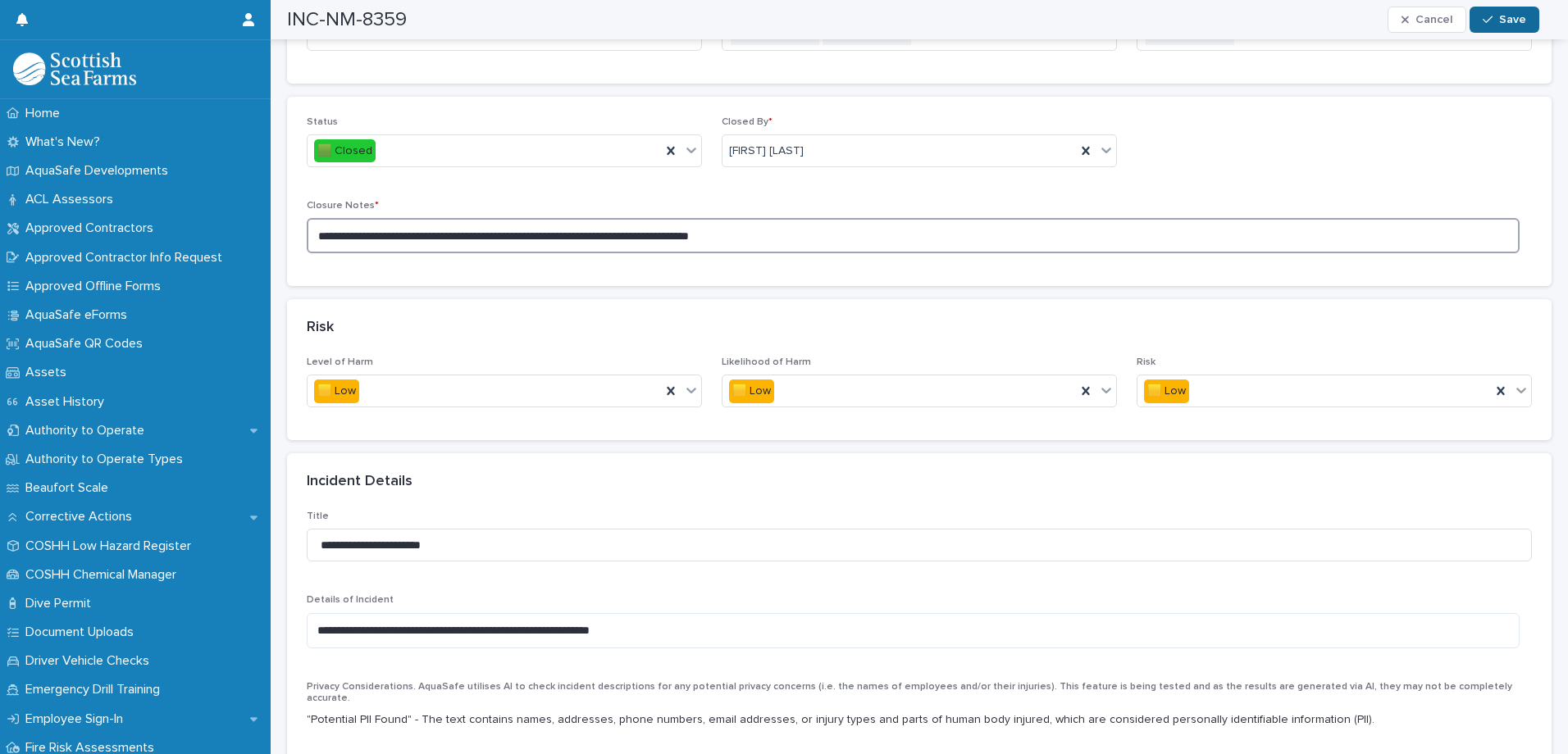 type on "**********" 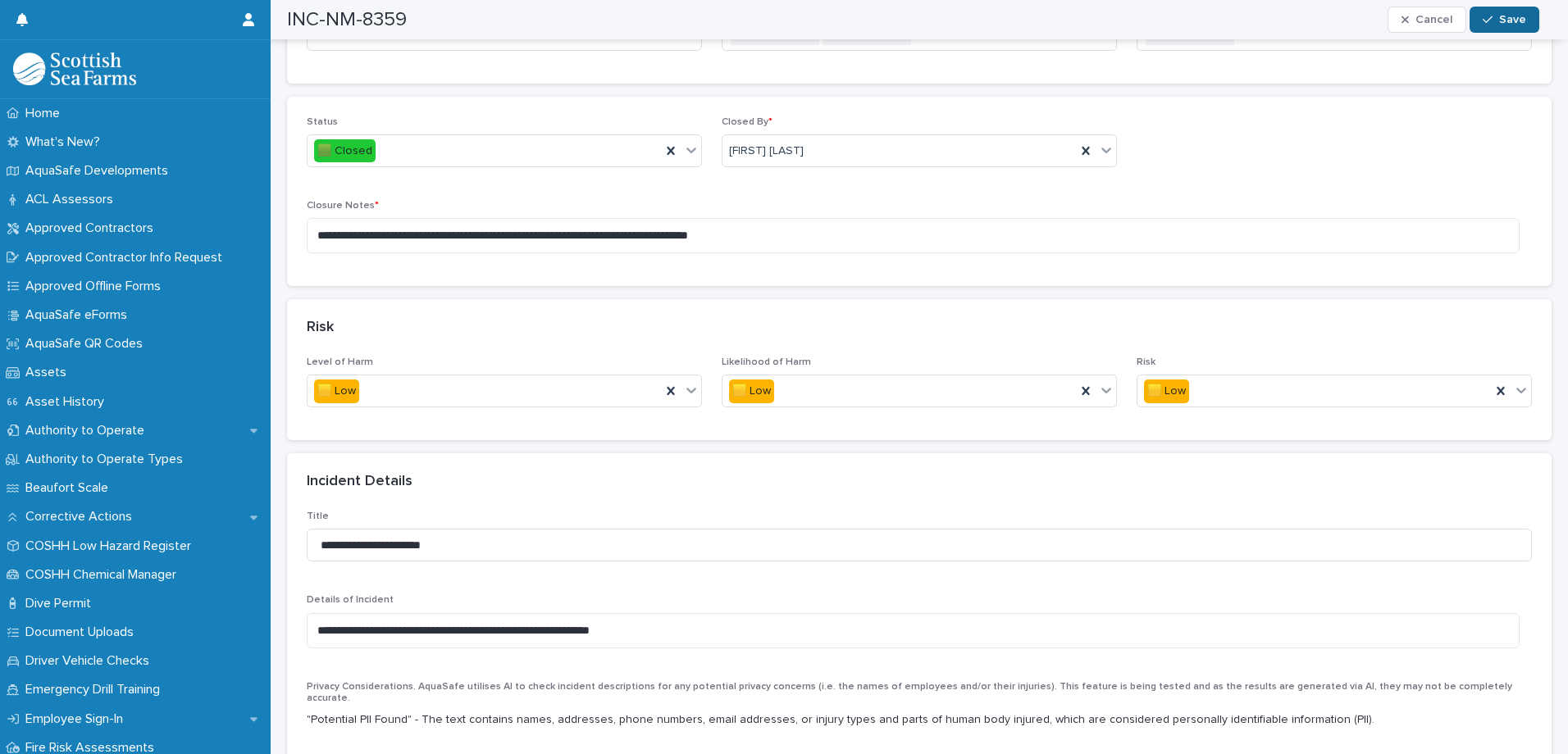 click 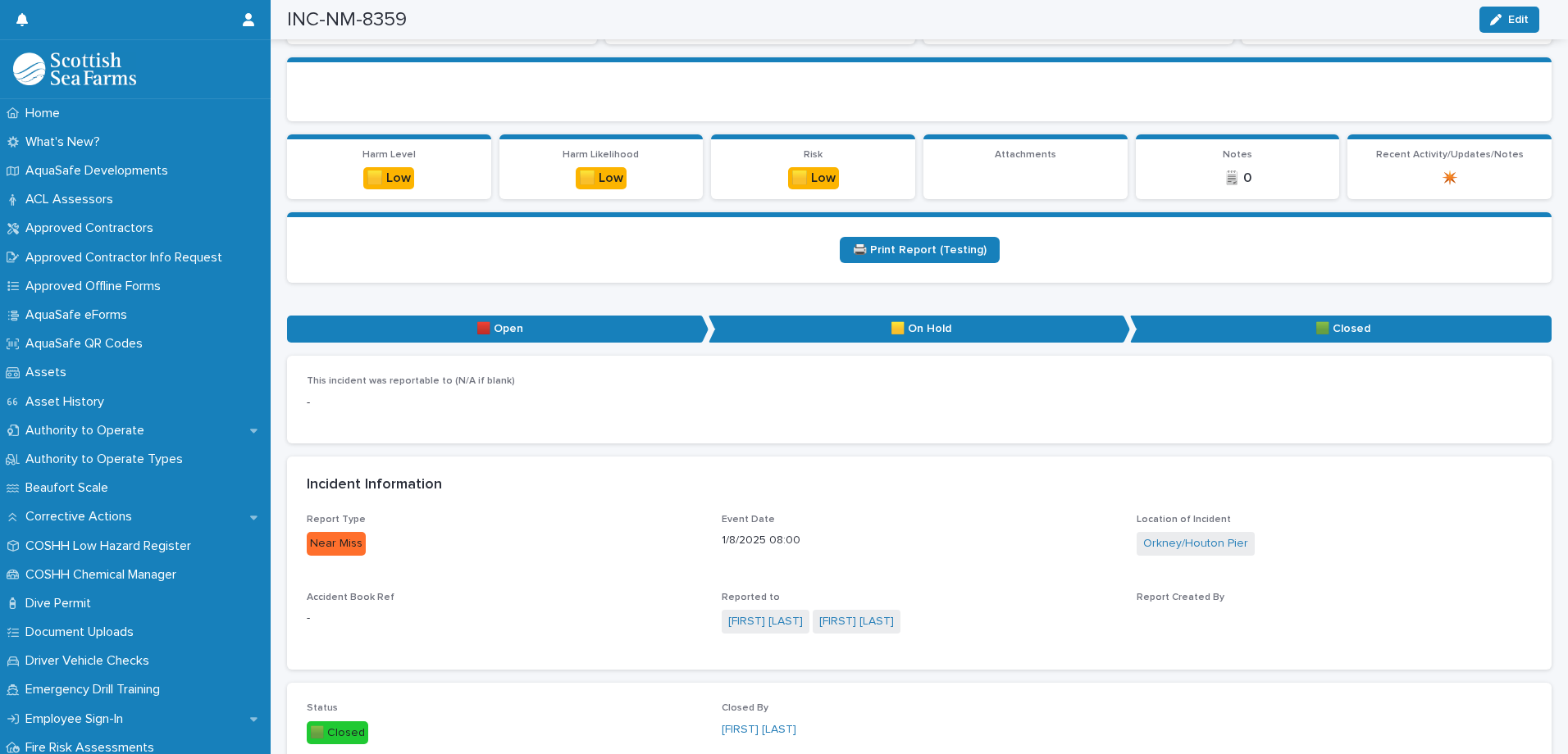 scroll, scrollTop: 0, scrollLeft: 0, axis: both 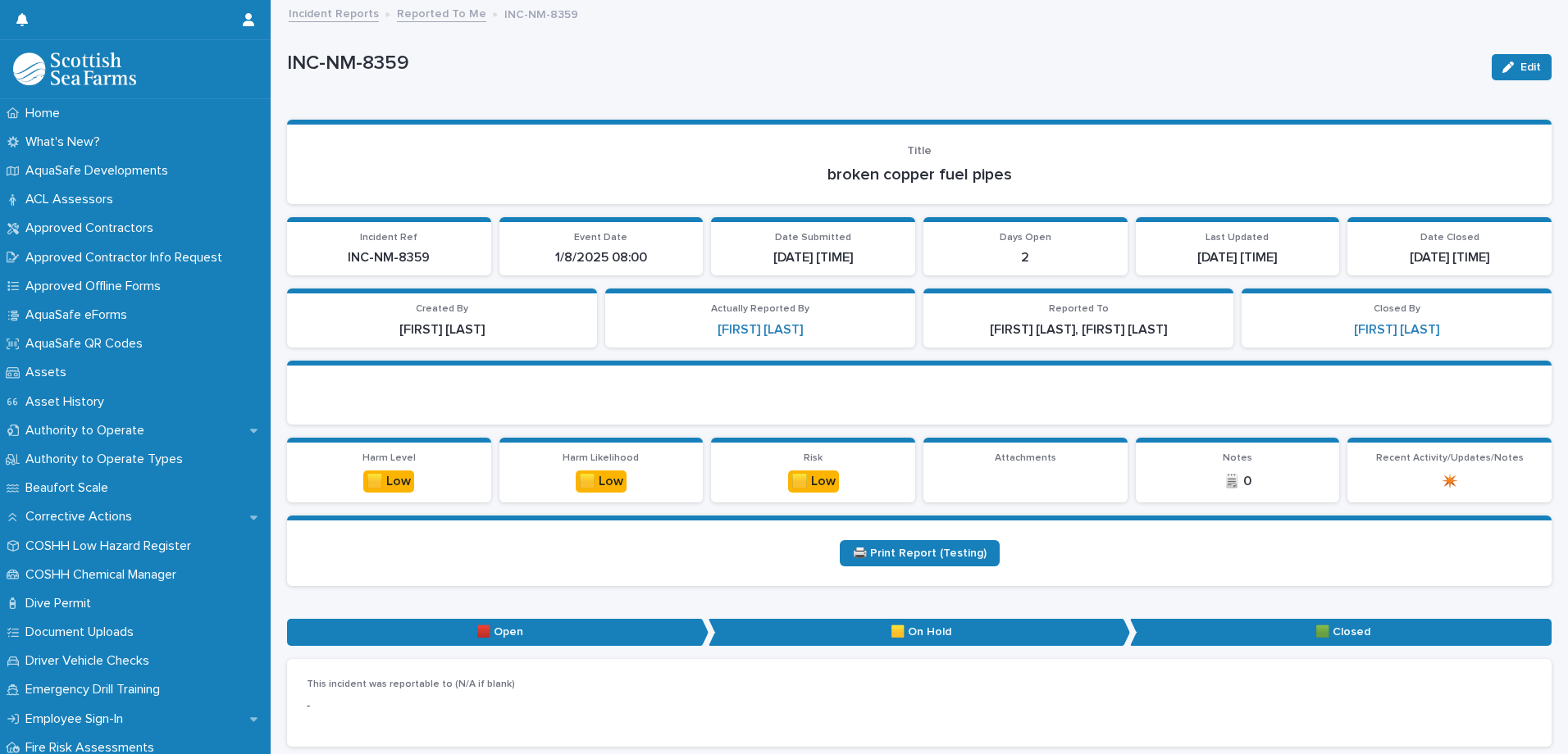 click on "Reported To Me" at bounding box center [441, 12] 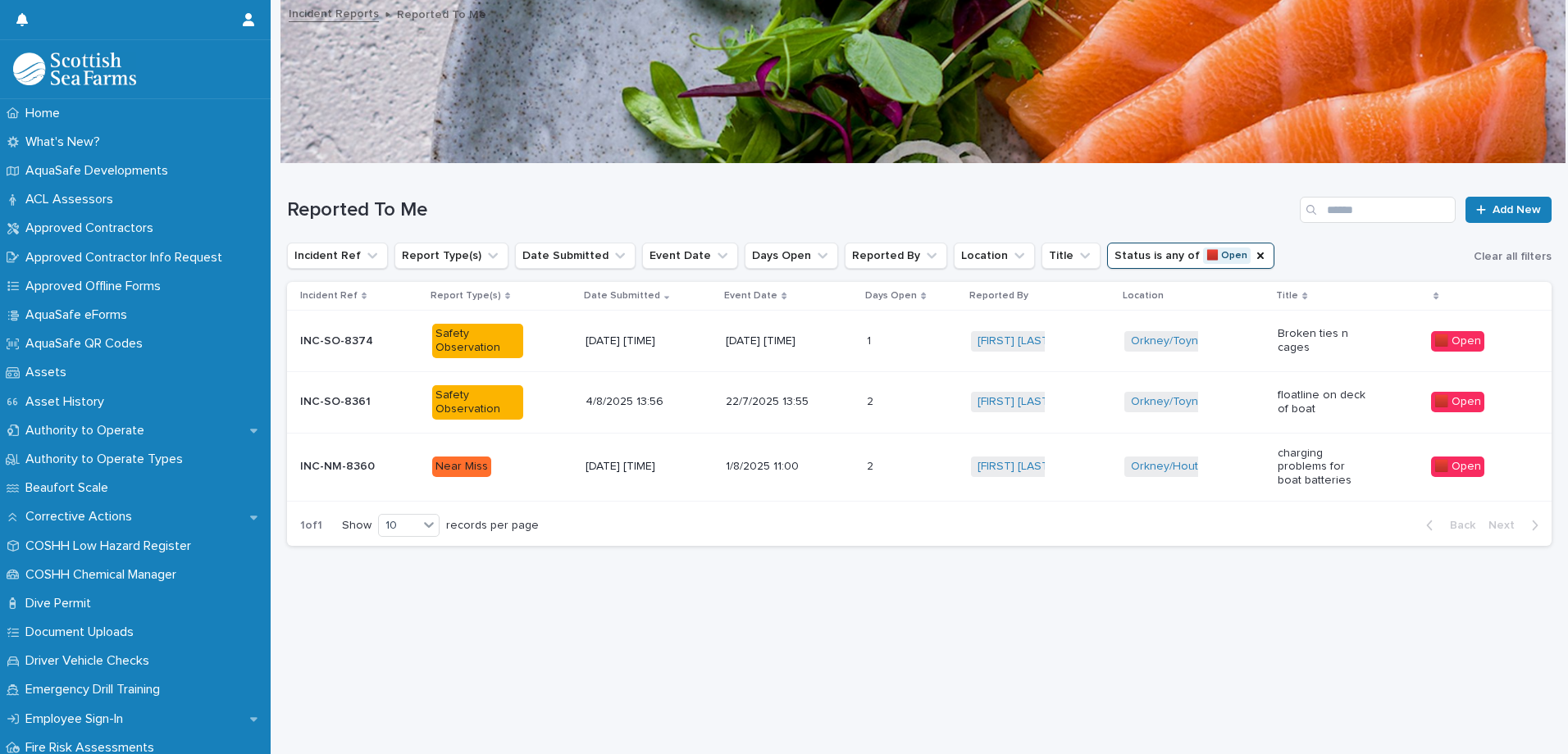 click on "4/8/2025 13:52" at bounding box center [649, 466] 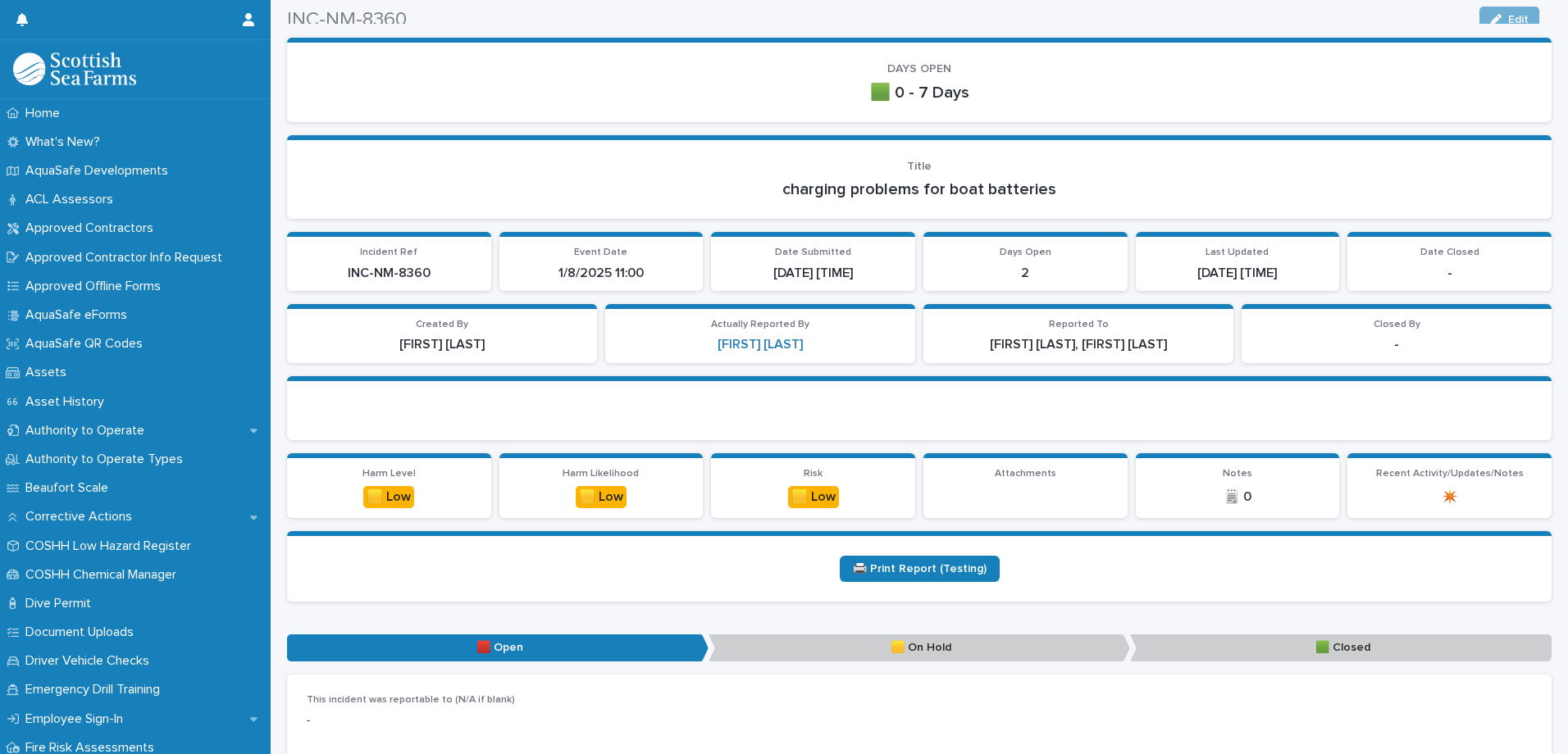 scroll, scrollTop: 0, scrollLeft: 0, axis: both 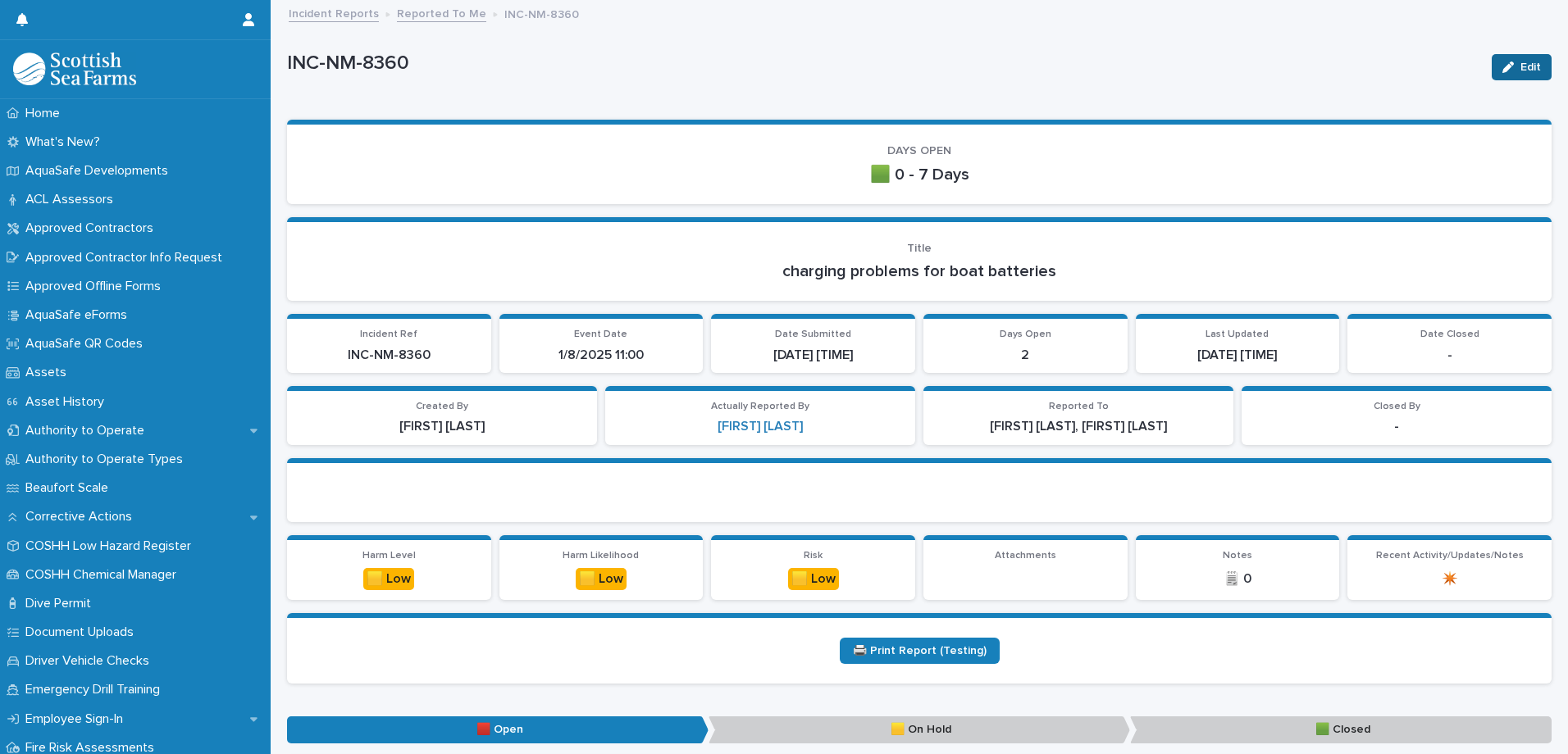 click on "Edit" at bounding box center (1530, 67) 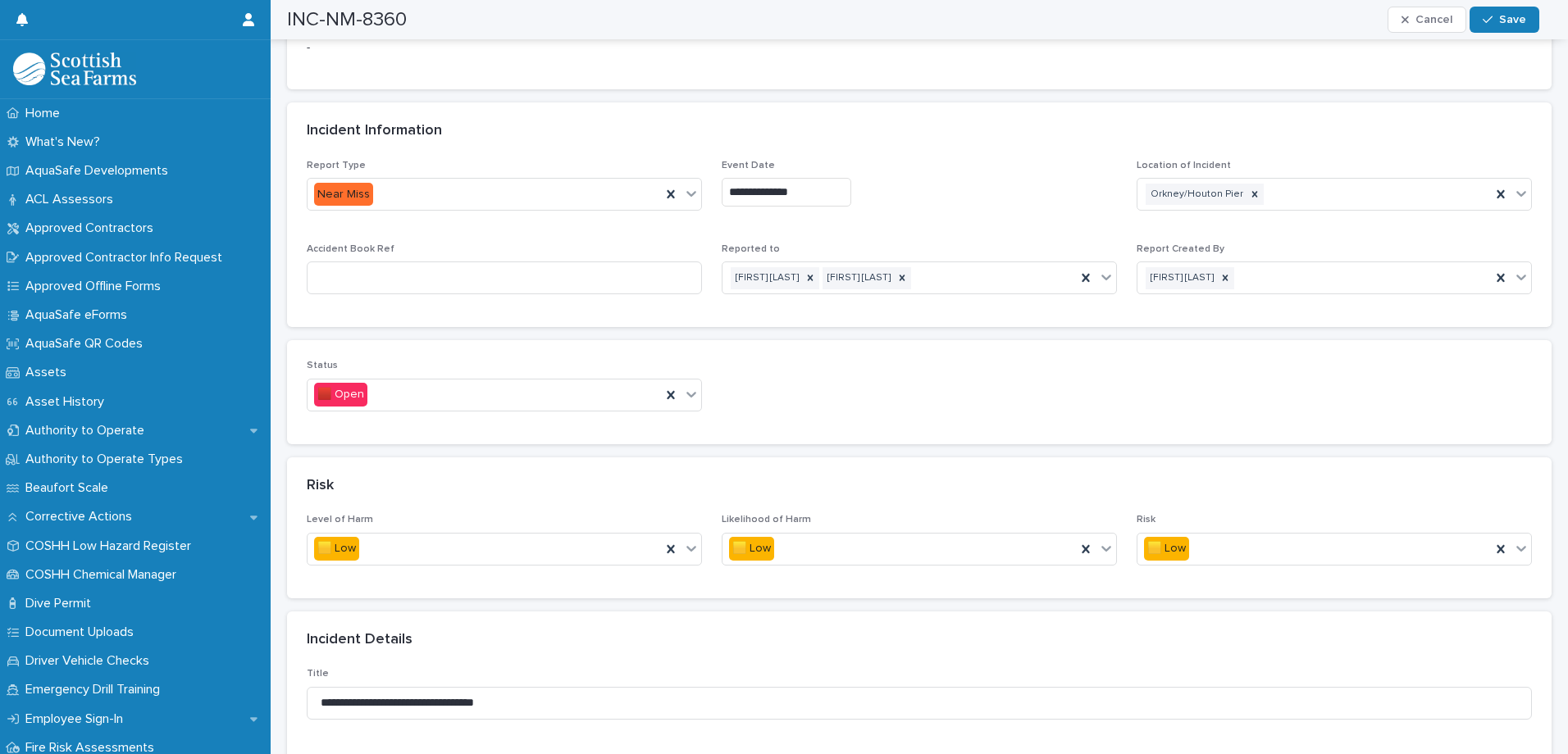 scroll, scrollTop: 902, scrollLeft: 0, axis: vertical 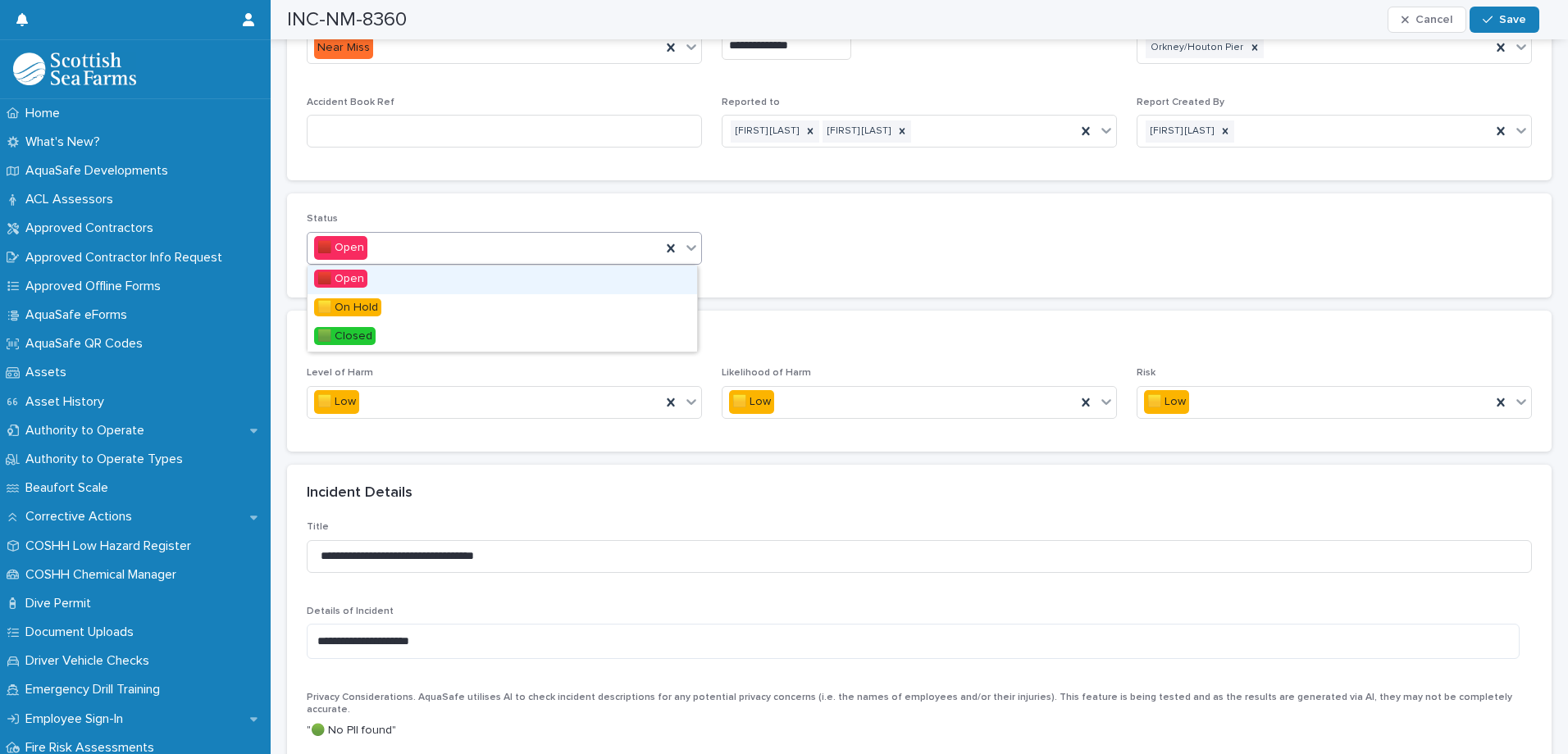 click at bounding box center [691, 248] 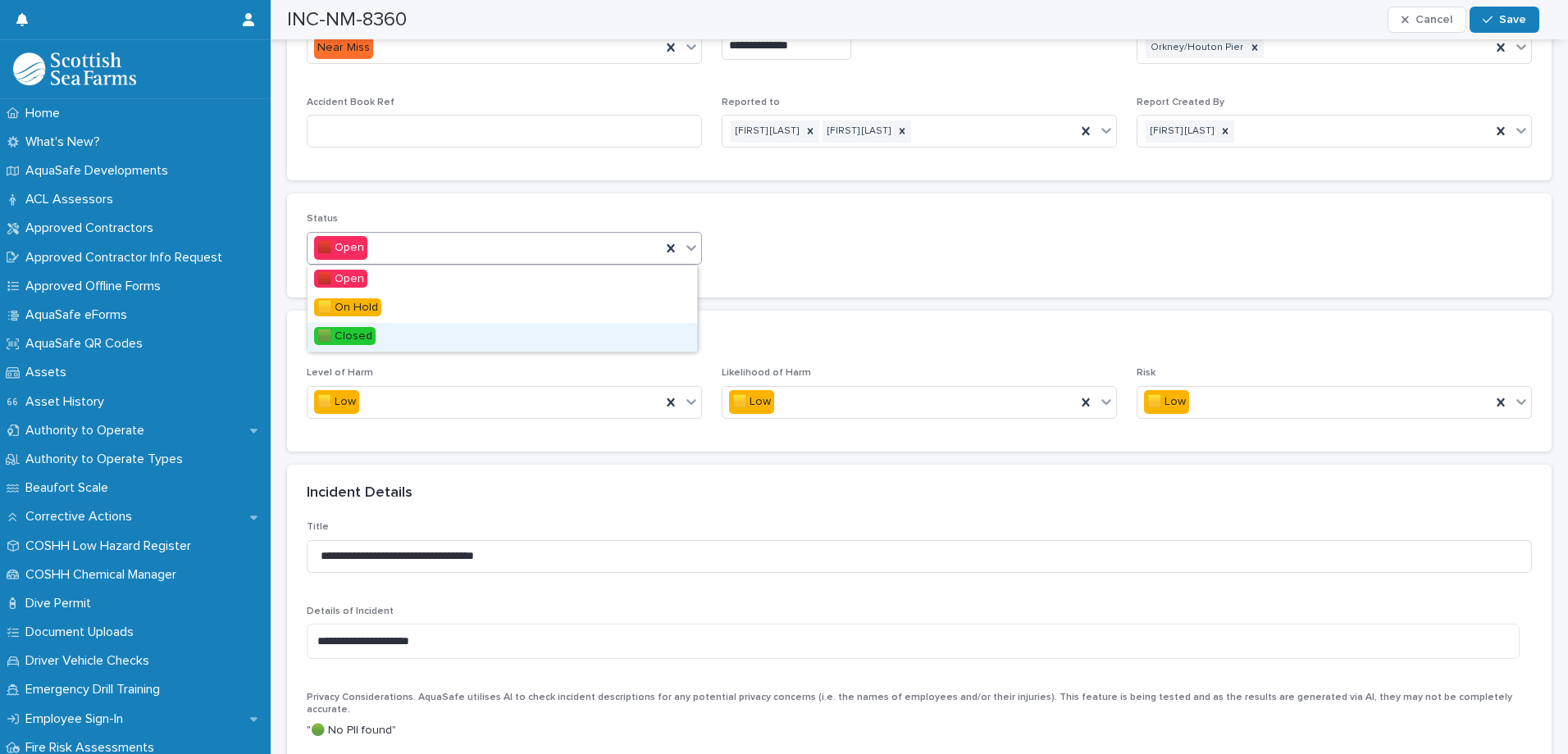 click on "🟩 Closed" at bounding box center (502, 337) 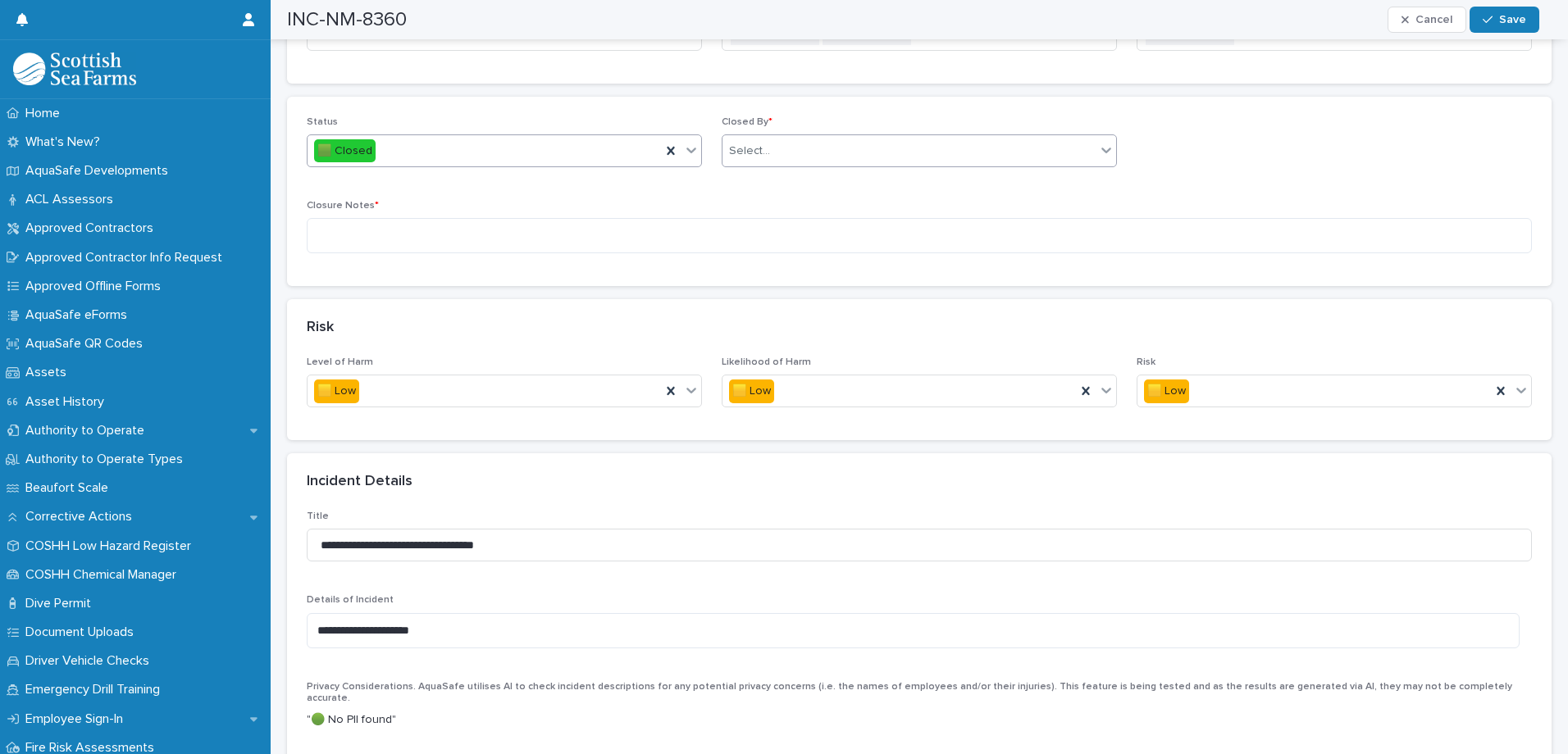 click on "Select..." at bounding box center [919, 151] 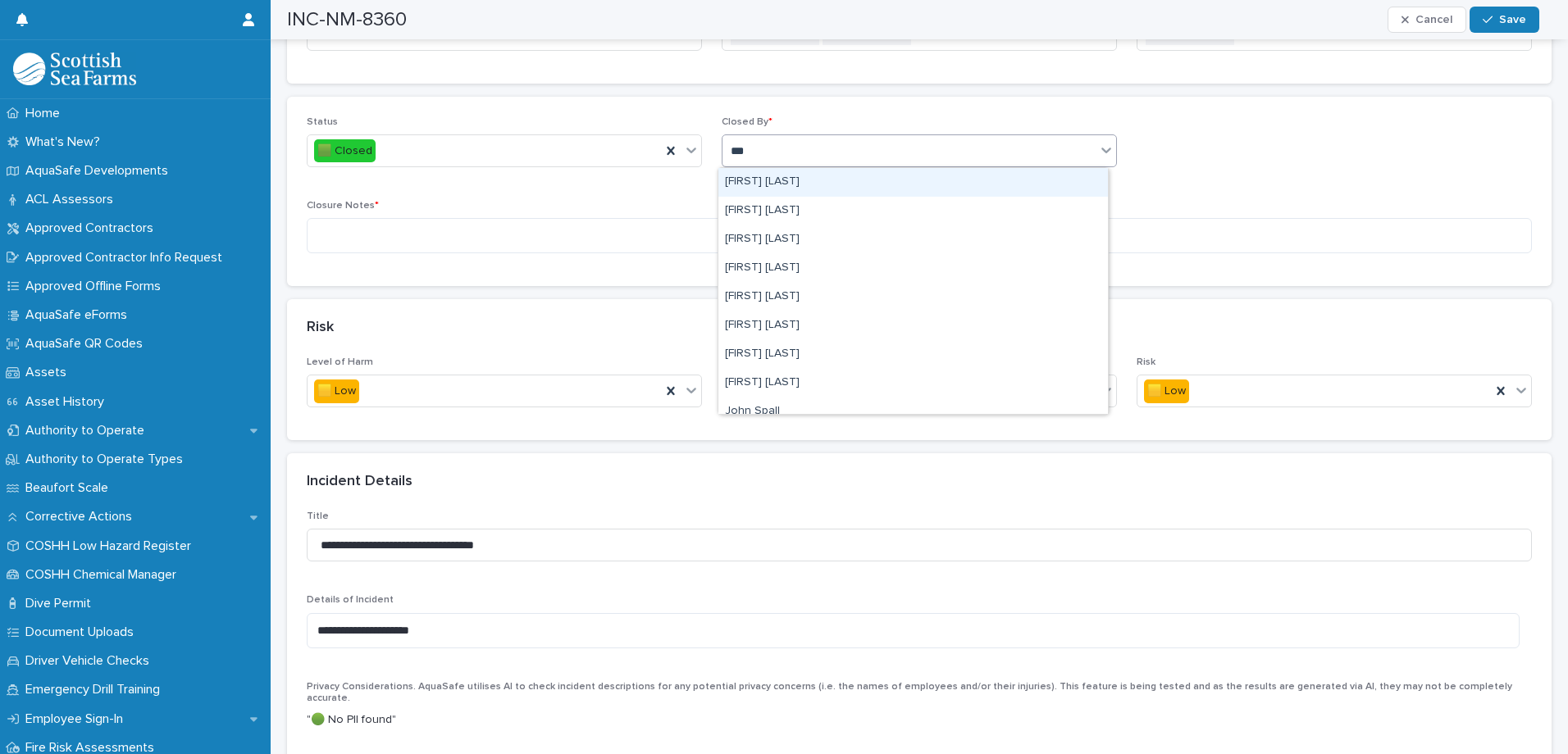 type on "****" 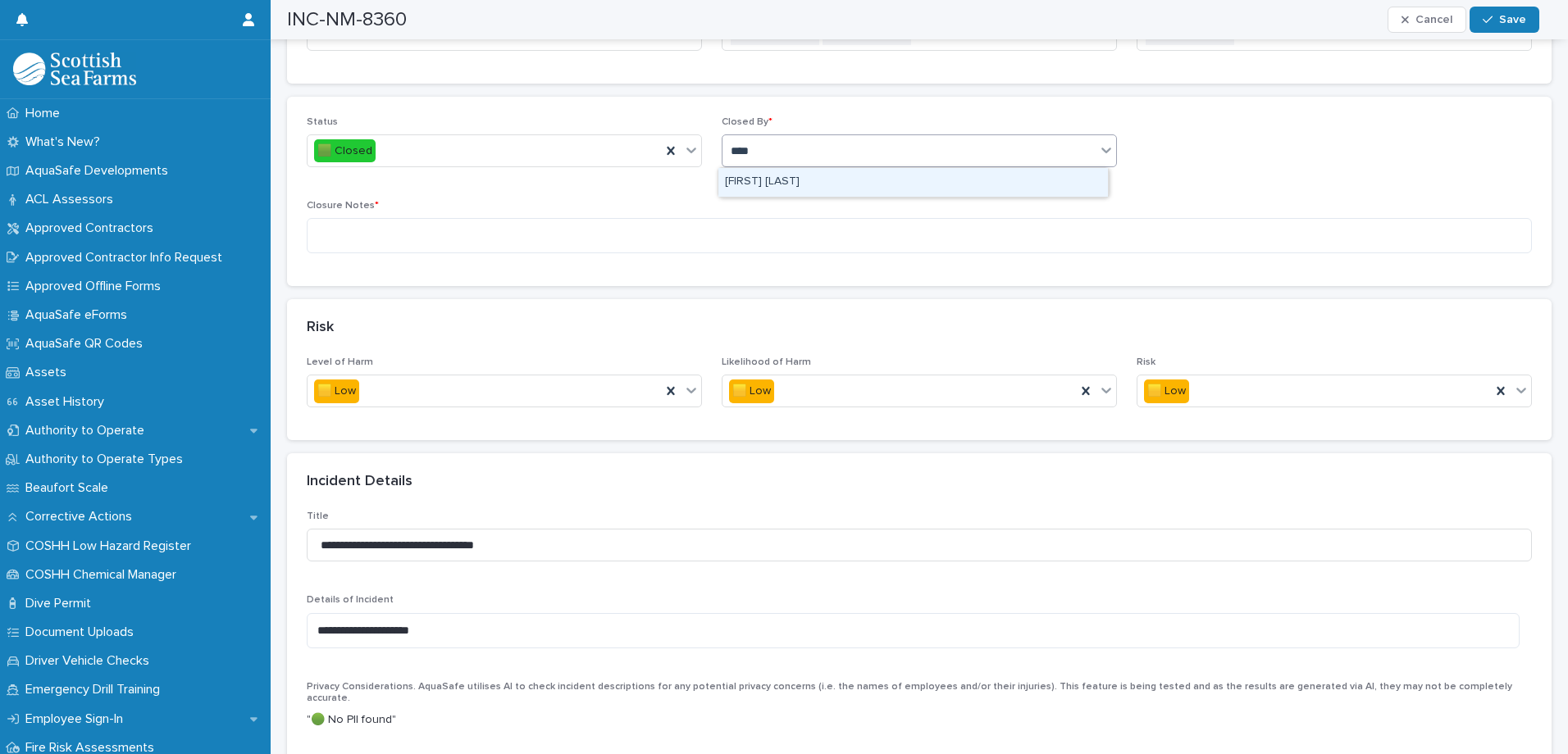 click on "[FIRST] [LAST]" at bounding box center (913, 182) 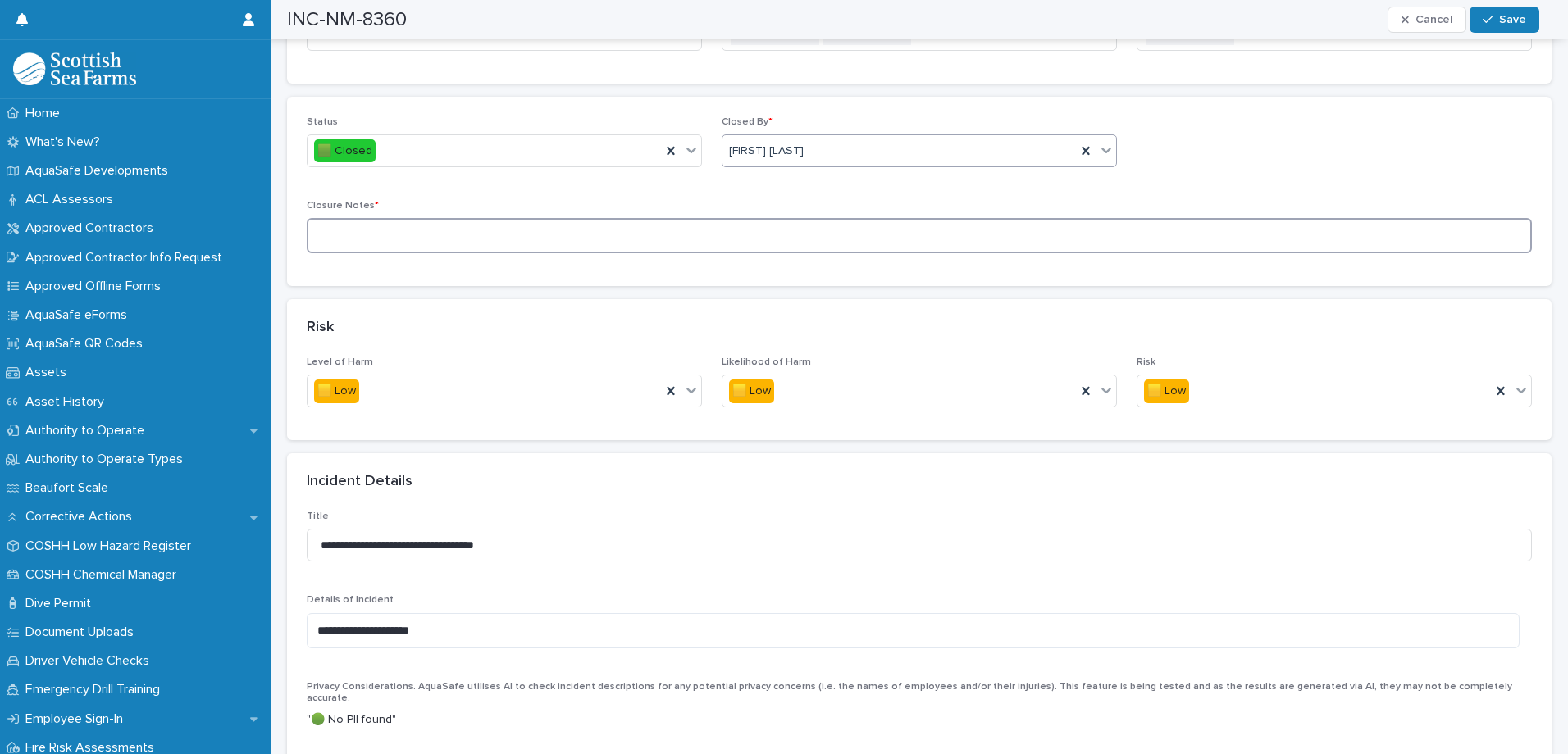 click at bounding box center [919, 235] 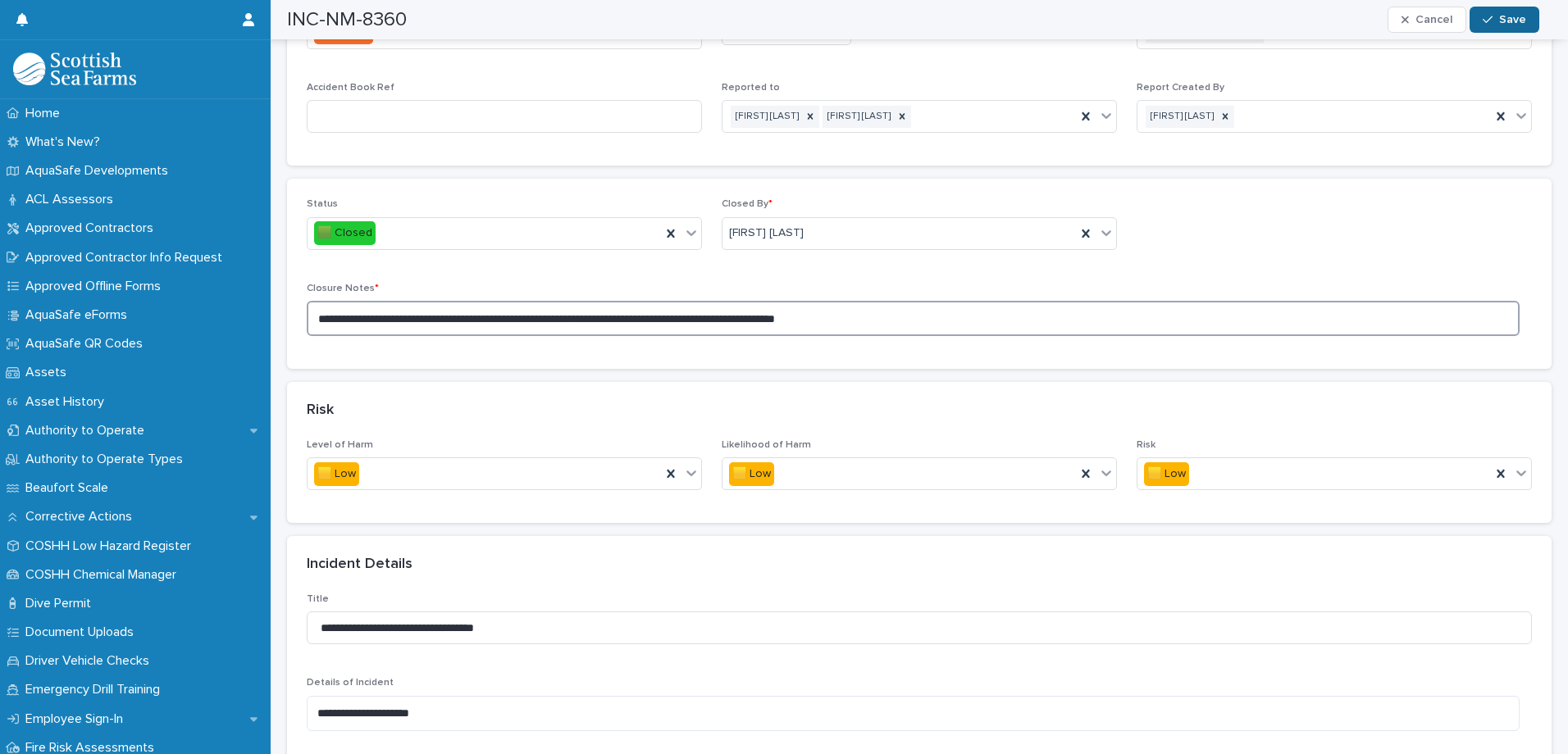 type on "**********" 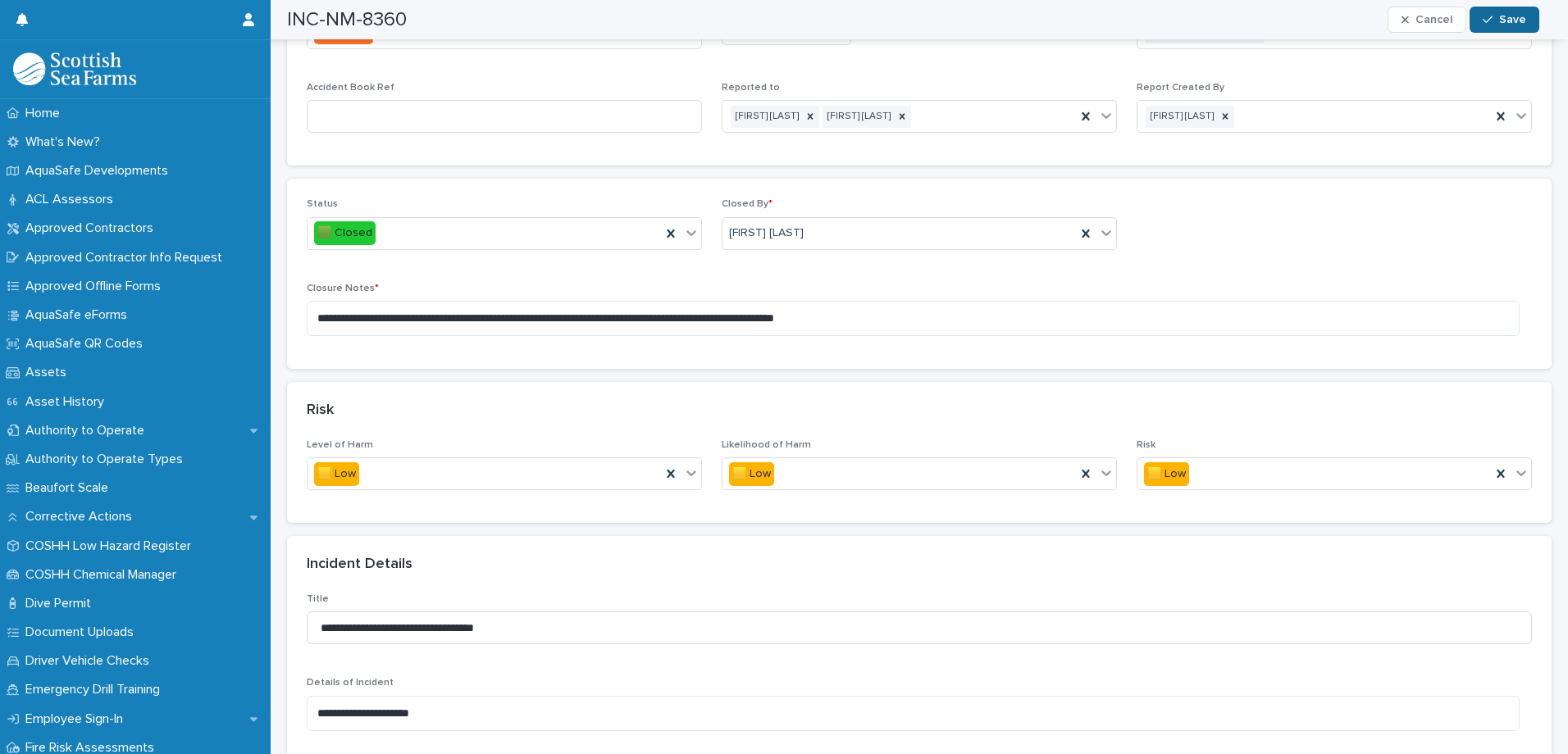 click on "Save" at bounding box center [1512, 20] 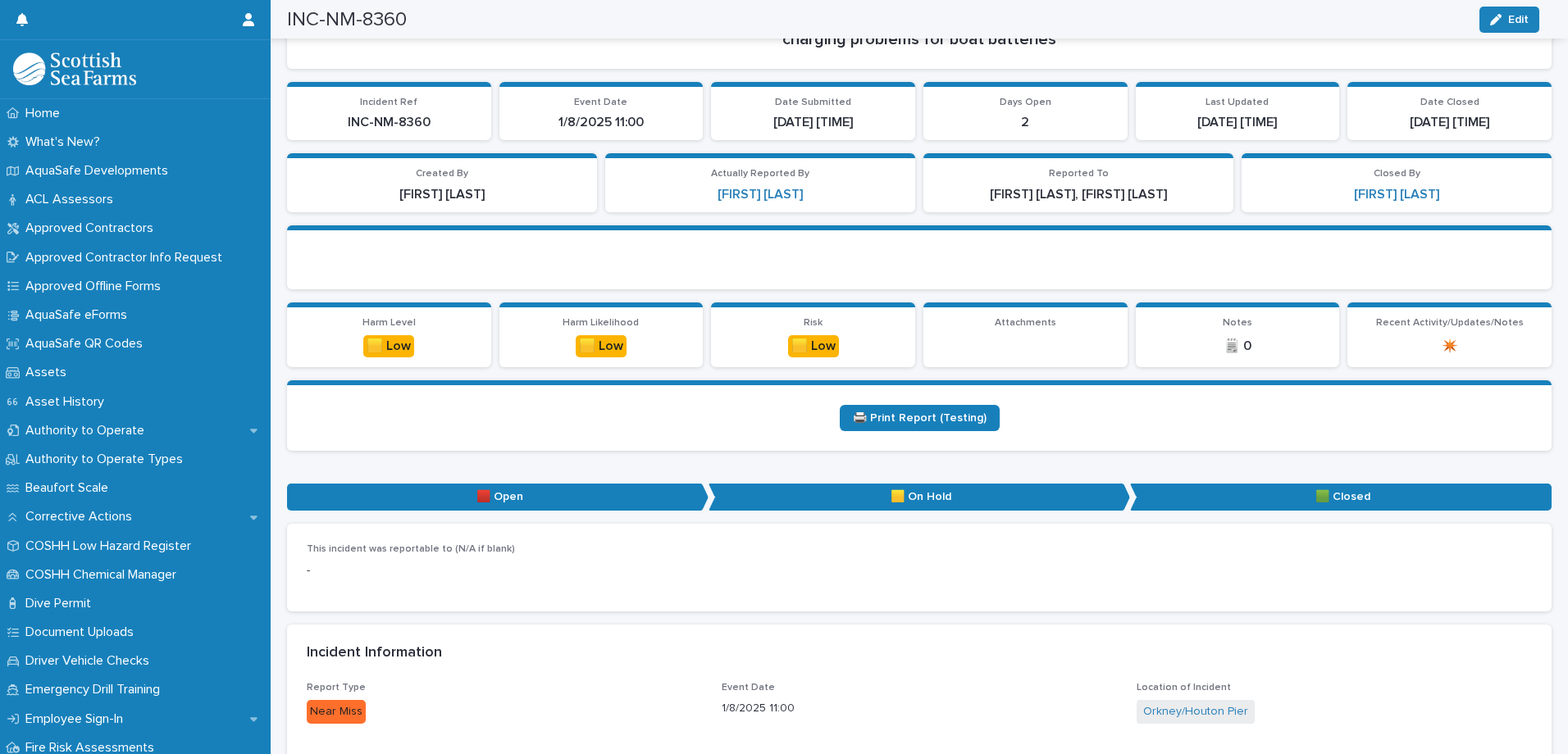 scroll, scrollTop: 0, scrollLeft: 0, axis: both 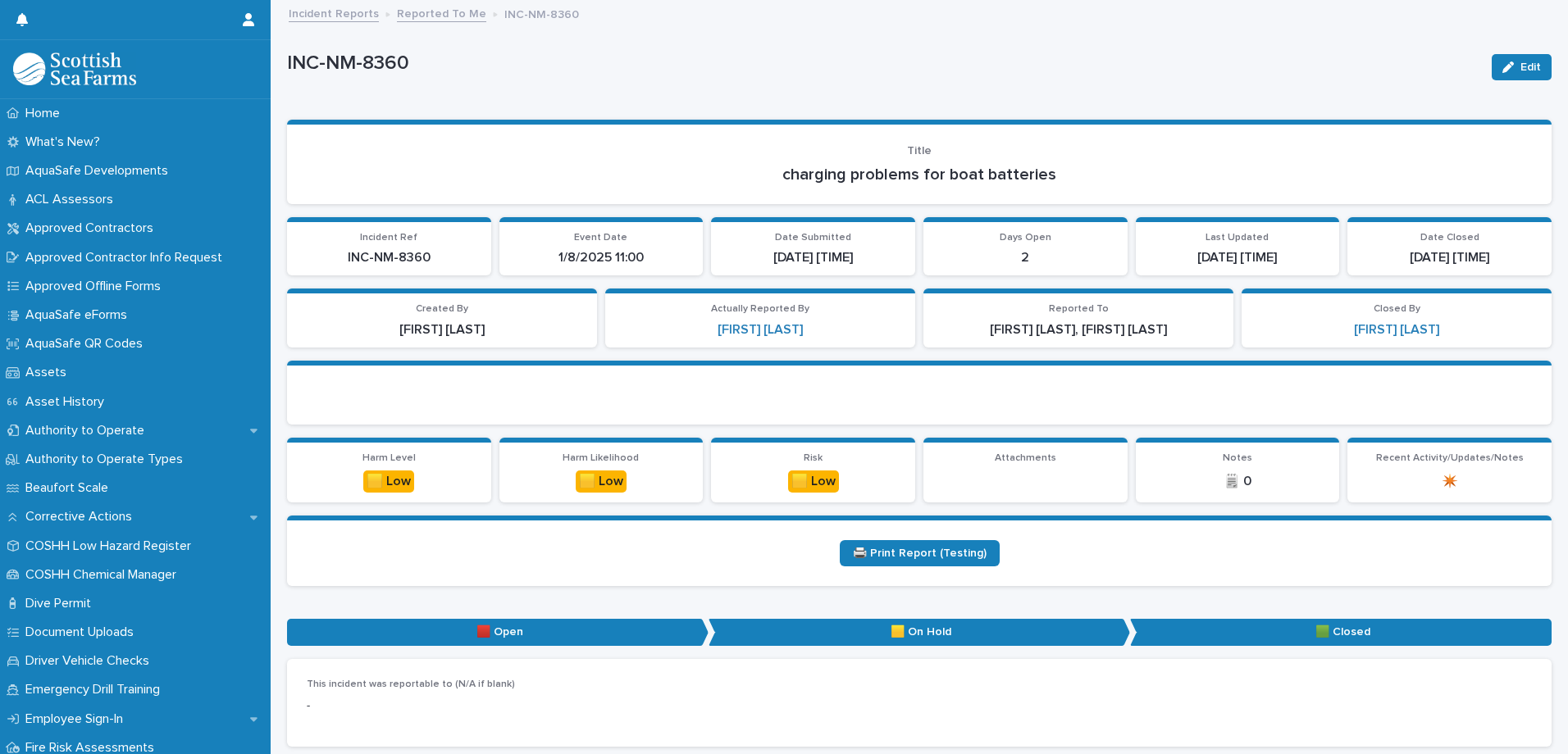 click on "Reported To Me" at bounding box center [441, 12] 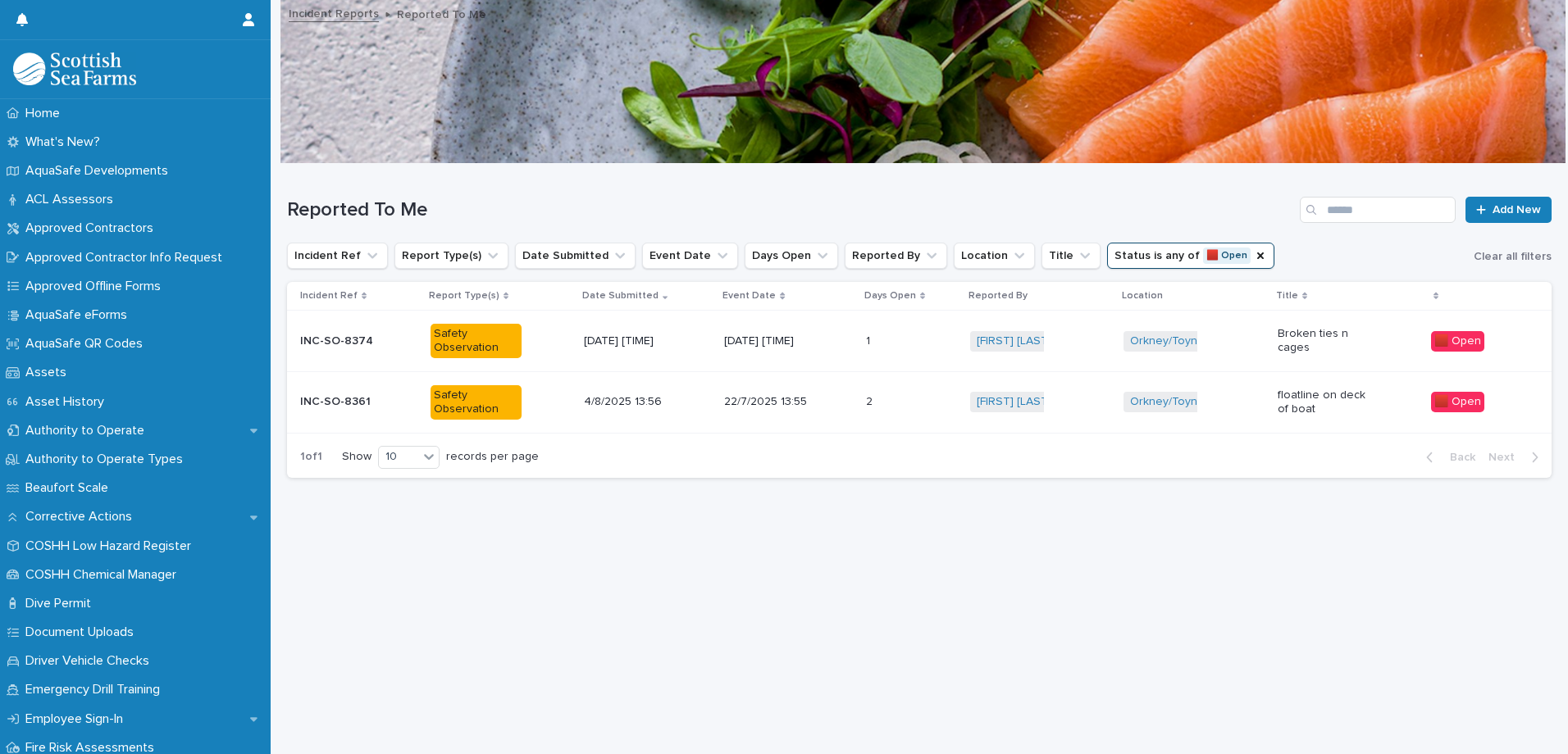 click on "4/8/2025 13:56" at bounding box center (647, 402) 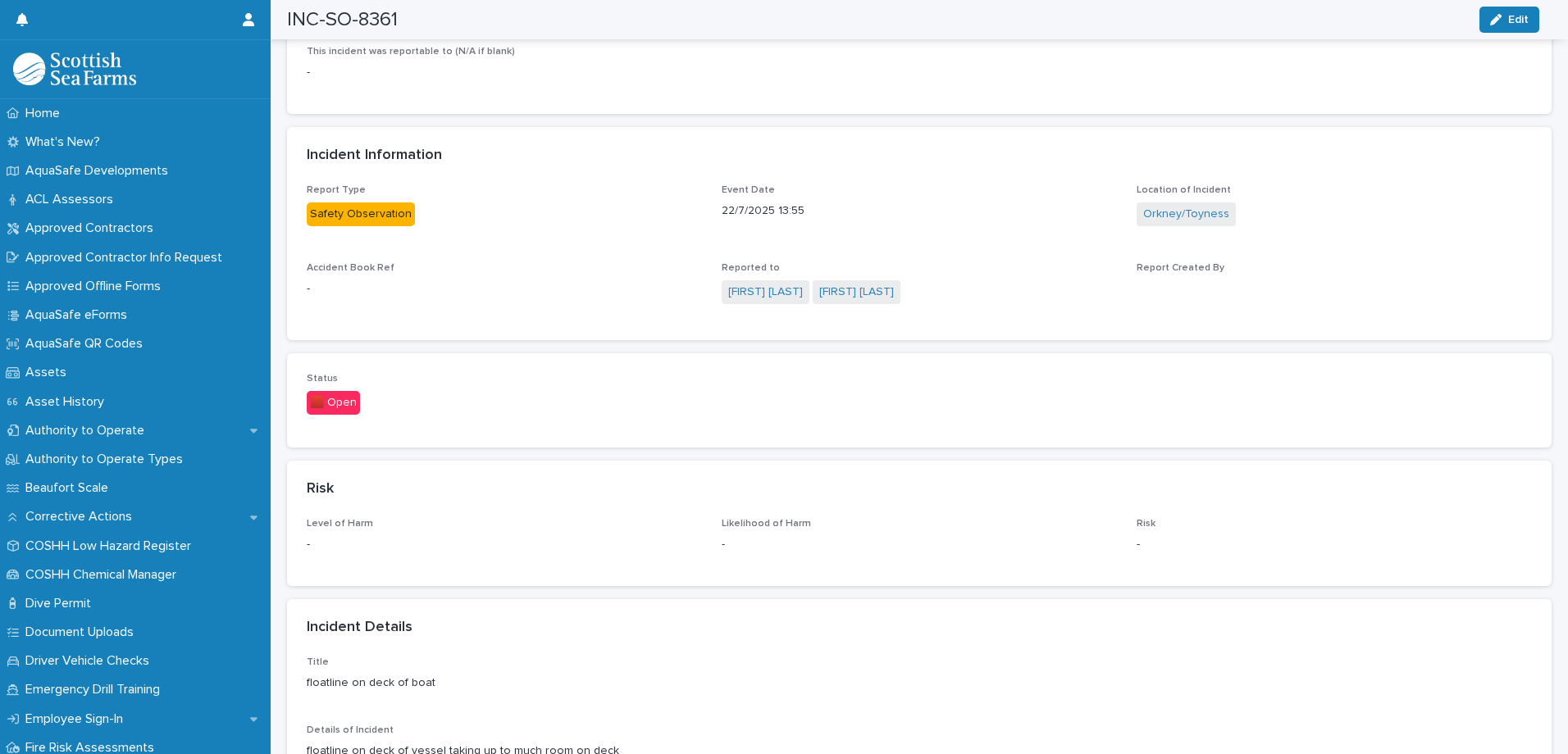 scroll, scrollTop: 574, scrollLeft: 0, axis: vertical 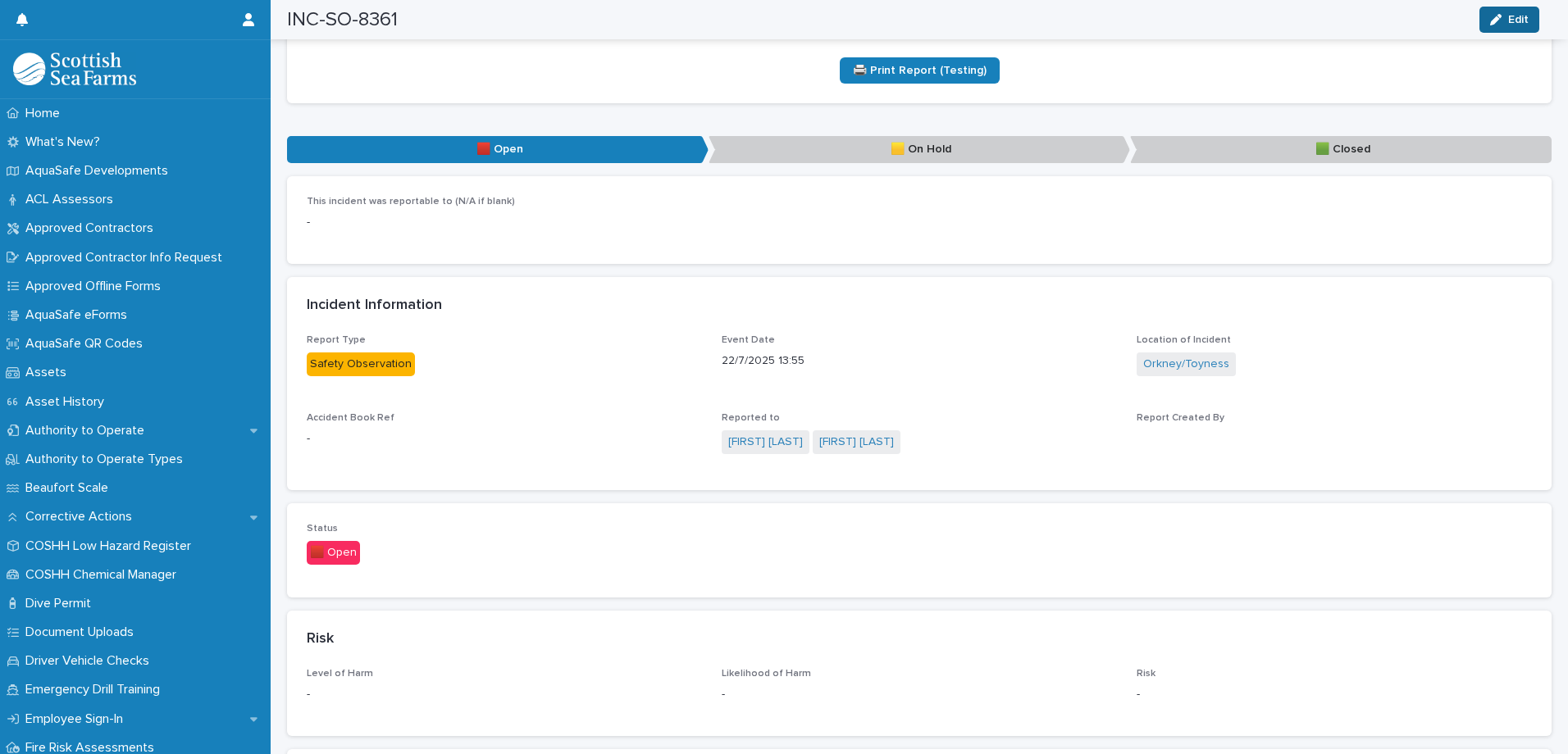 click 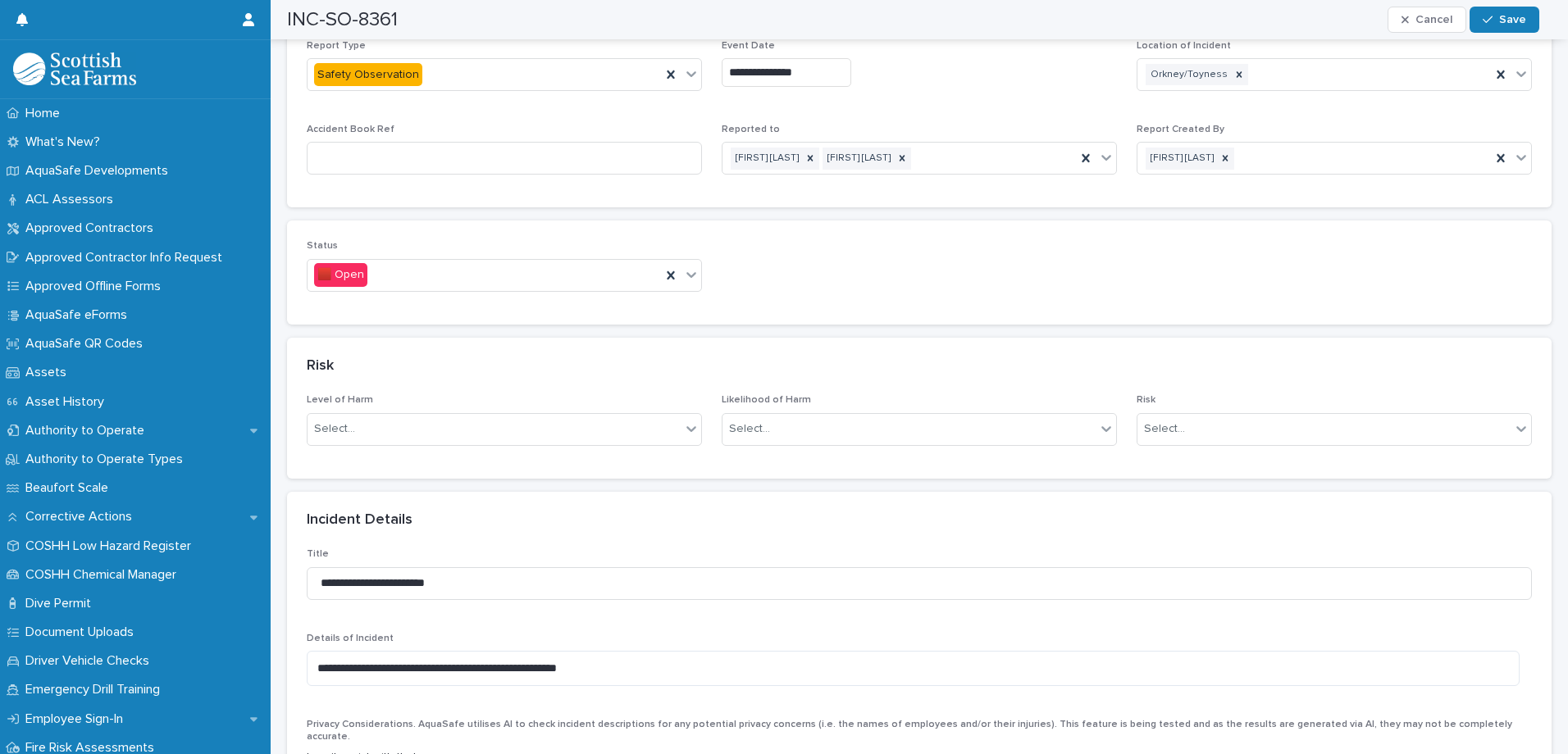 scroll, scrollTop: 983, scrollLeft: 0, axis: vertical 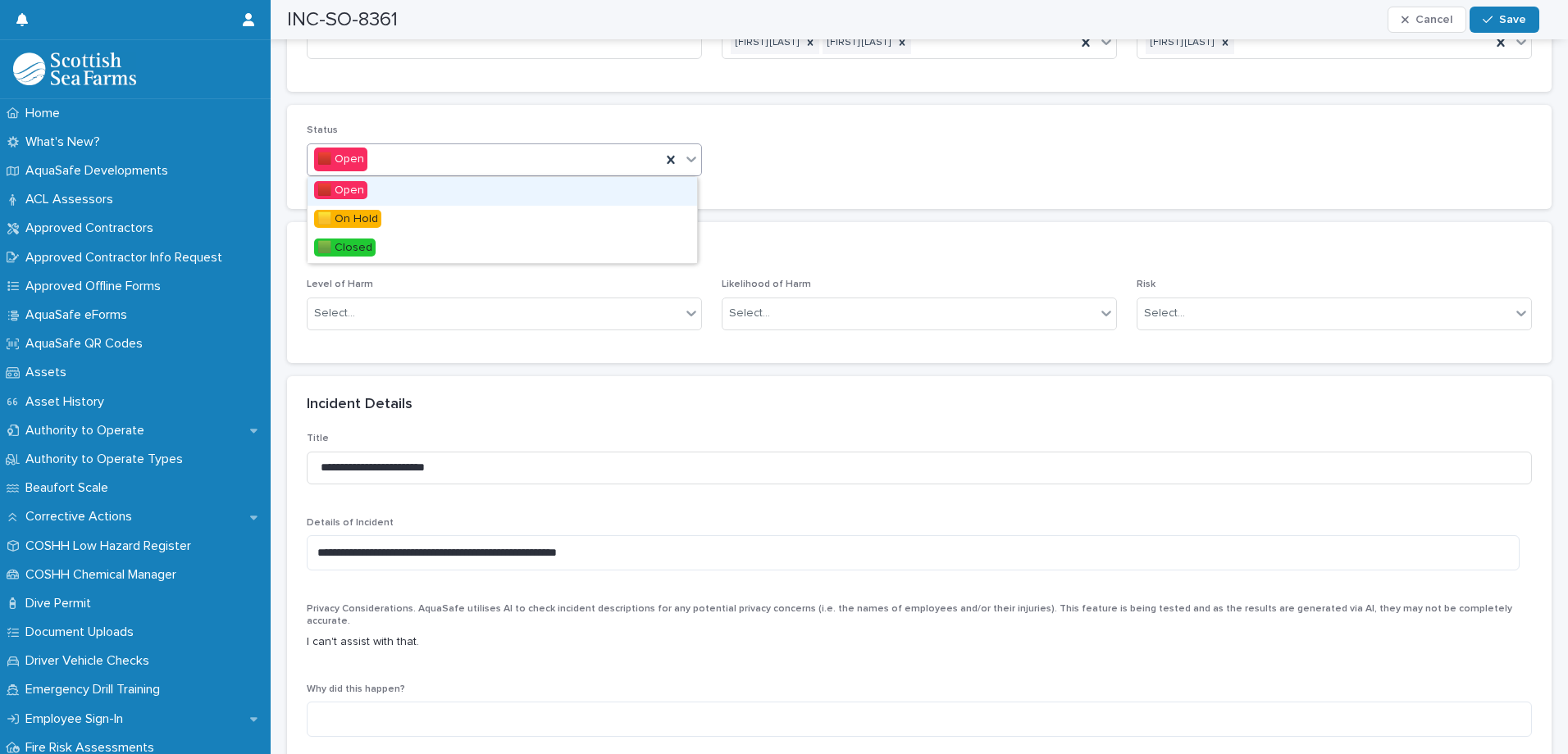 click 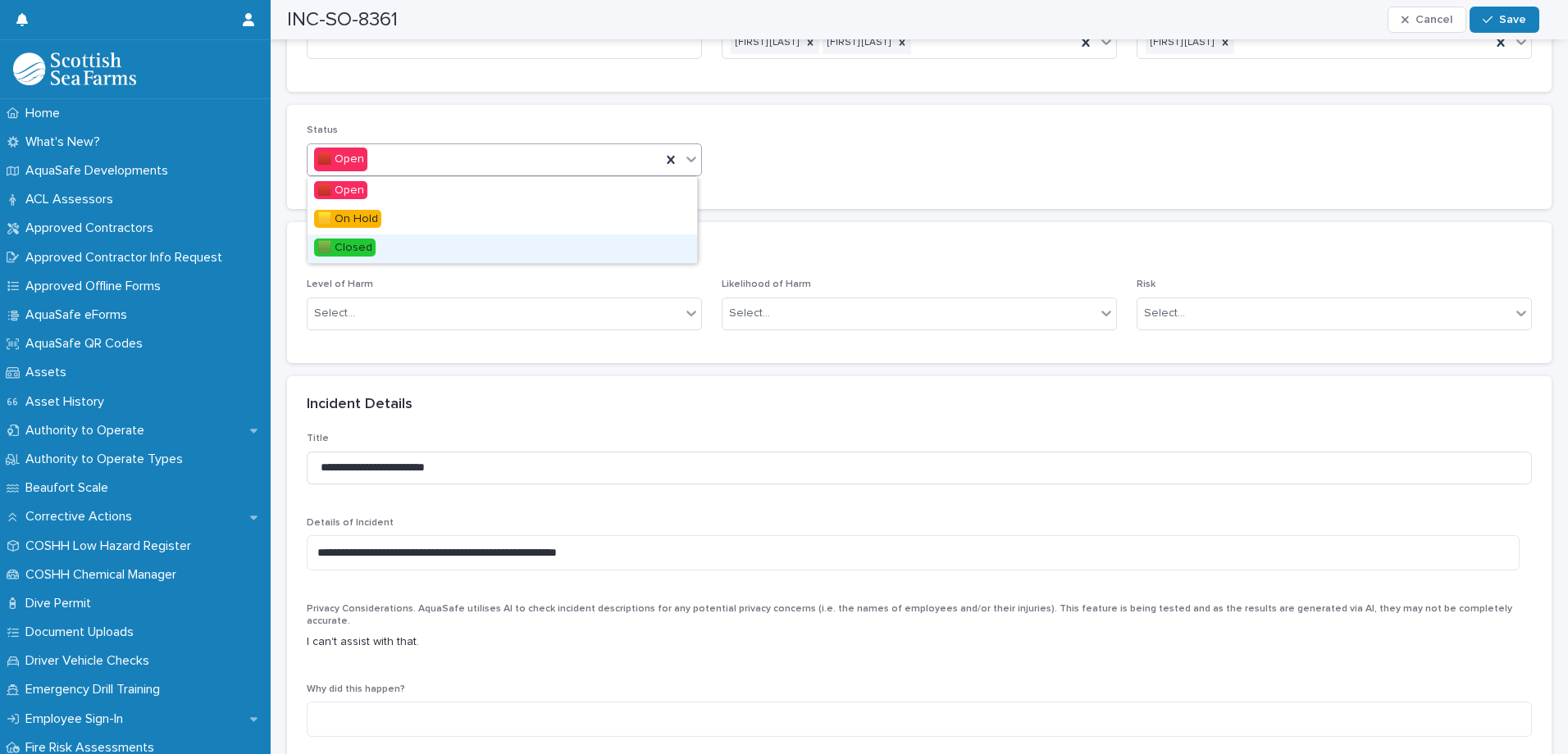 click on "🟩 Closed" at bounding box center [502, 248] 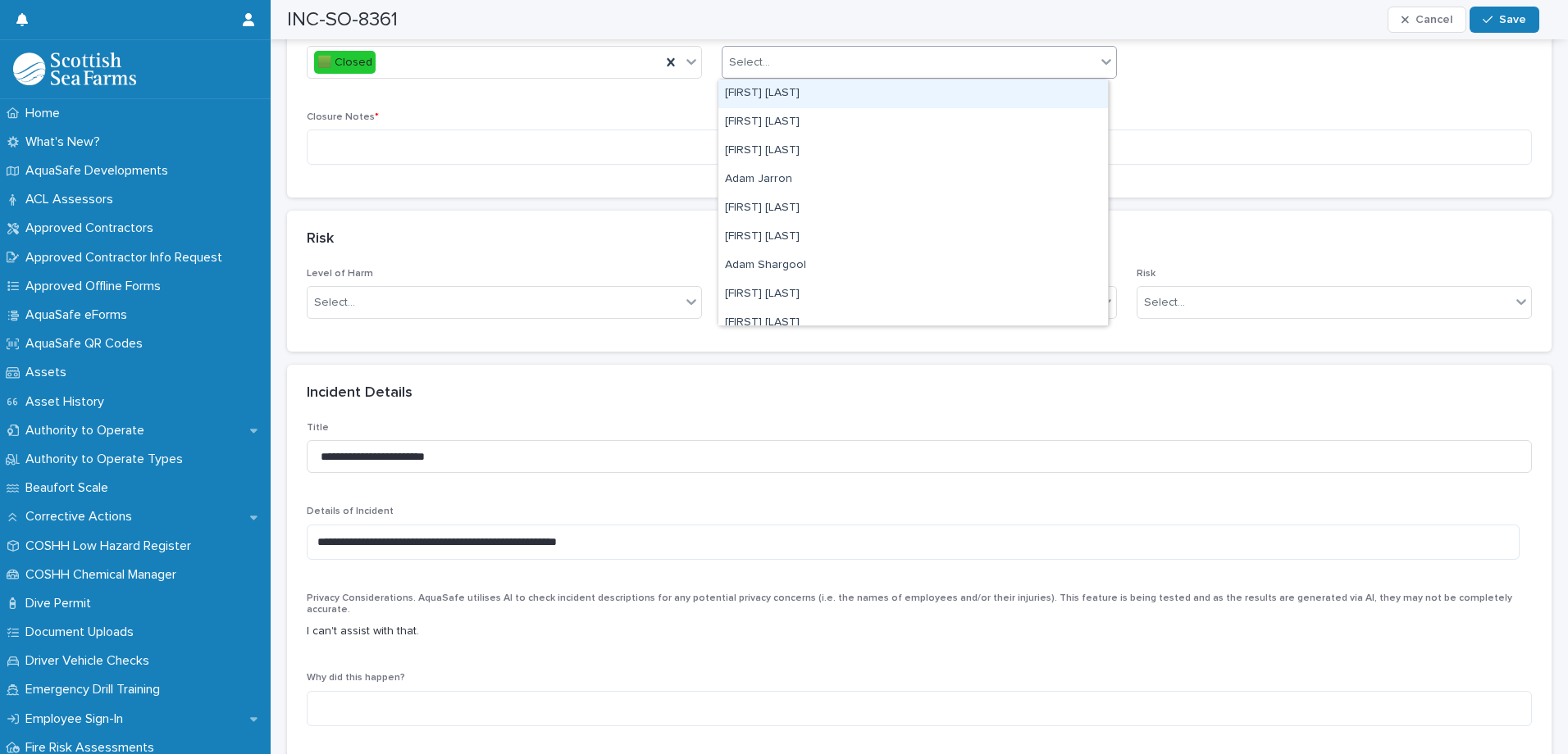 click on "Select..." at bounding box center (909, 62) 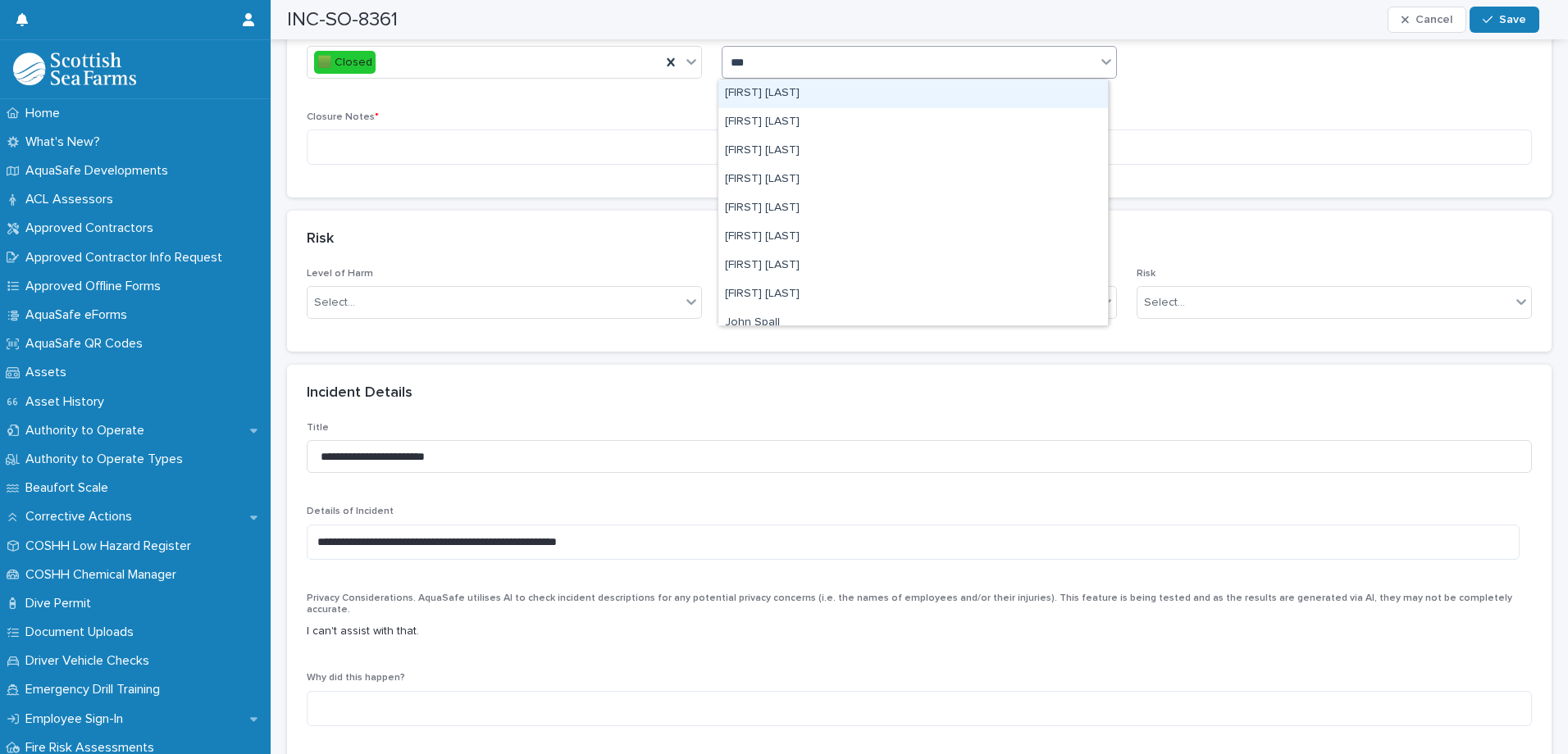 type on "****" 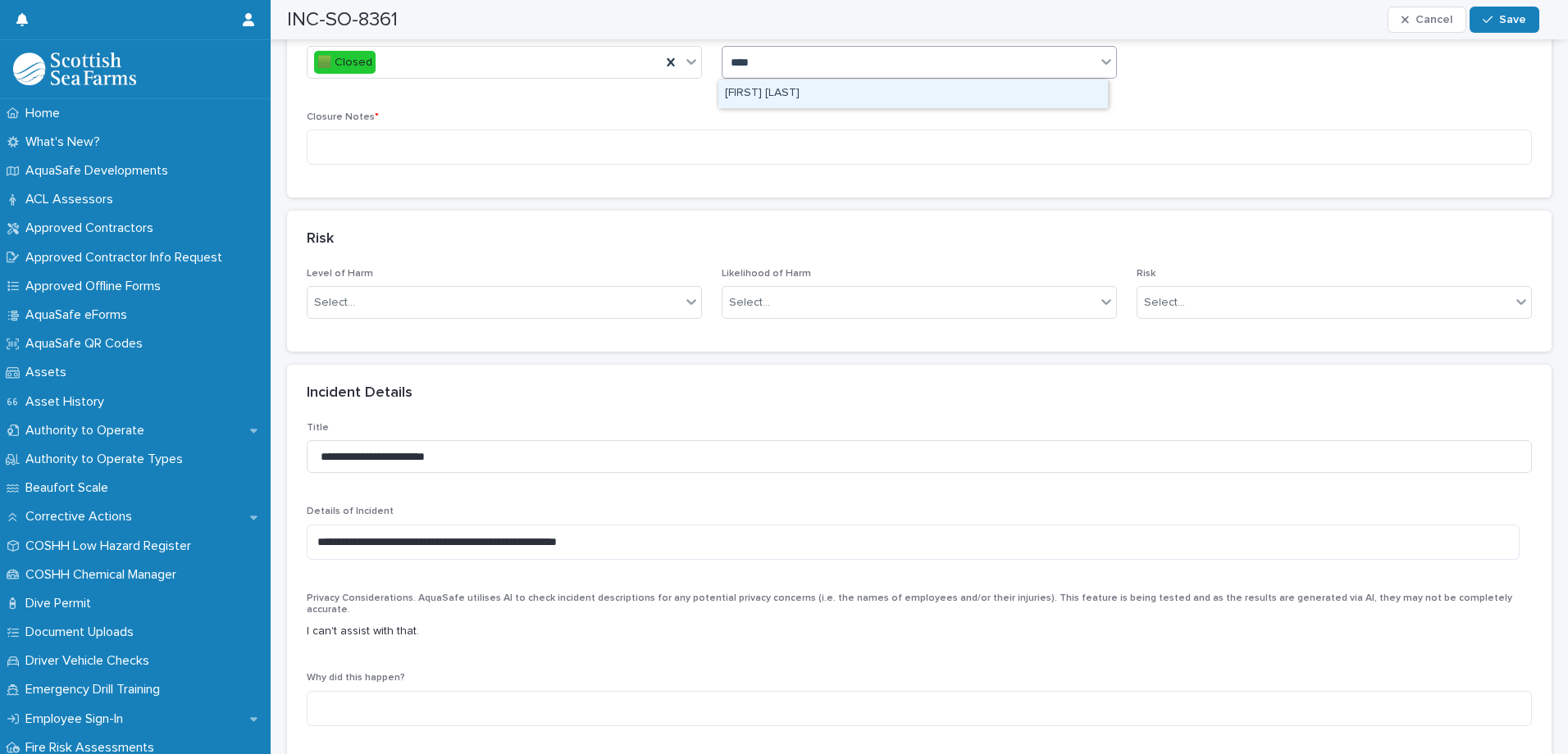 click on "[FIRST] [LAST]" at bounding box center [913, 93] 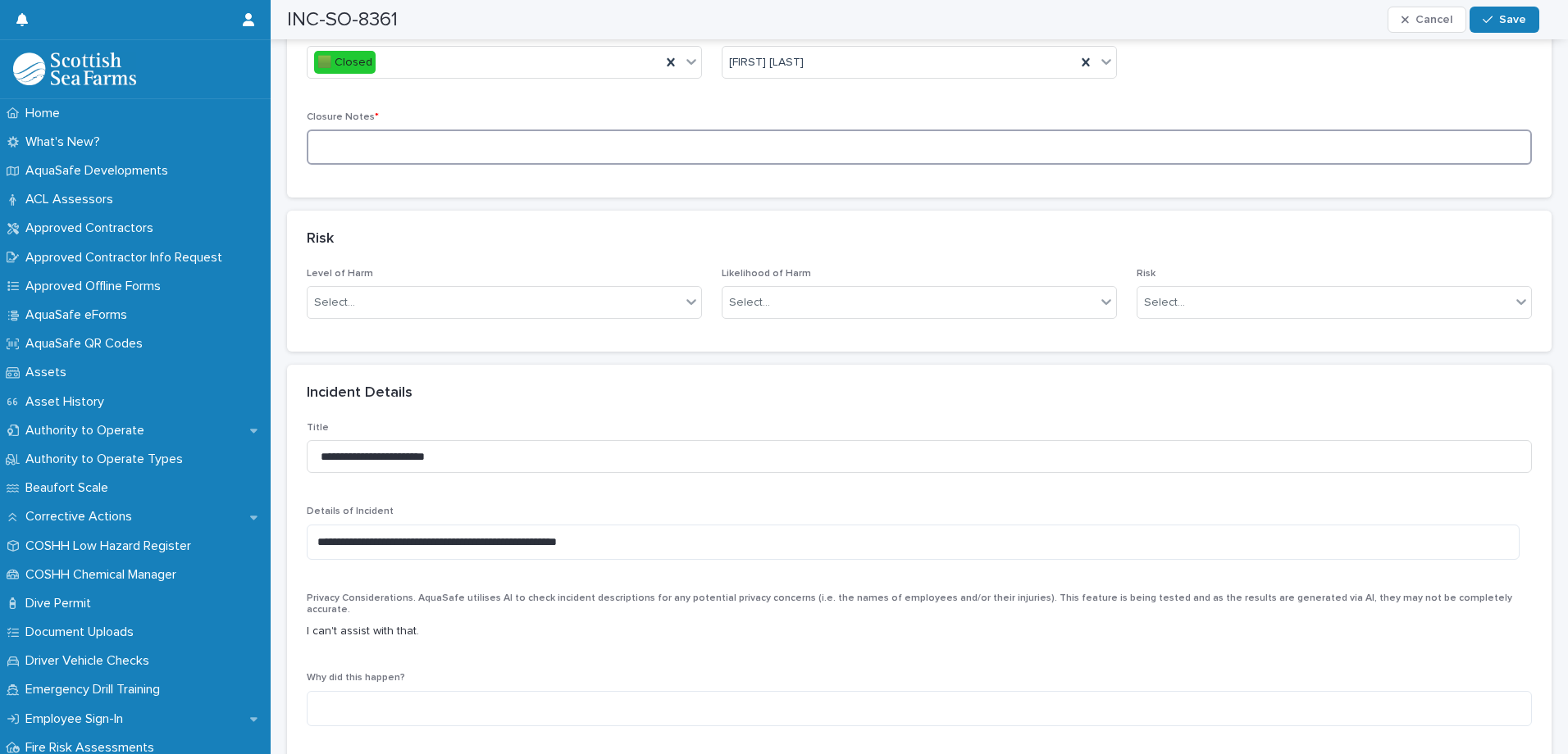 click at bounding box center [919, 147] 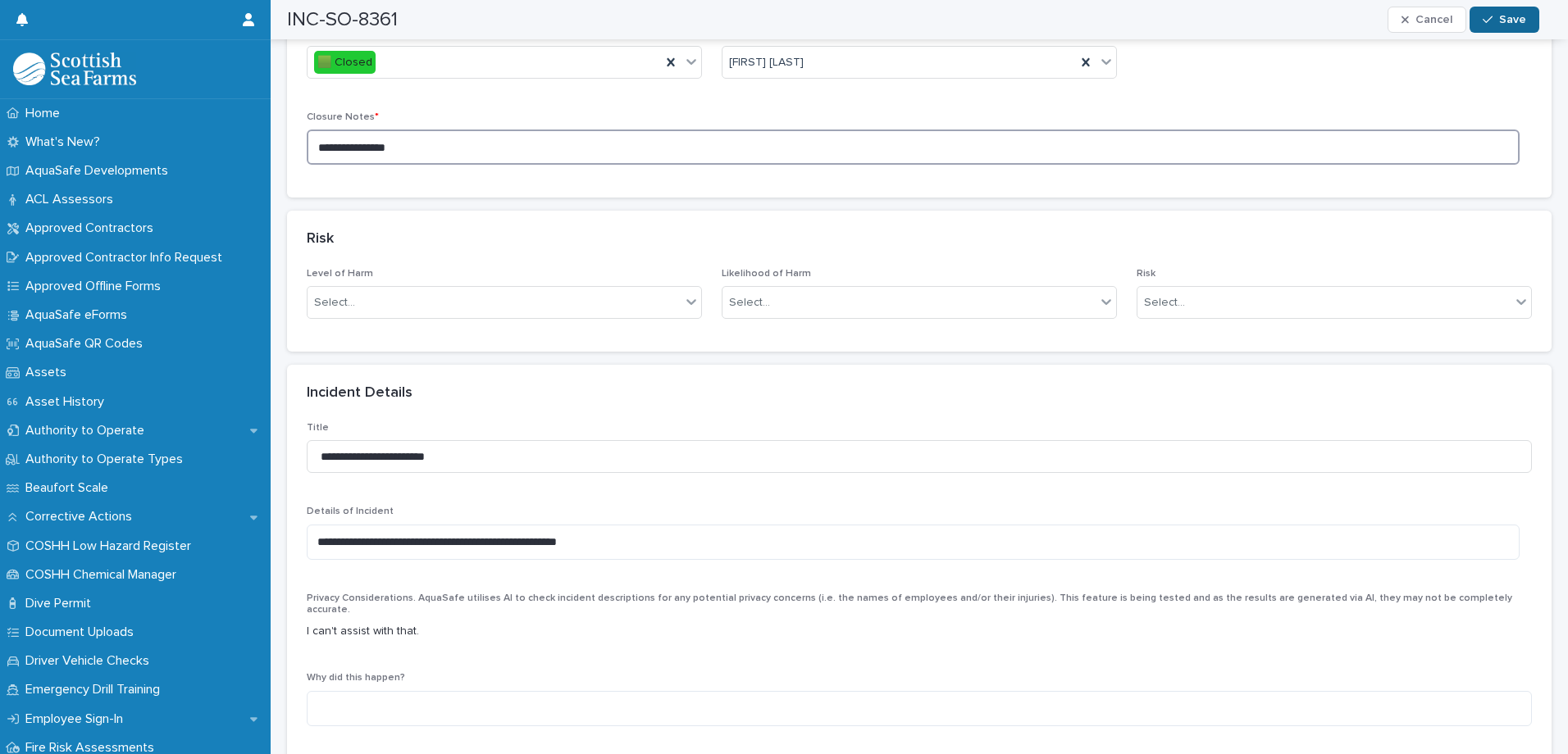 type on "**********" 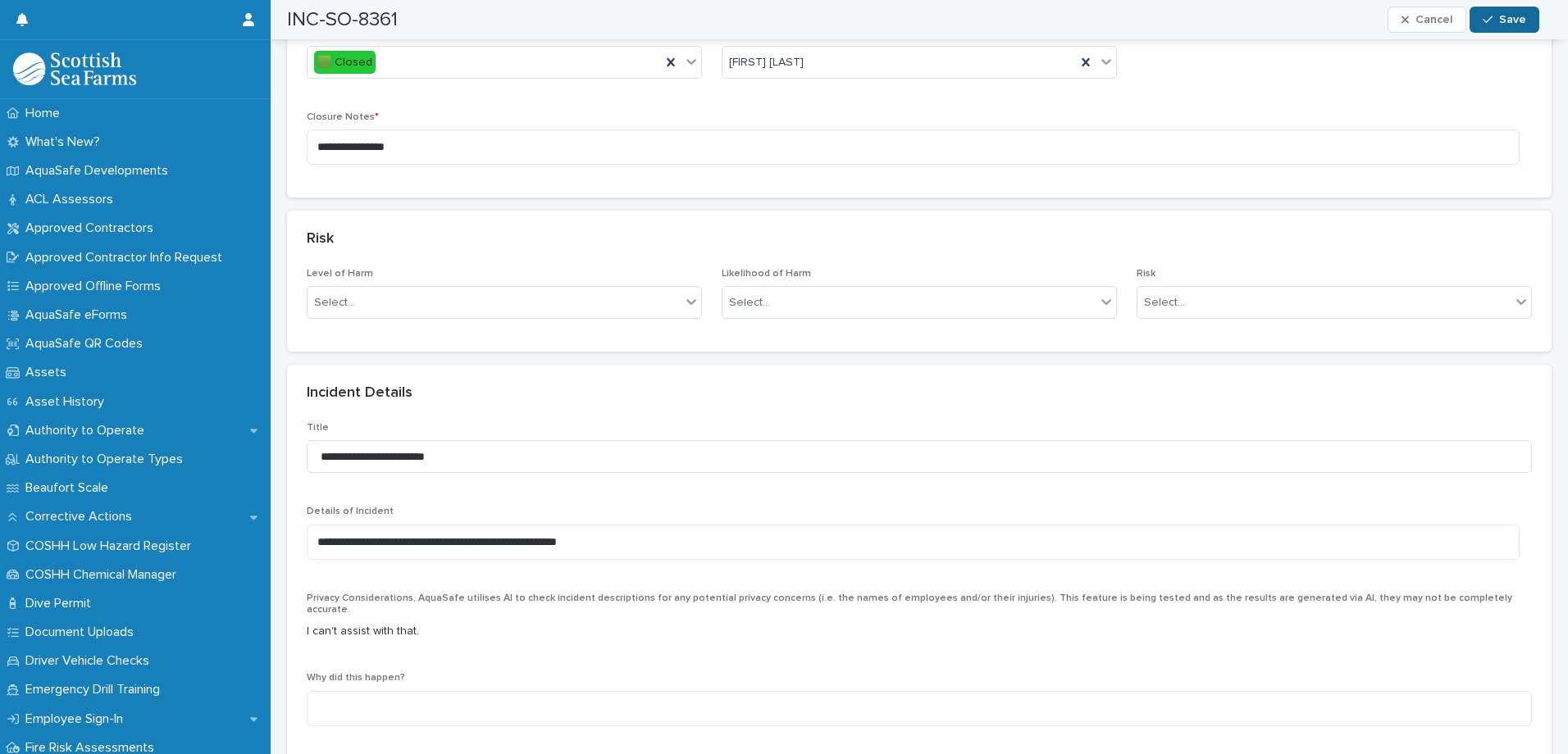 click on "Save" at bounding box center (1512, 20) 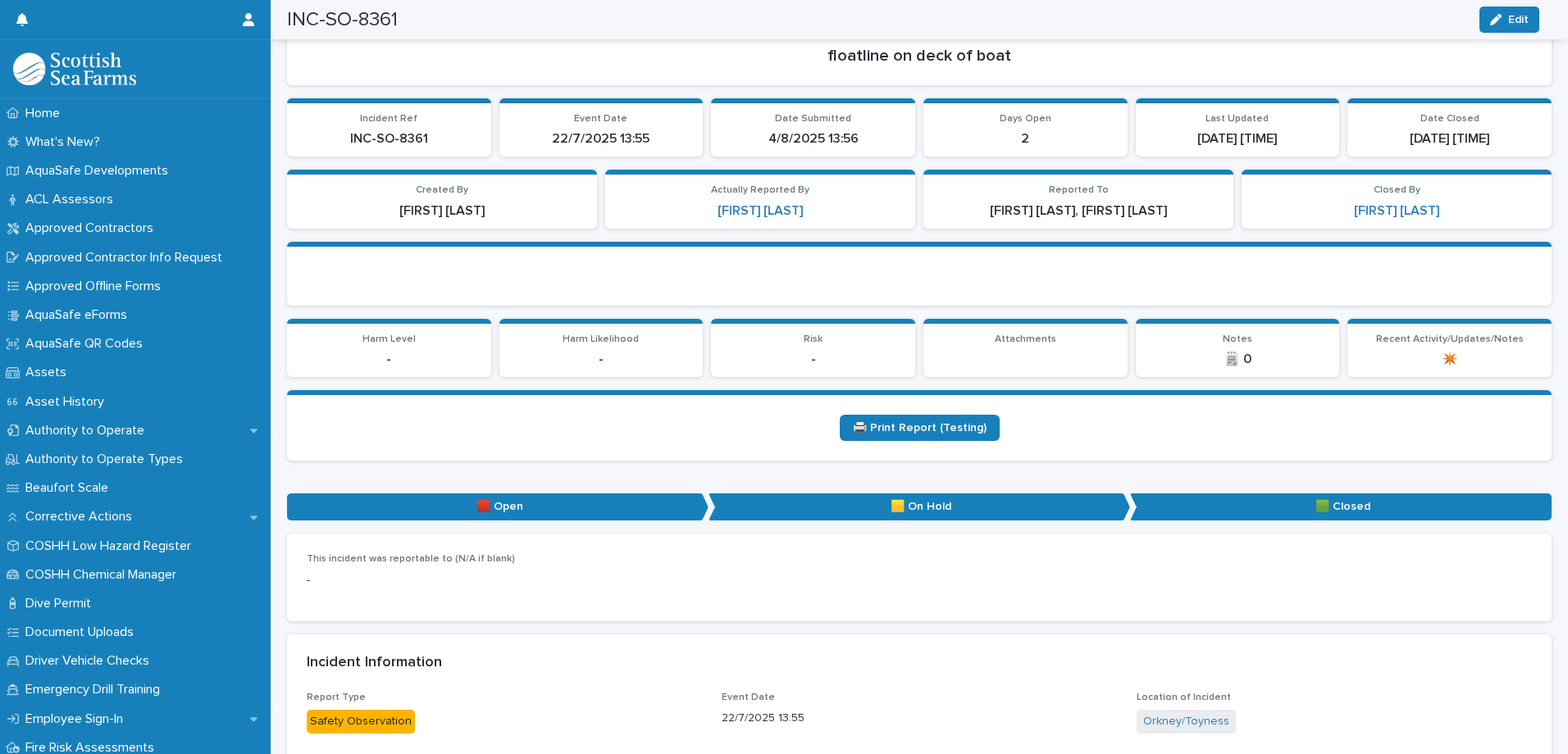 scroll, scrollTop: 0, scrollLeft: 0, axis: both 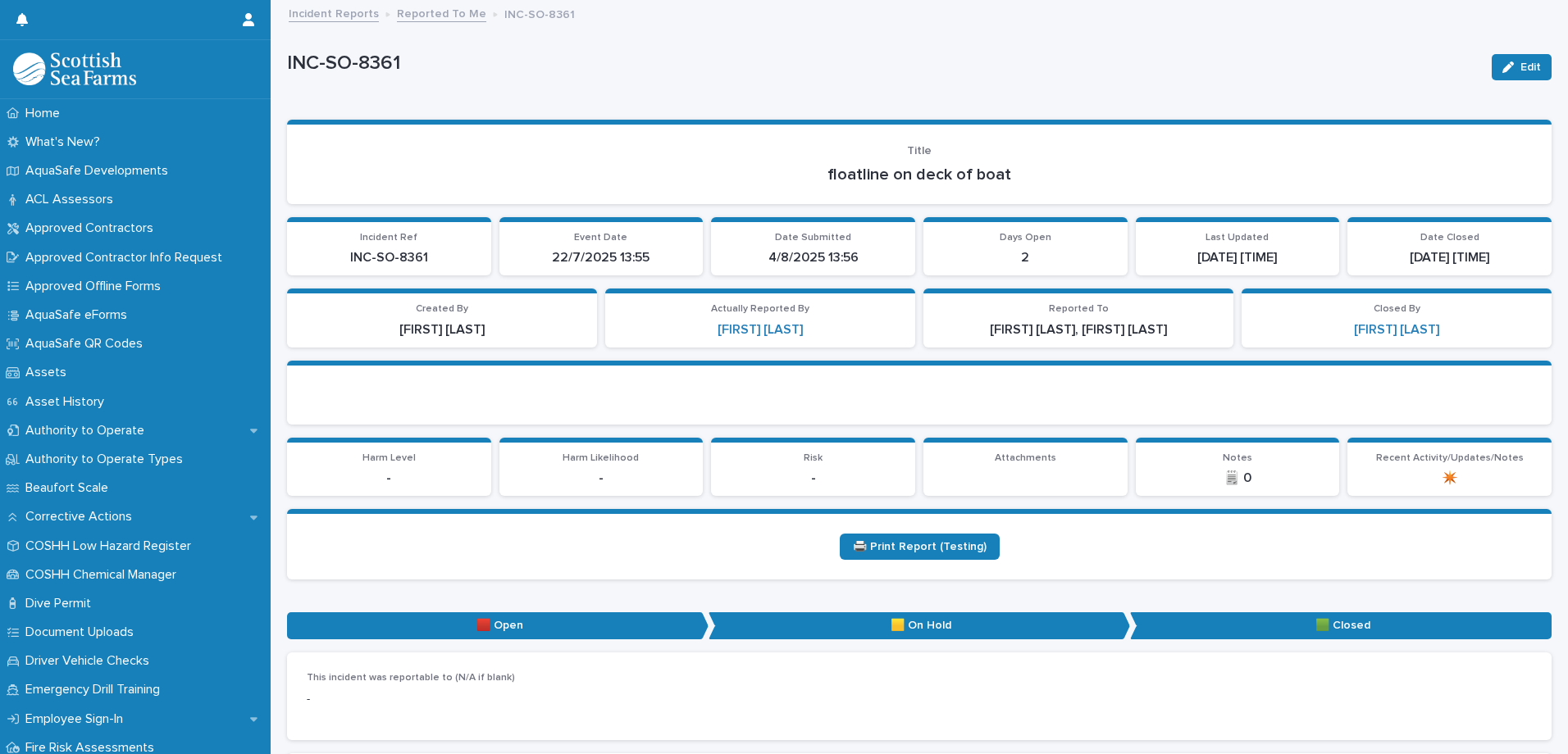 click on "Reported To Me" at bounding box center (441, 12) 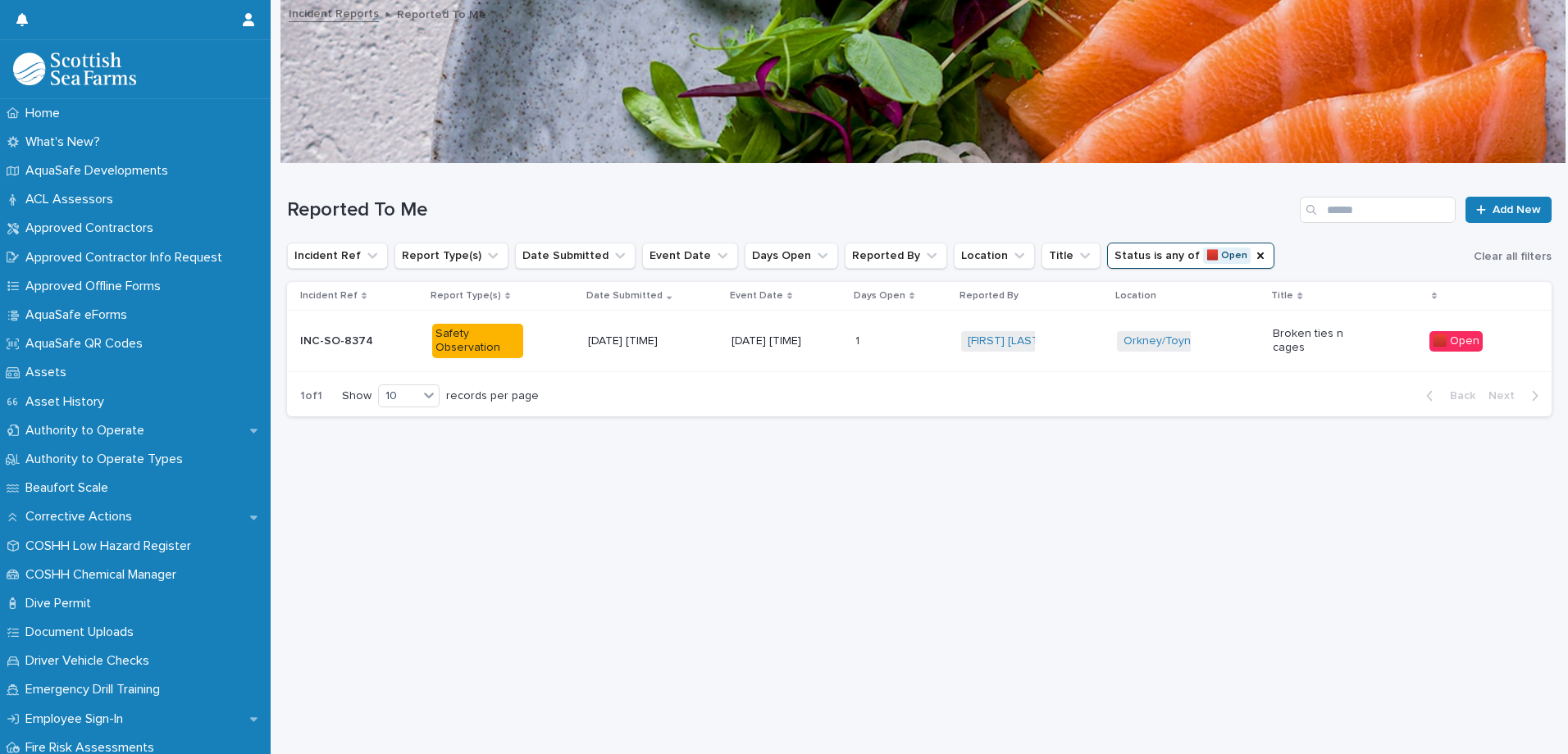 click on "Safety Observation" at bounding box center [504, 341] 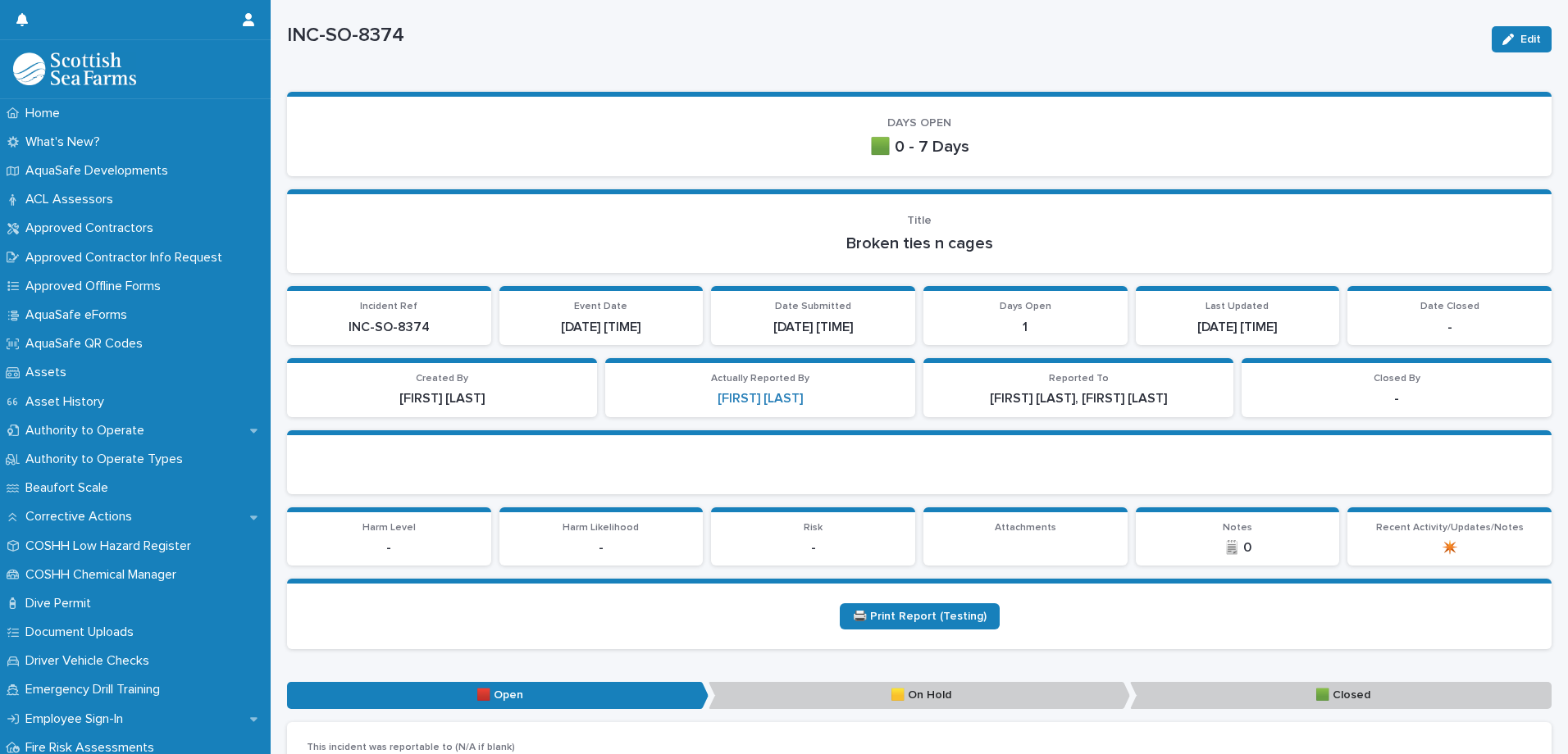 scroll, scrollTop: 0, scrollLeft: 0, axis: both 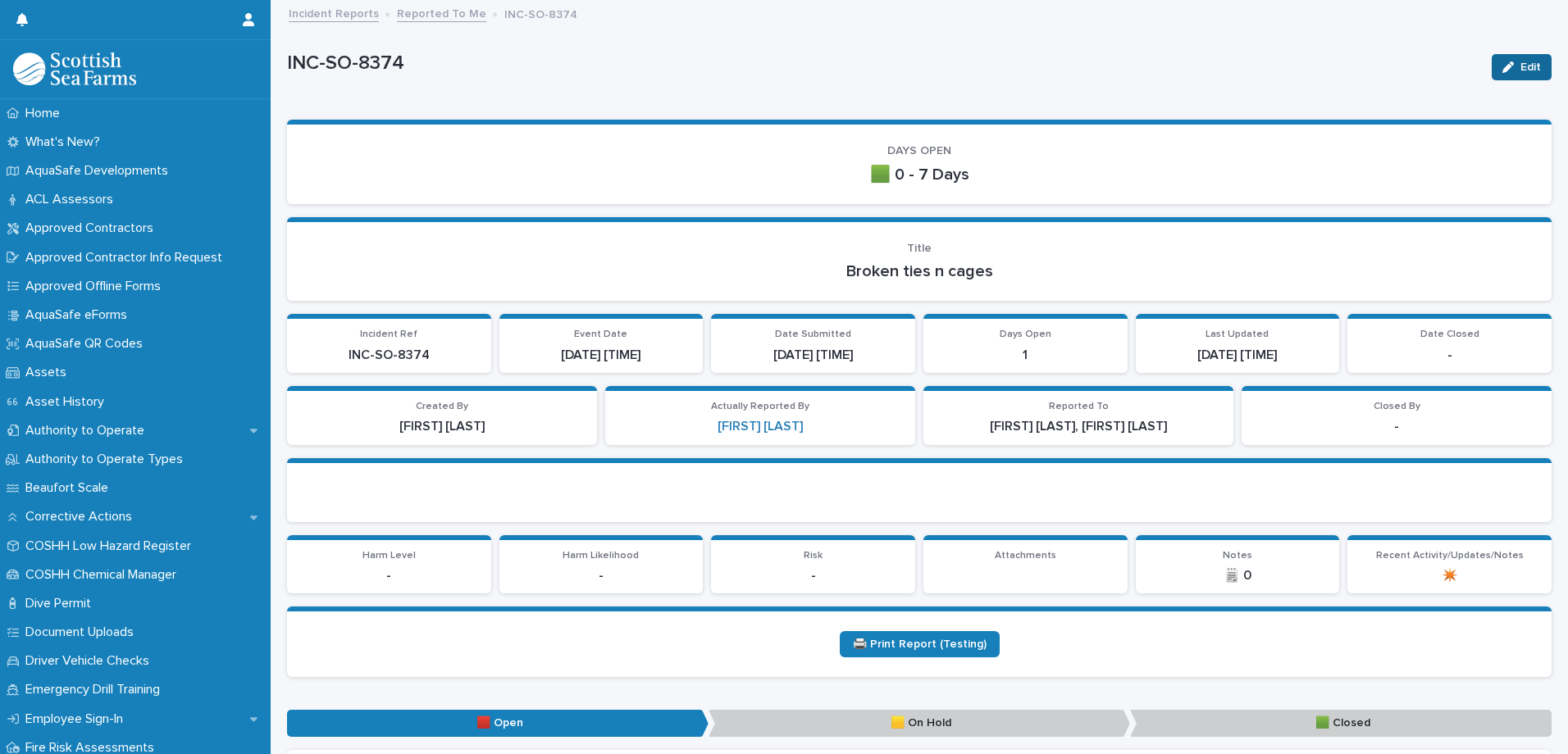 click on "Edit" at bounding box center (1530, 67) 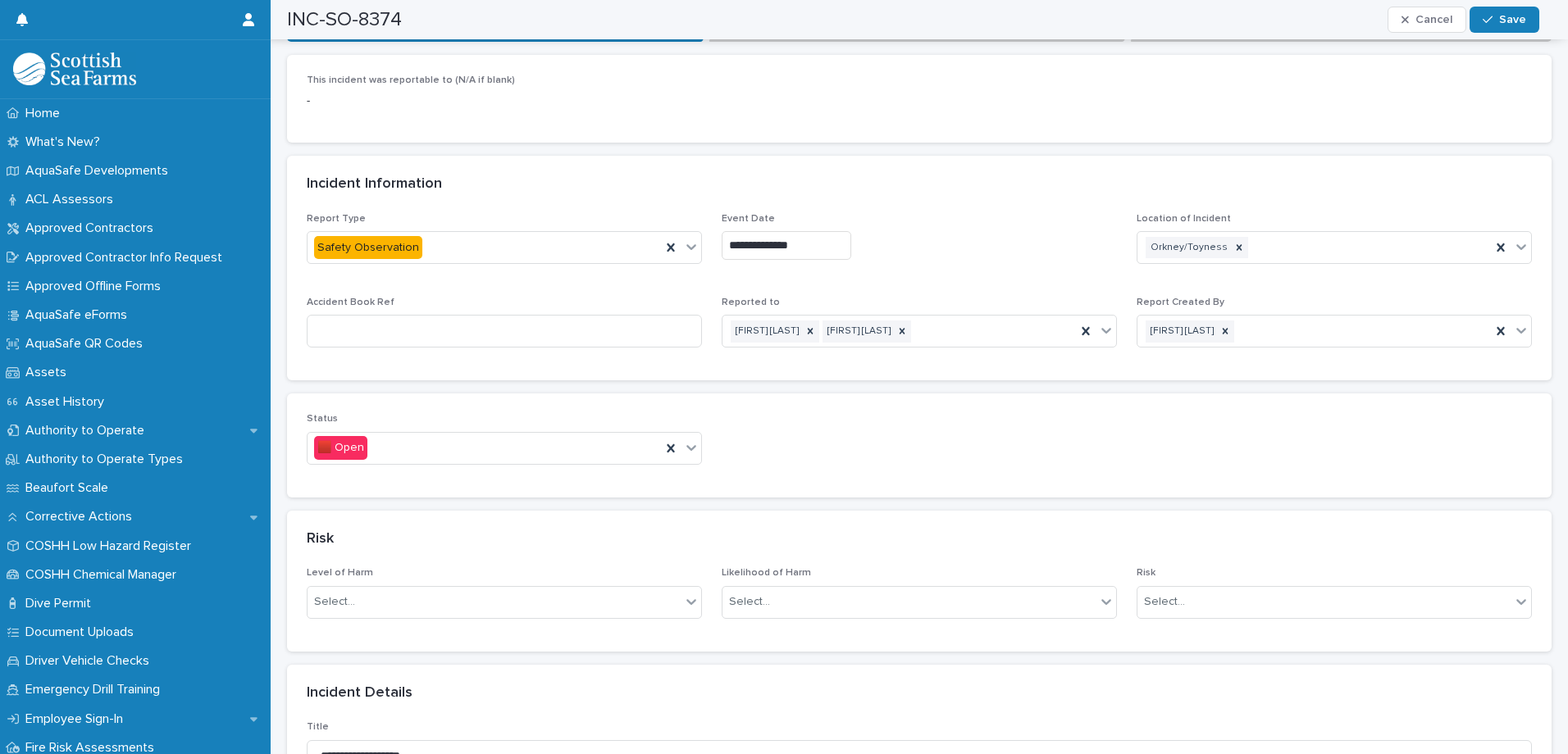 scroll, scrollTop: 820, scrollLeft: 0, axis: vertical 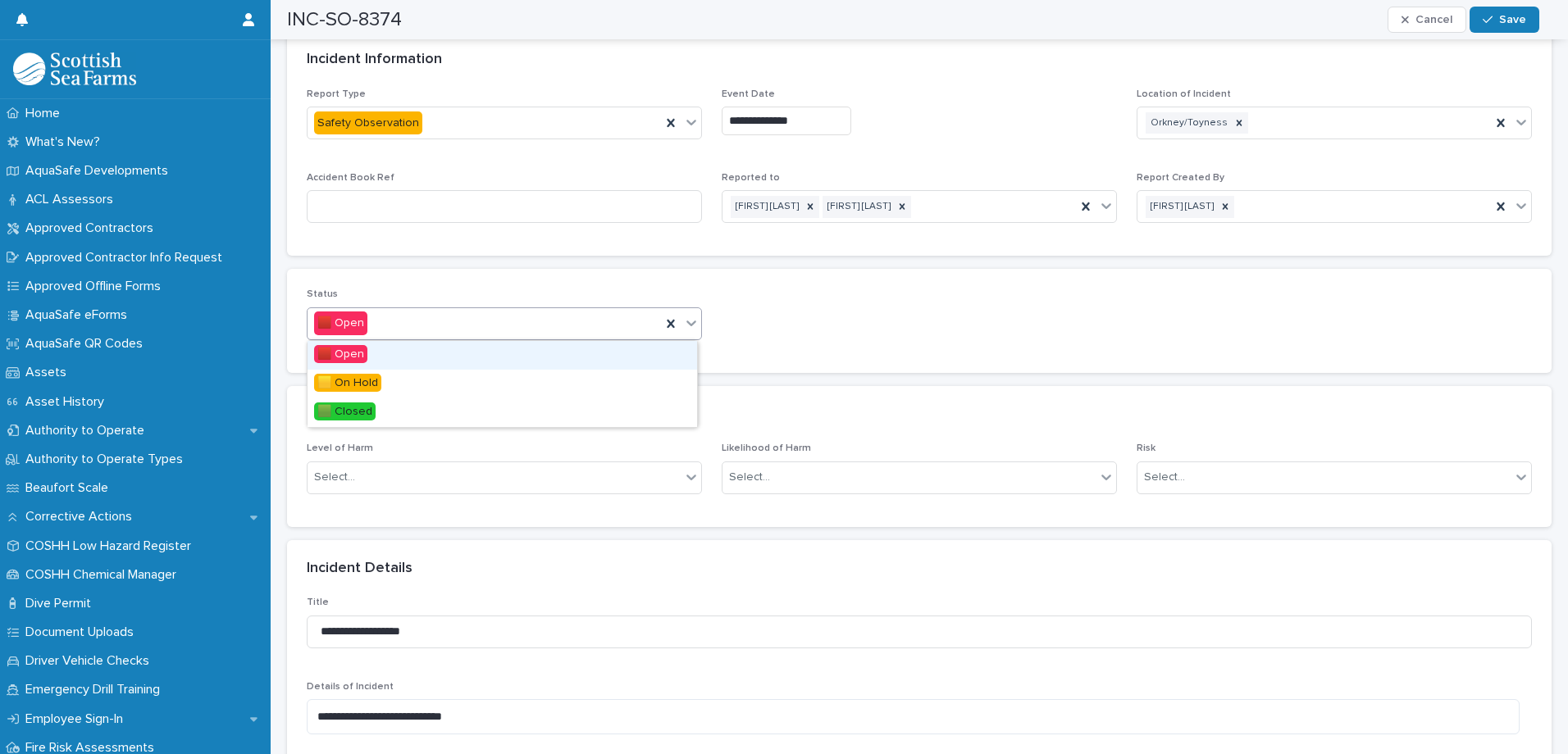 click 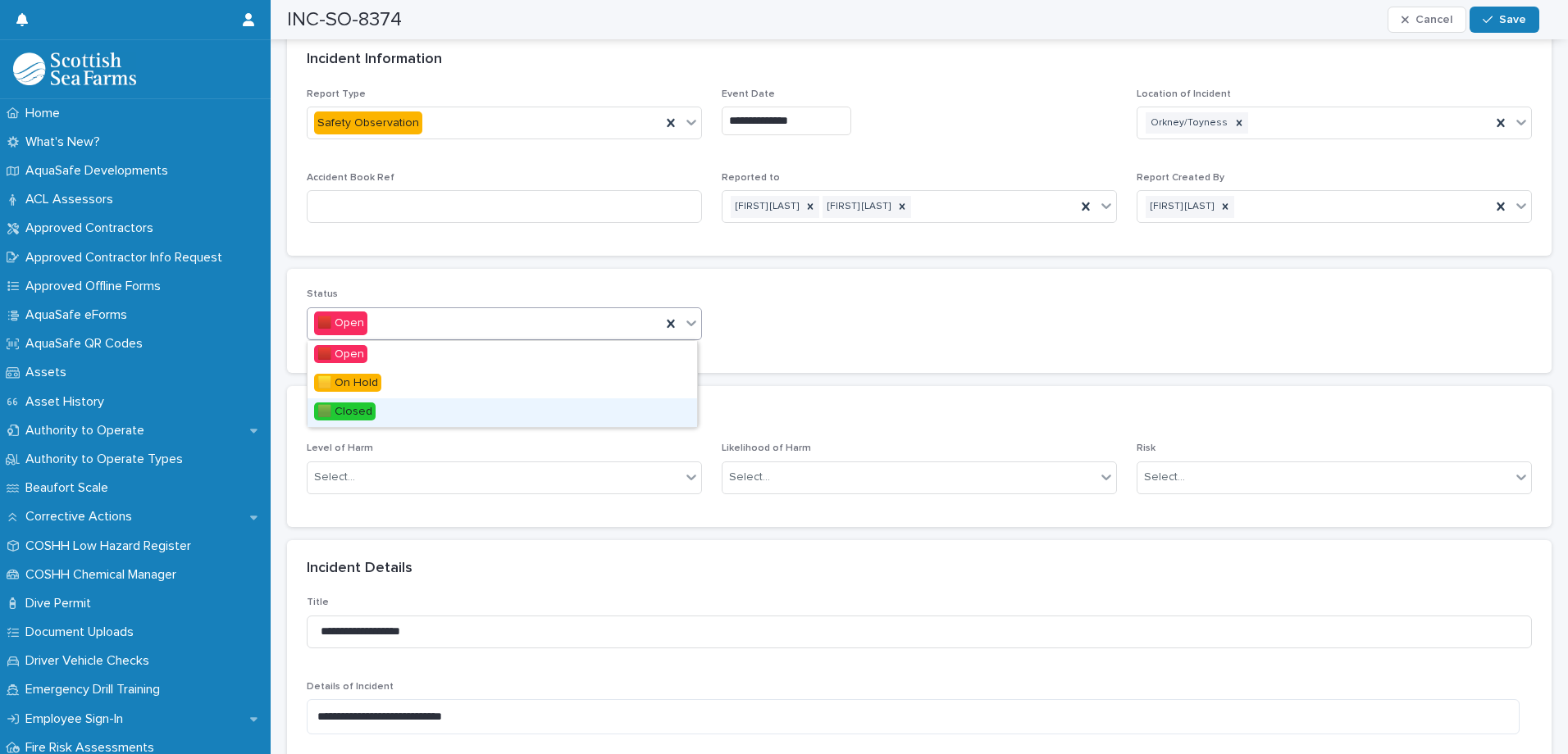 click on "🟩 Closed" at bounding box center [344, 411] 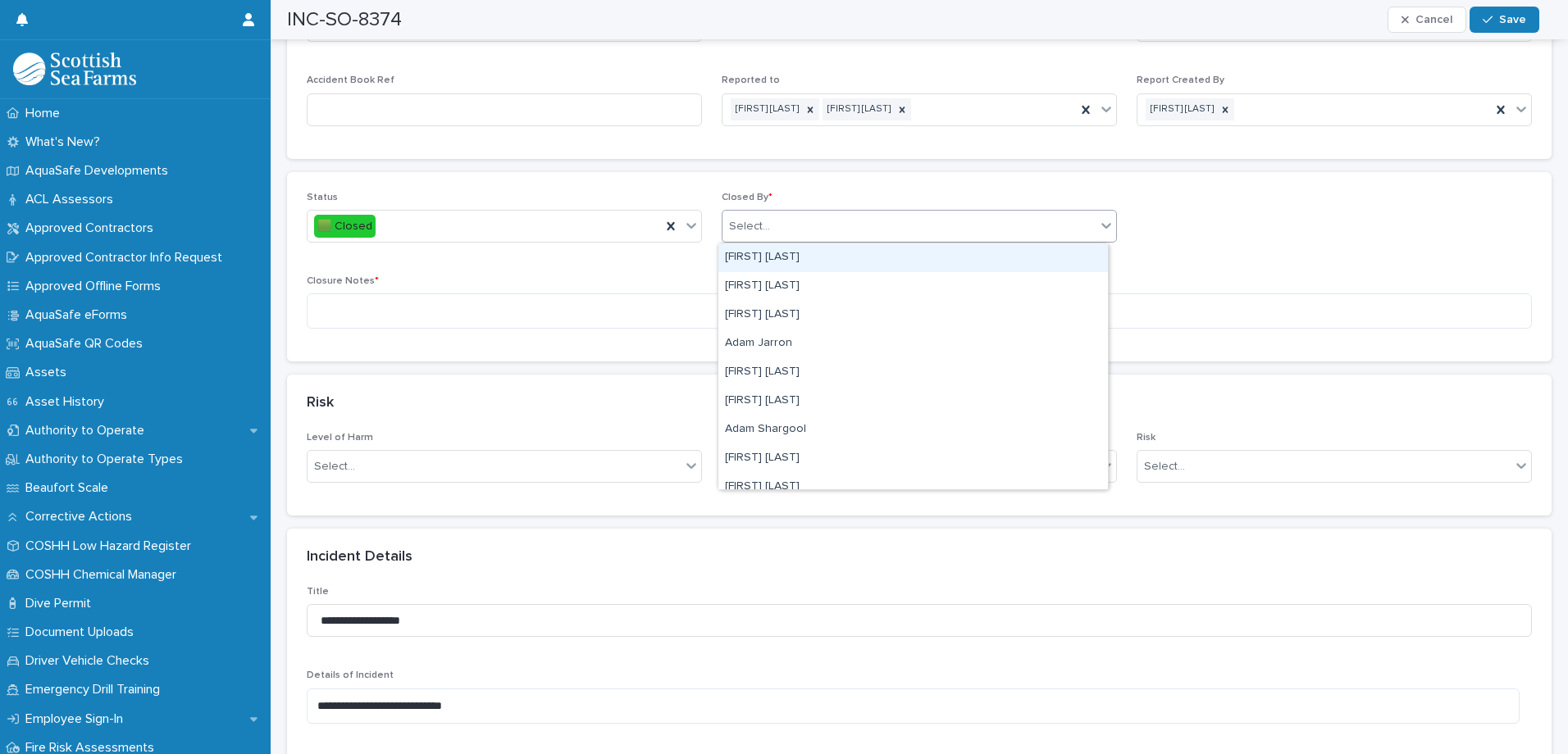 click on "Select..." at bounding box center (909, 226) 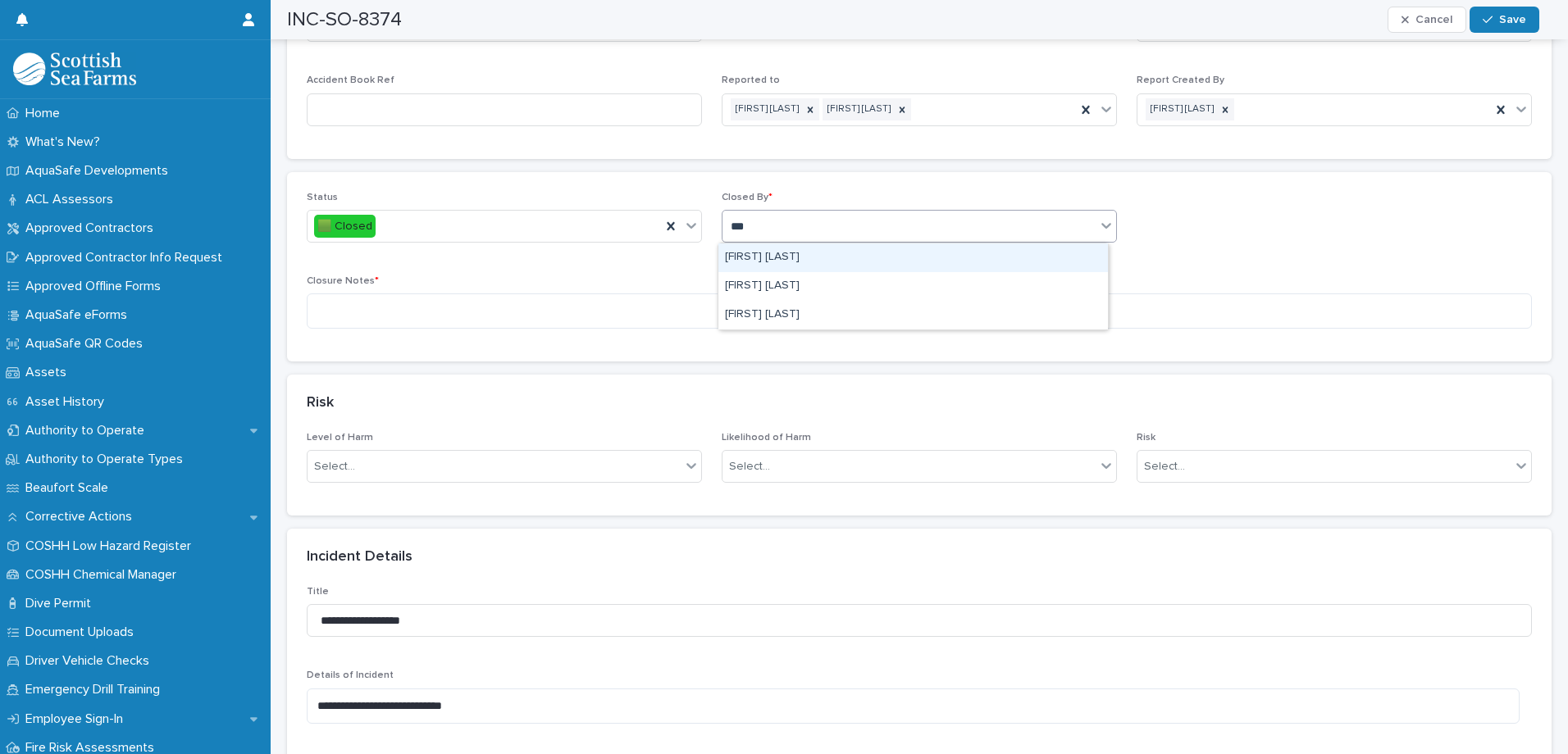 type on "****" 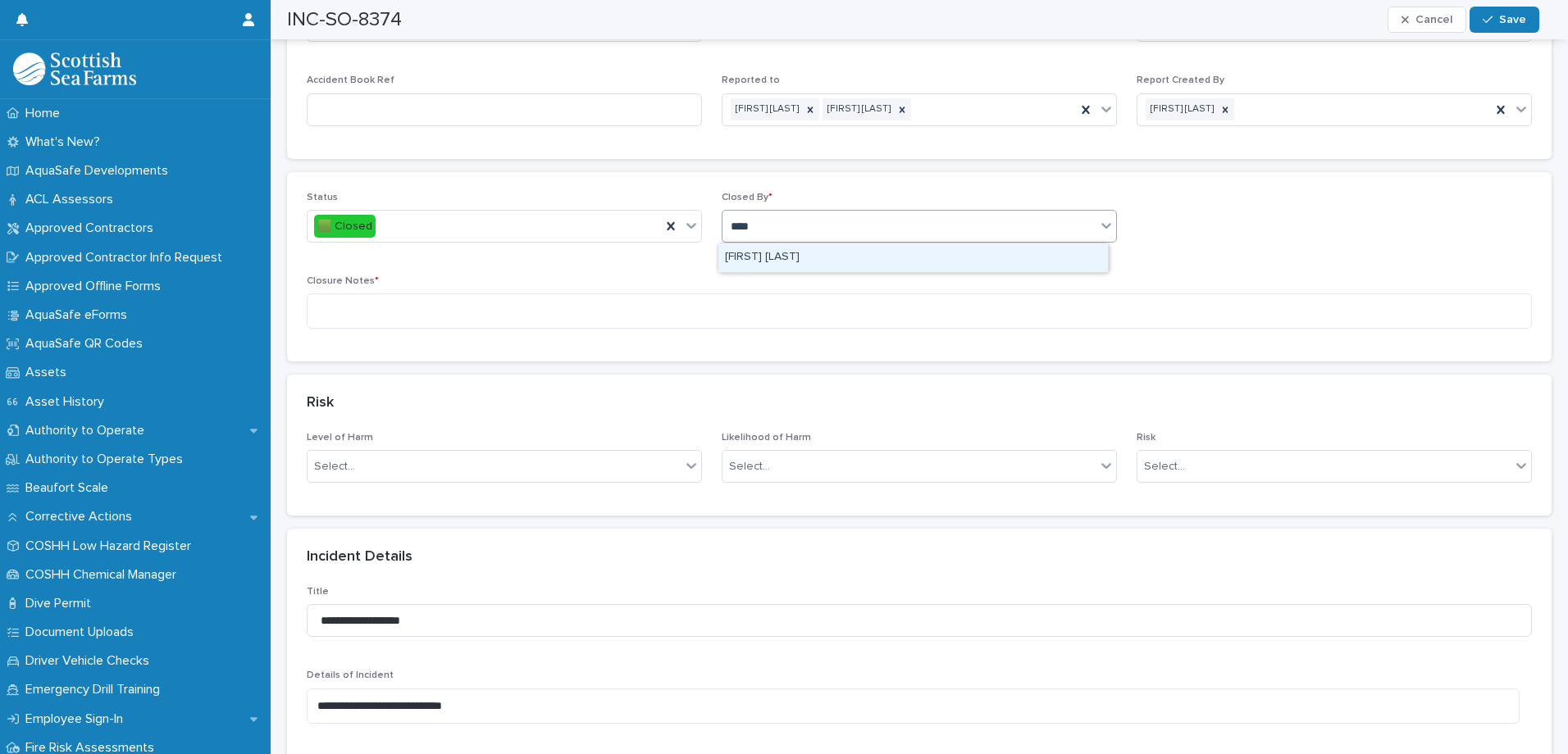 click on "[FIRST] [LAST]" at bounding box center (913, 257) 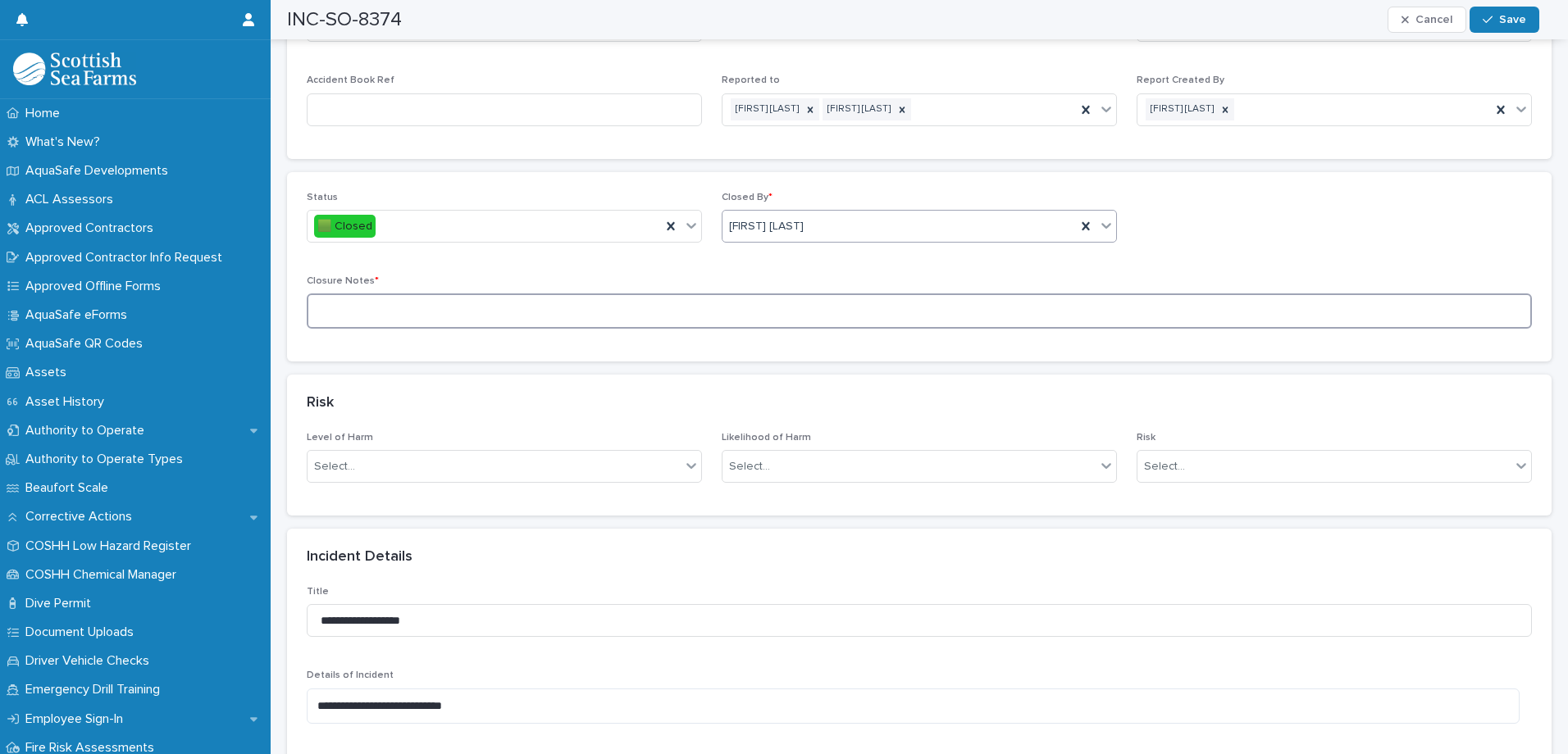 click at bounding box center (919, 311) 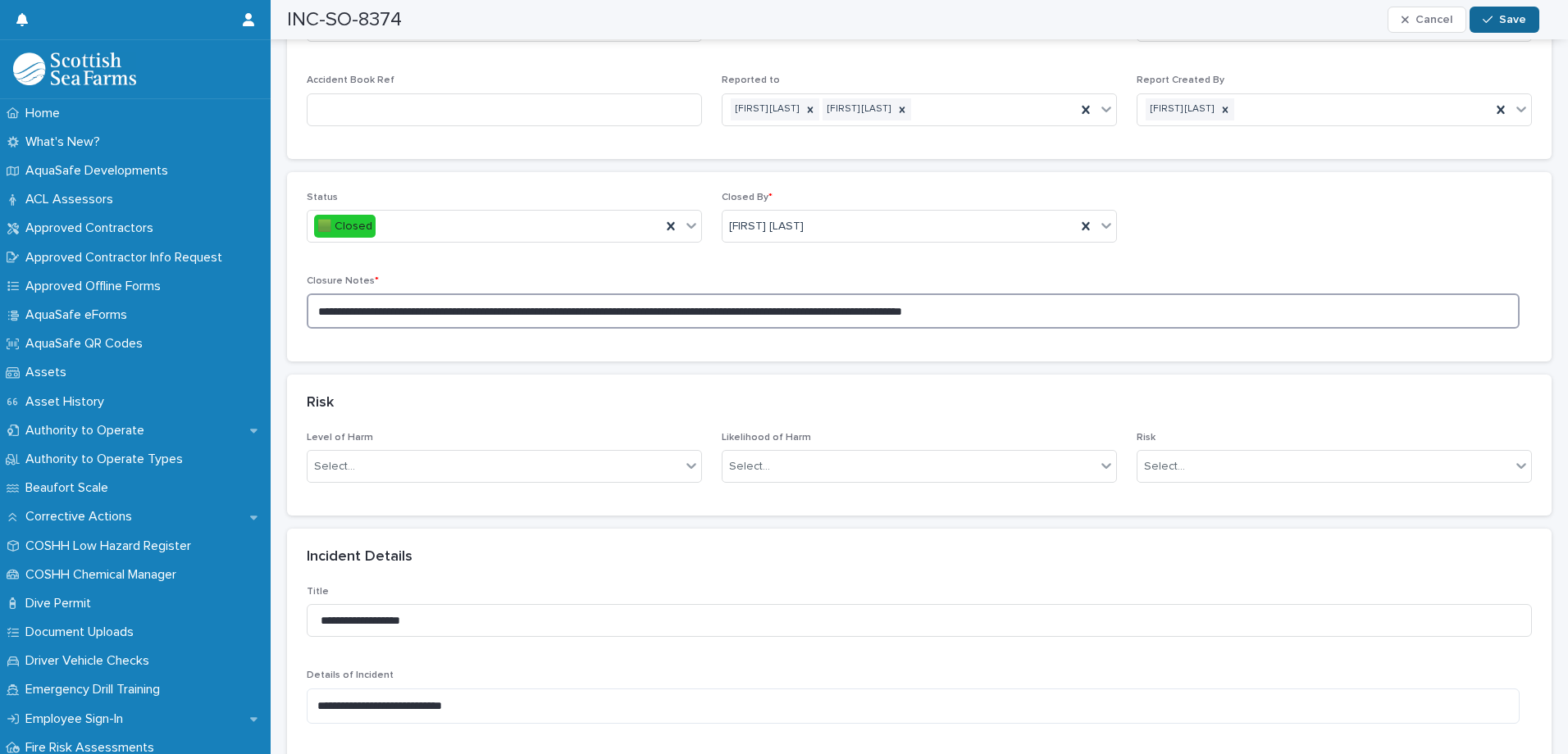 type on "**********" 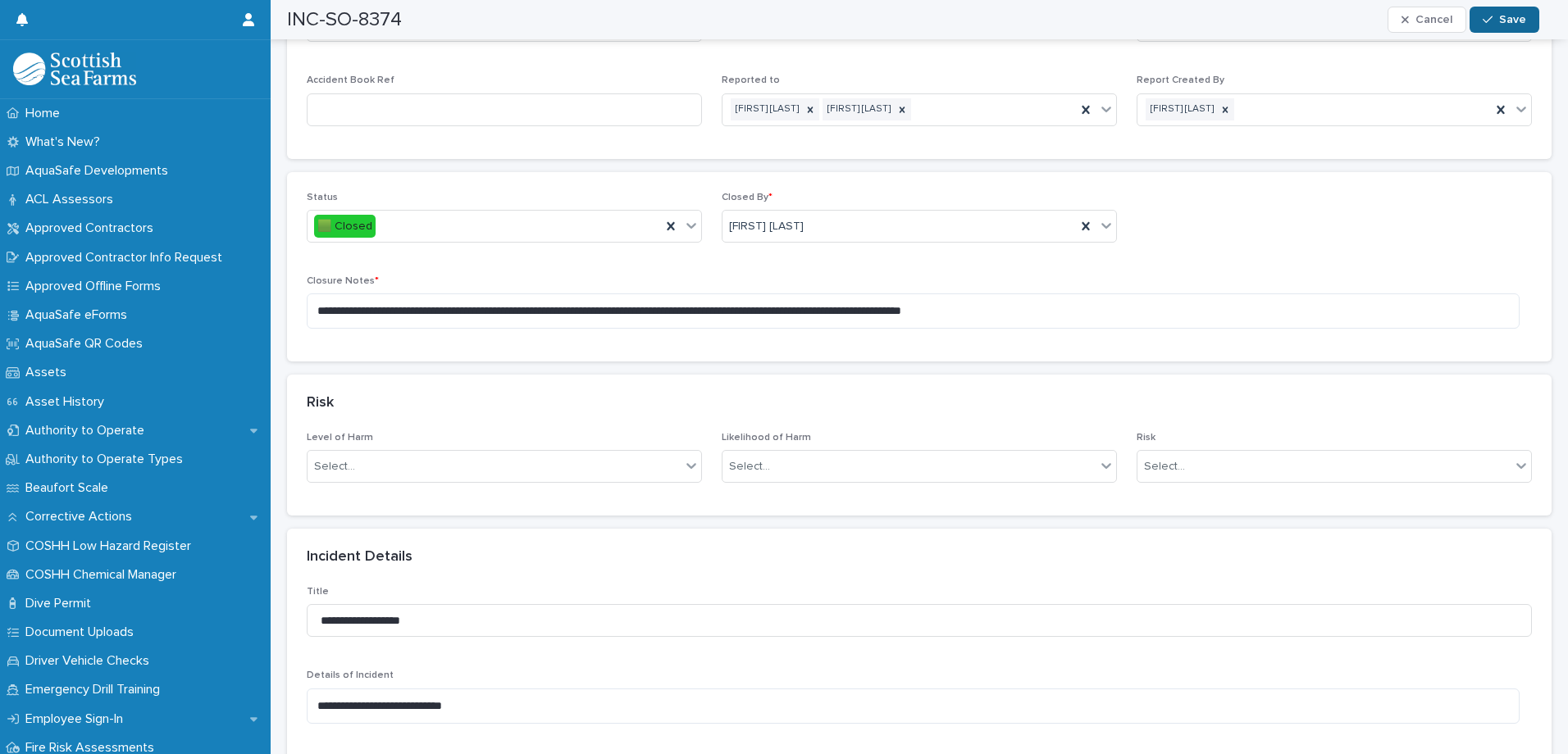 click on "Save" at bounding box center [1512, 20] 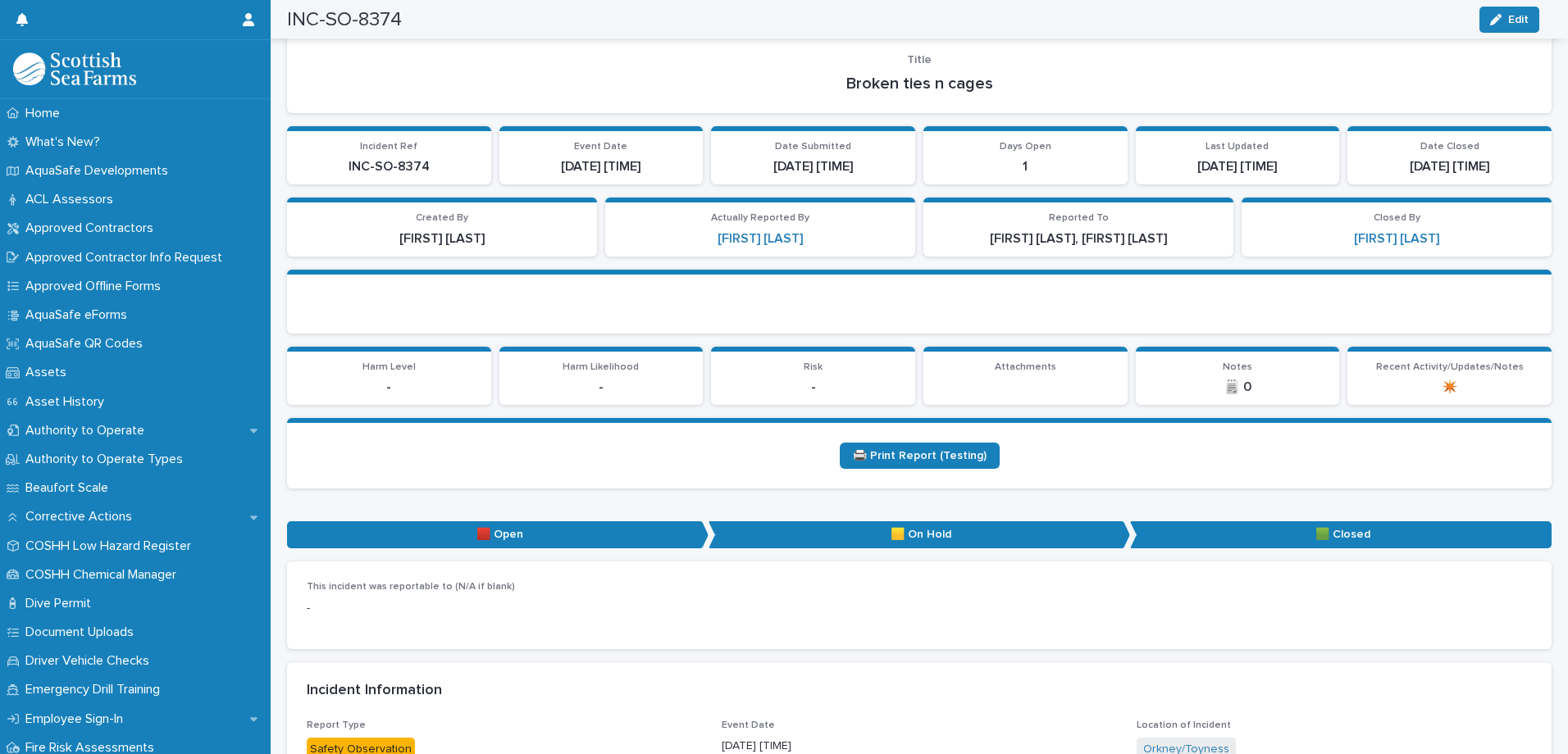 scroll, scrollTop: 0, scrollLeft: 0, axis: both 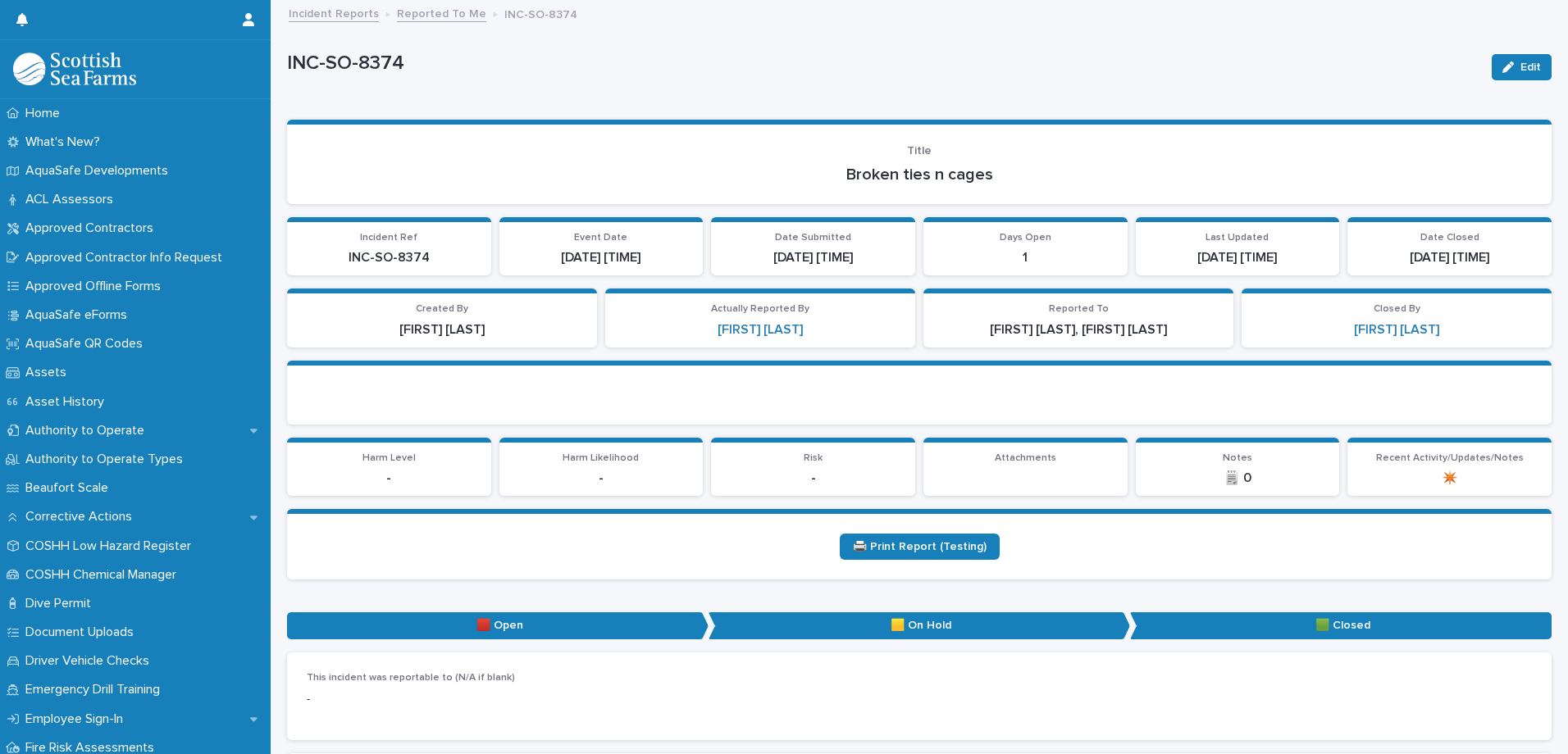 click on "Reported To Me" at bounding box center (441, 12) 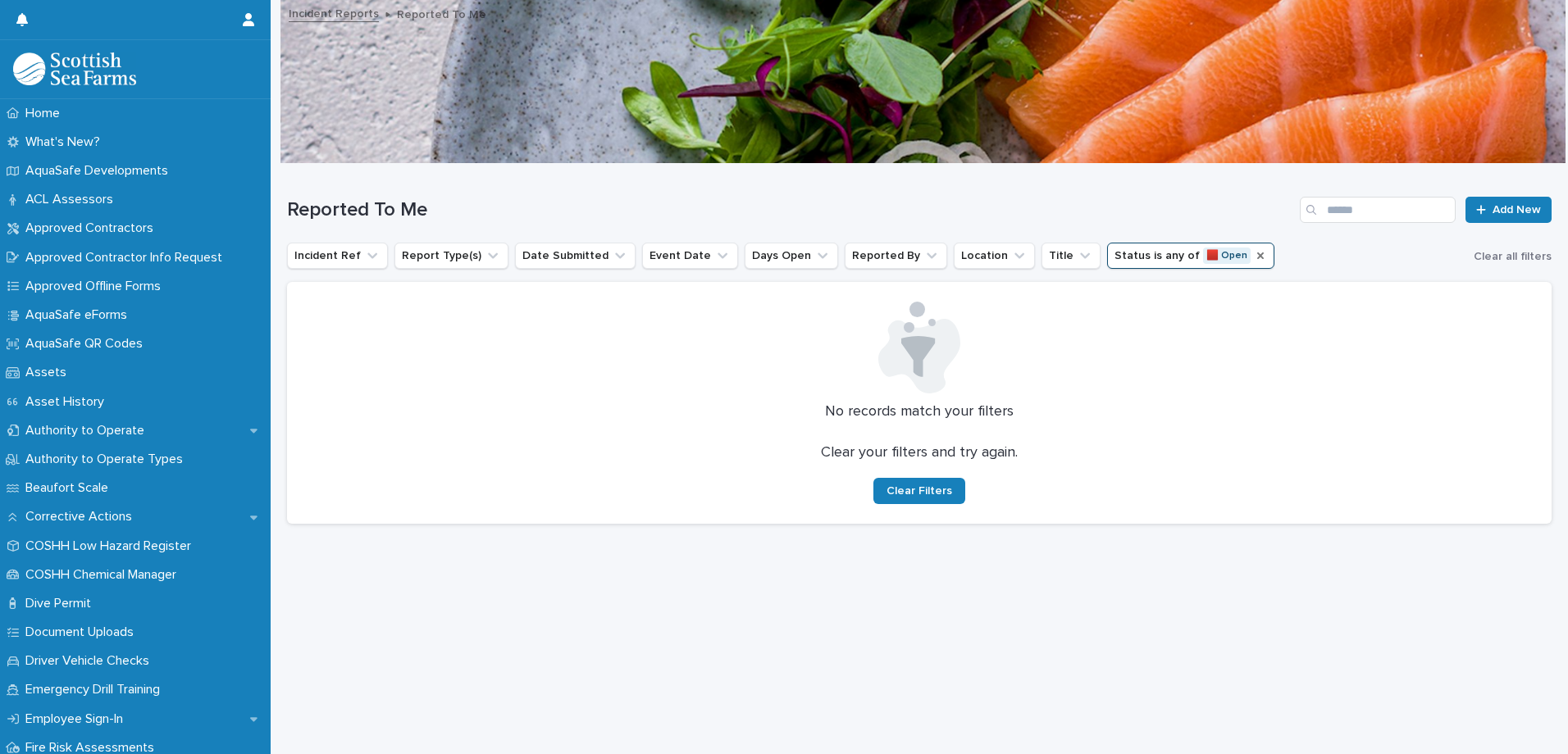 click 